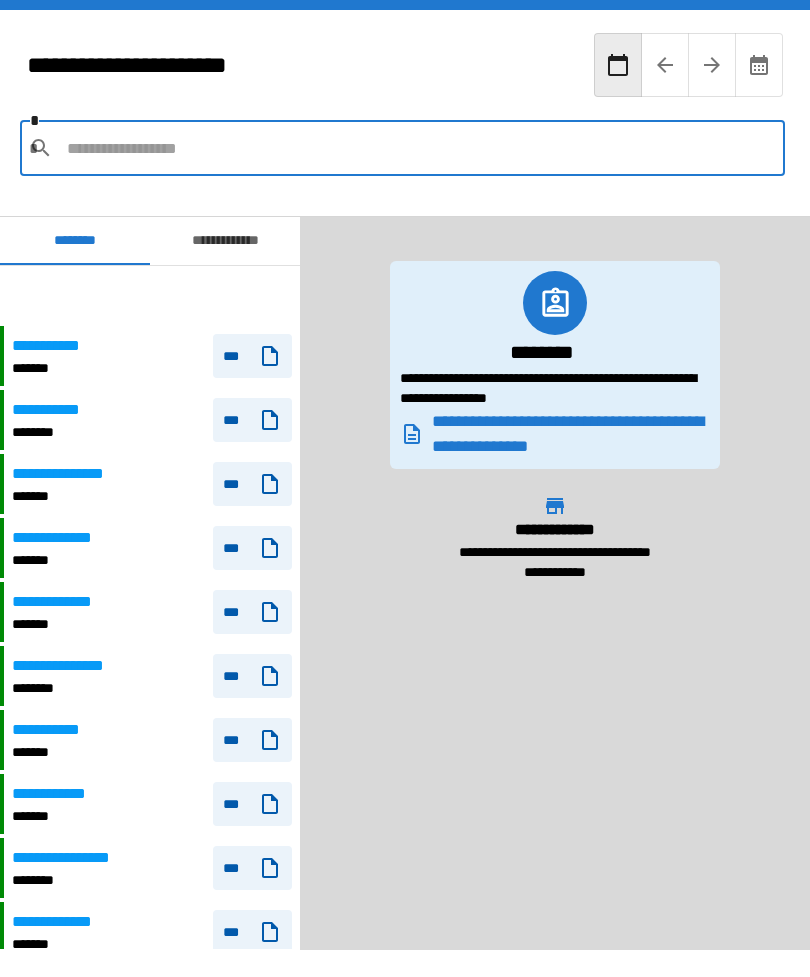 scroll, scrollTop: 0, scrollLeft: 0, axis: both 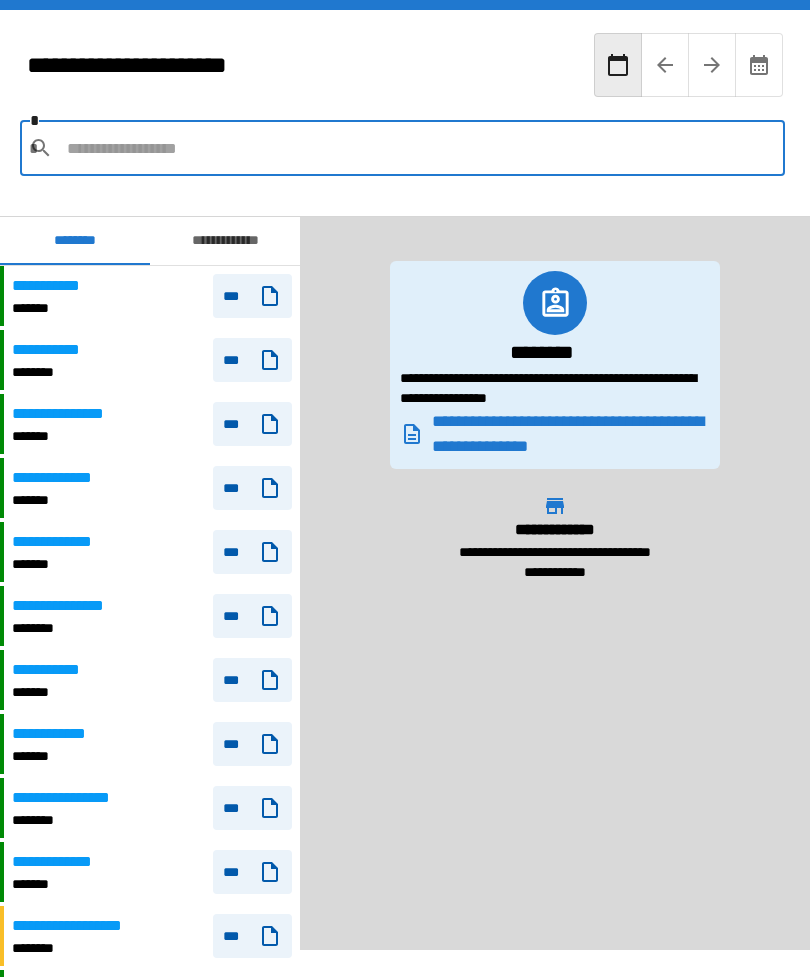 type on "*" 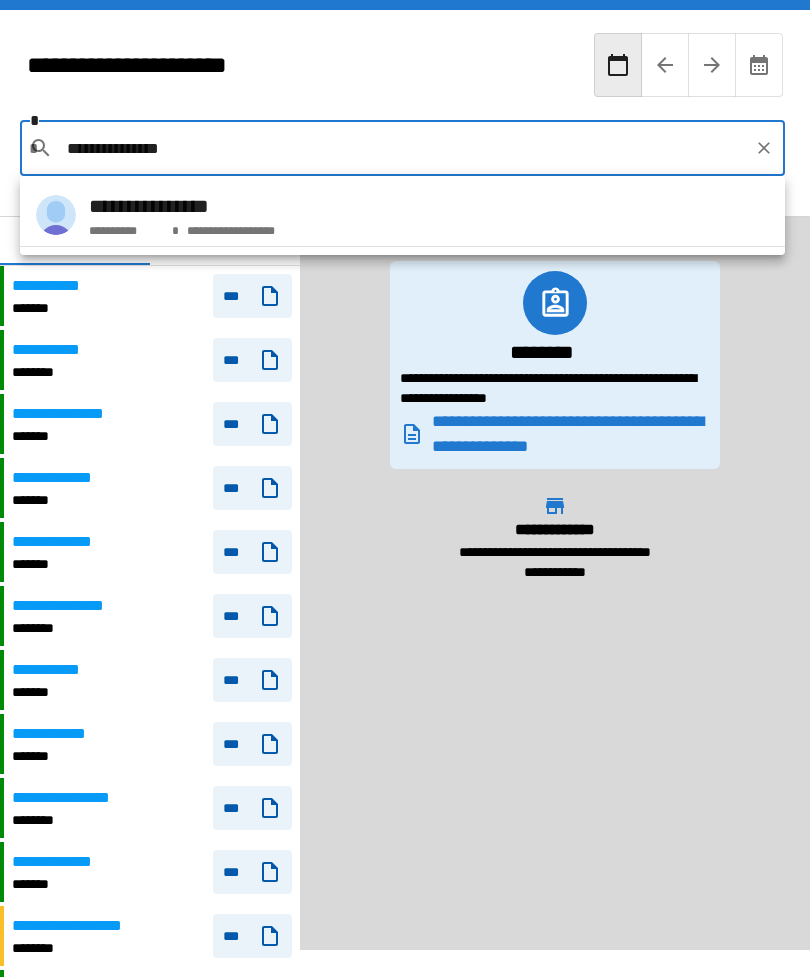 click on "**********" at bounding box center [232, 231] 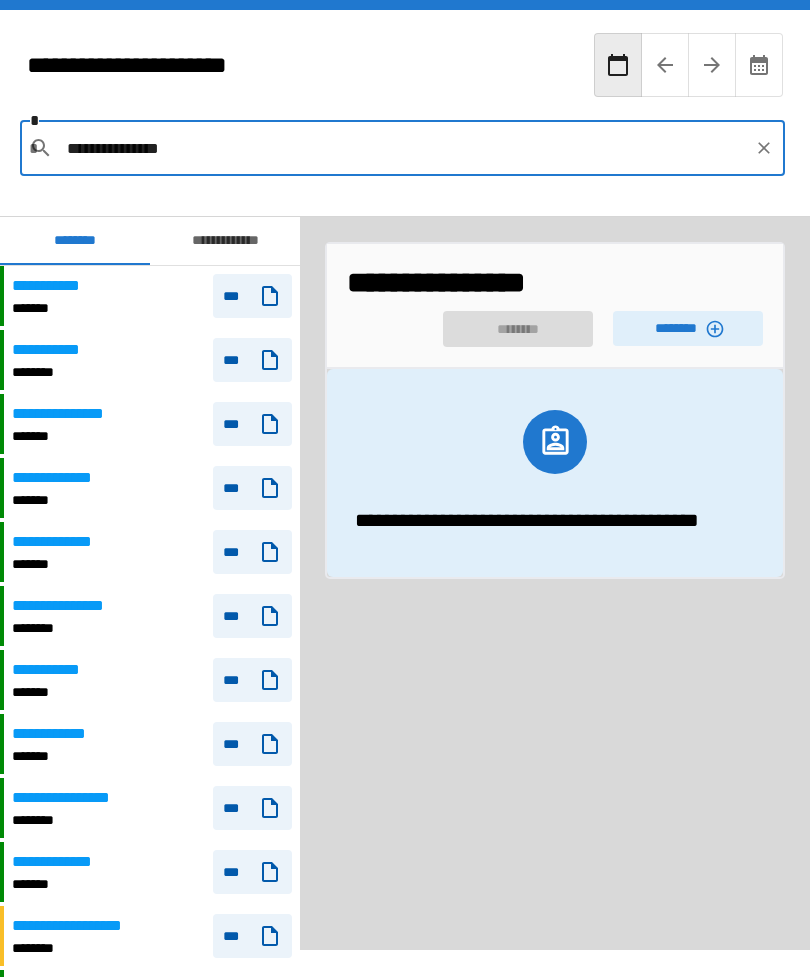 click on "********" at bounding box center (688, 328) 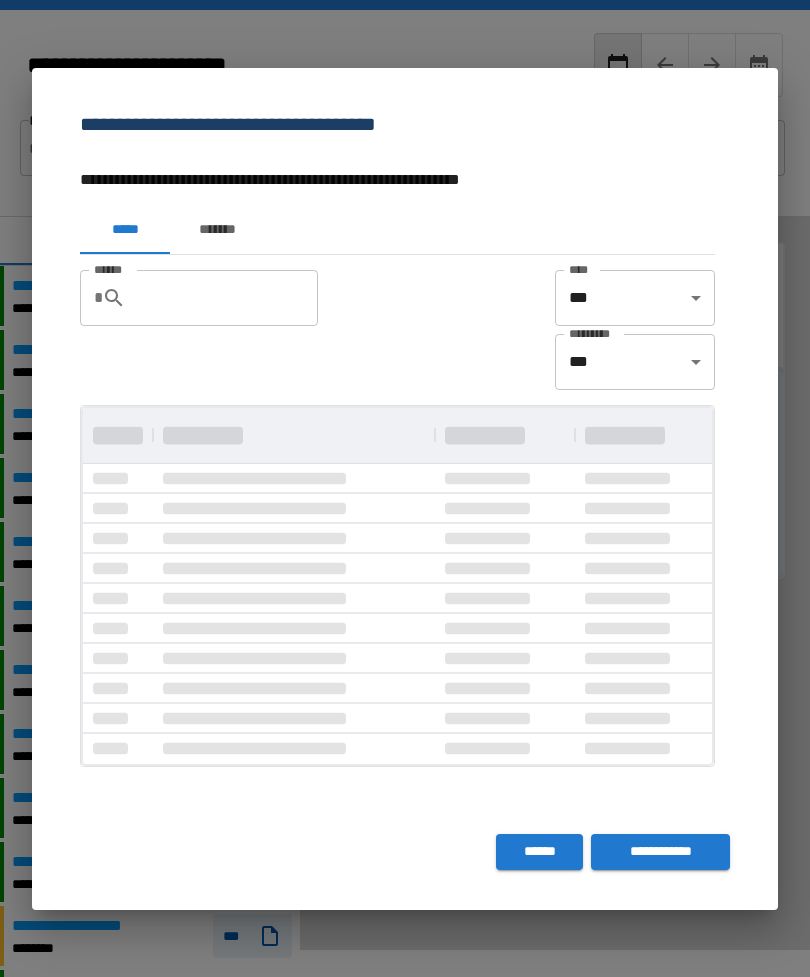 scroll, scrollTop: 0, scrollLeft: 0, axis: both 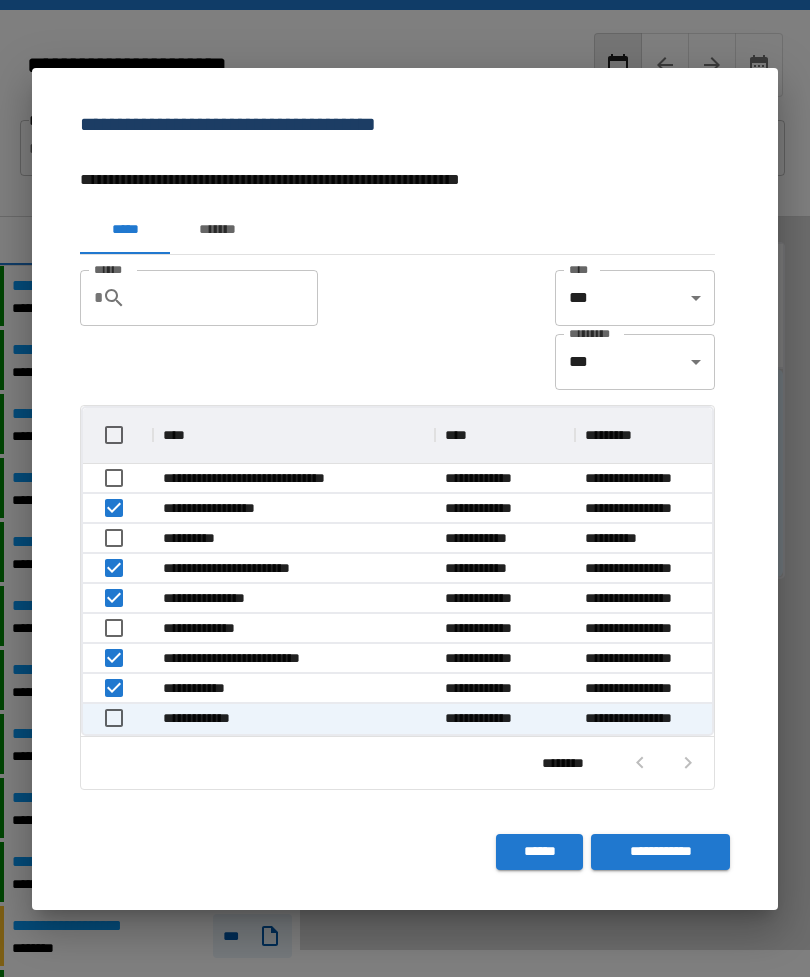 click on "**********" at bounding box center (660, 852) 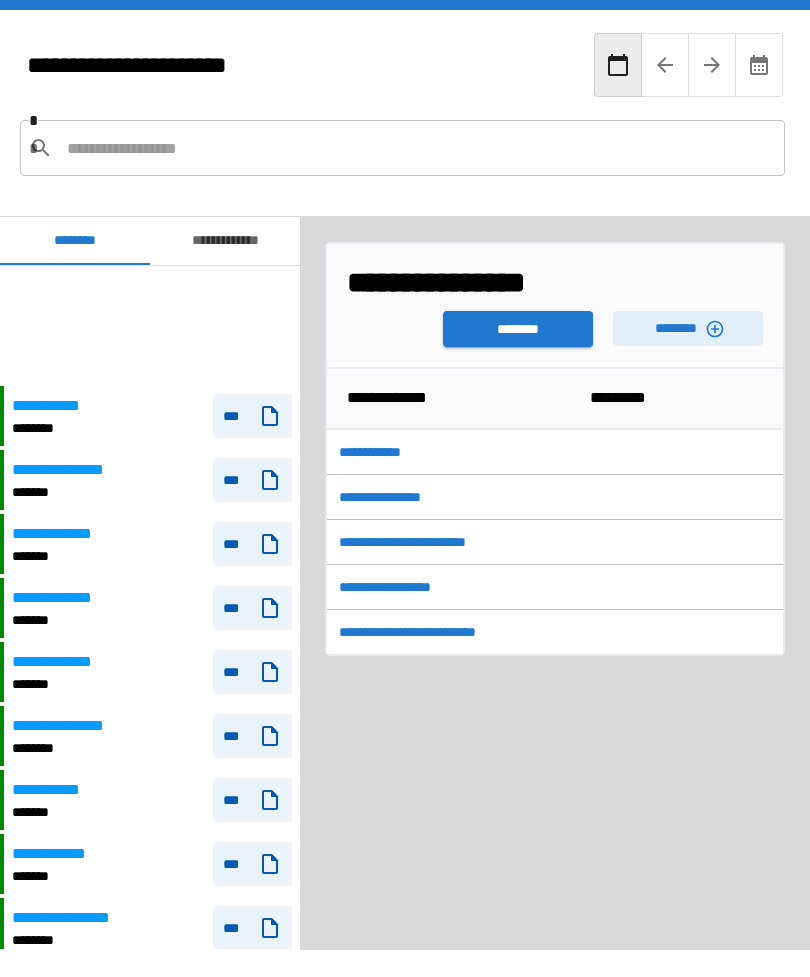 scroll, scrollTop: 120, scrollLeft: 0, axis: vertical 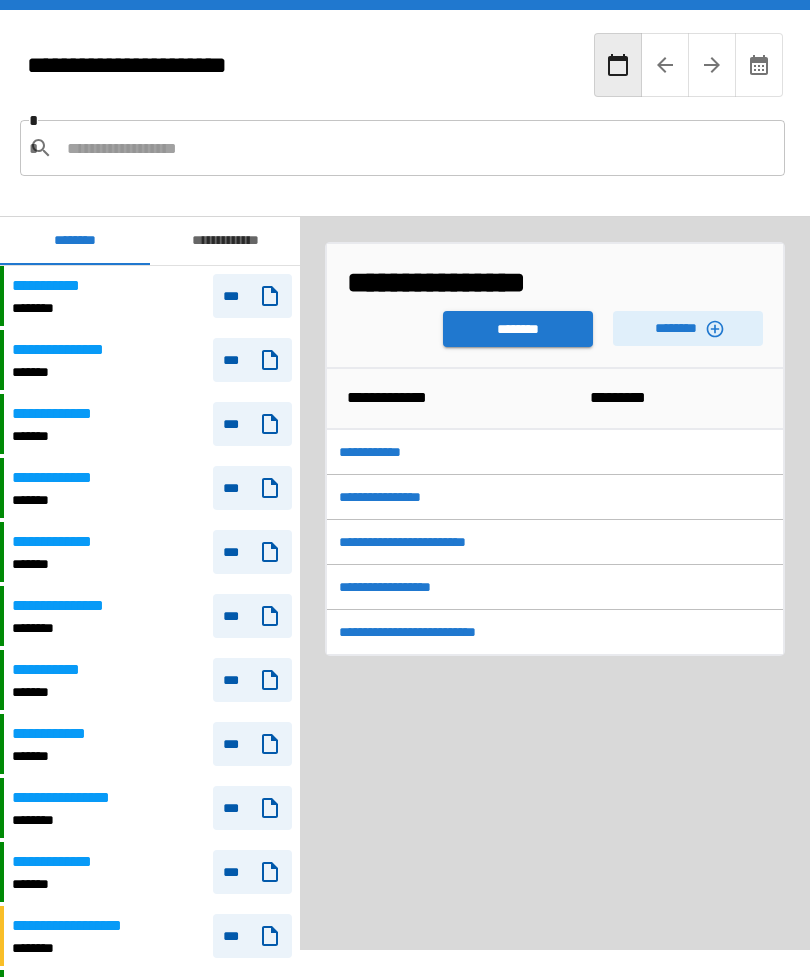 click on "********" at bounding box center (518, 329) 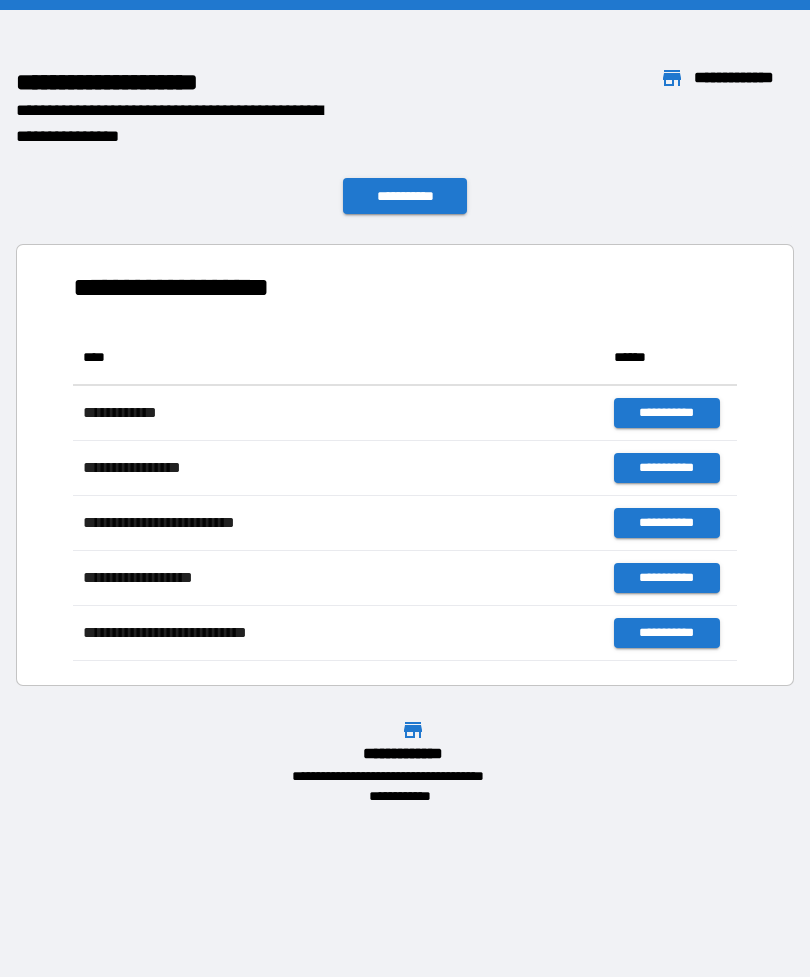 scroll, scrollTop: 331, scrollLeft: 664, axis: both 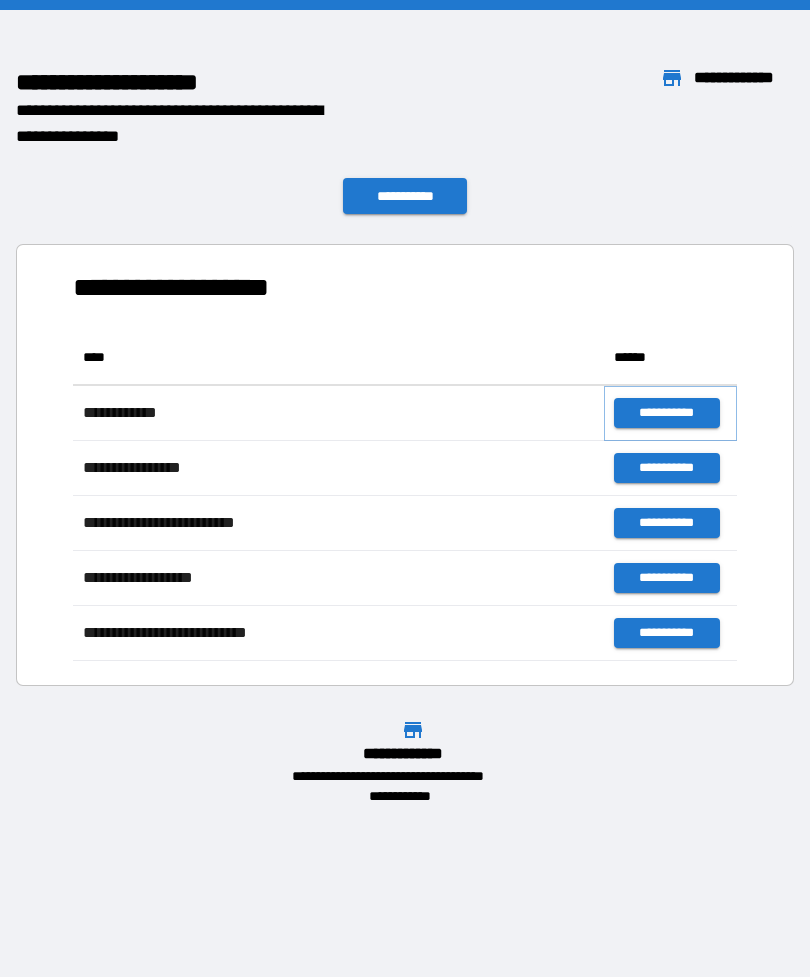 click on "**********" at bounding box center (666, 413) 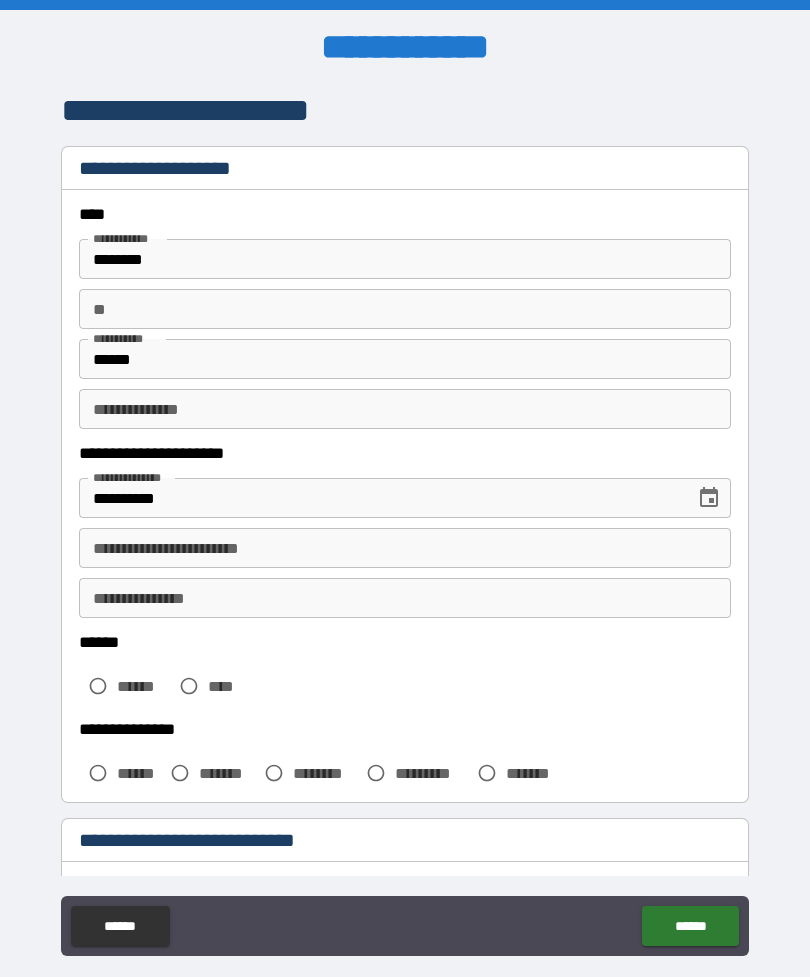 click on "**" at bounding box center (405, 309) 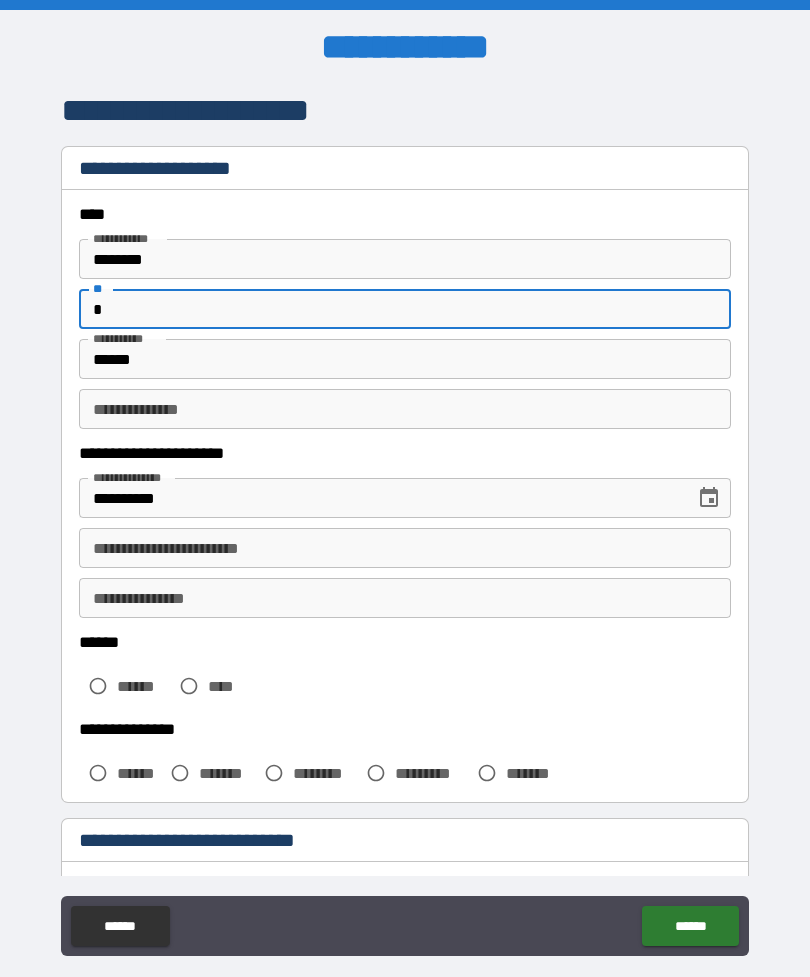 type on "*" 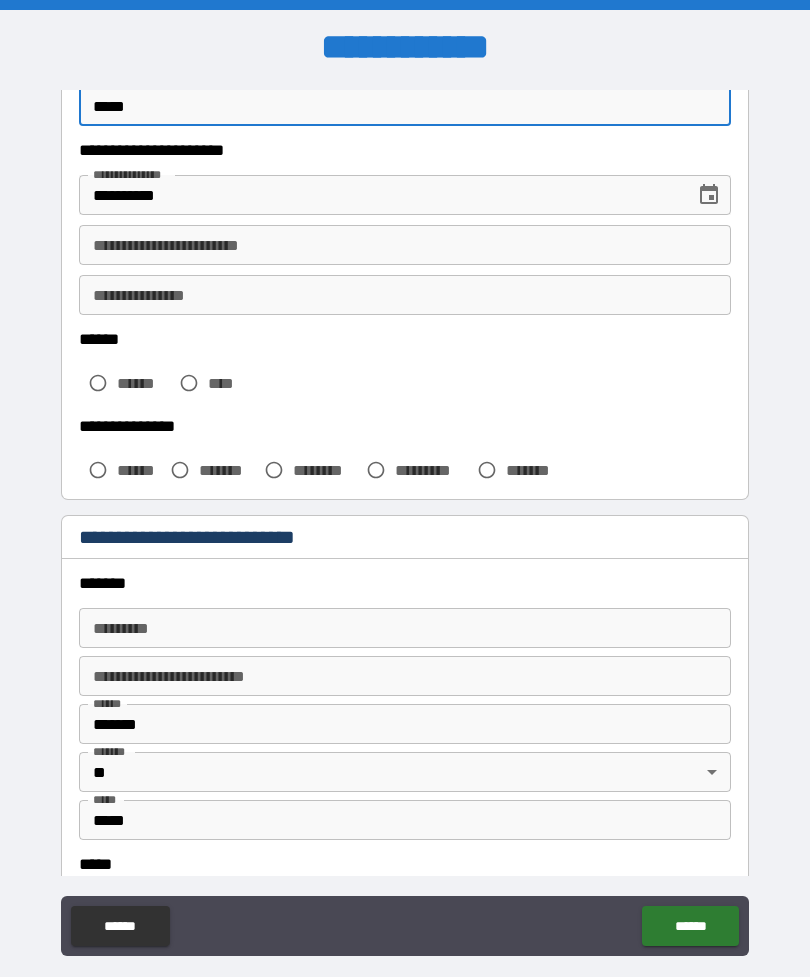 scroll, scrollTop: 318, scrollLeft: 0, axis: vertical 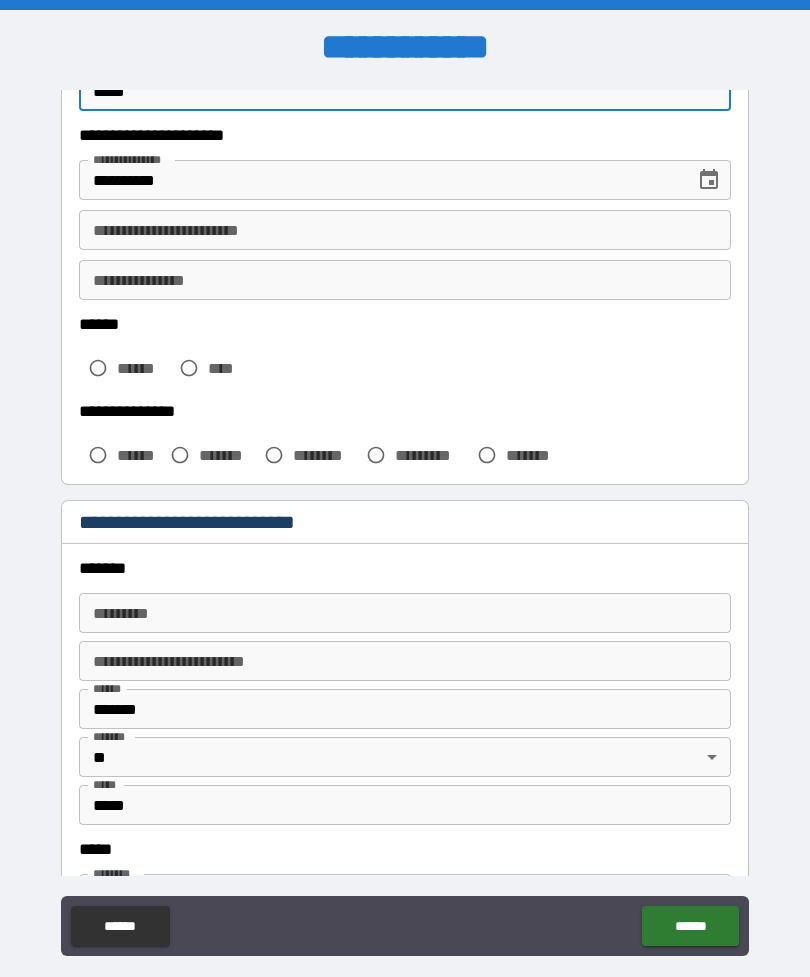 type on "*****" 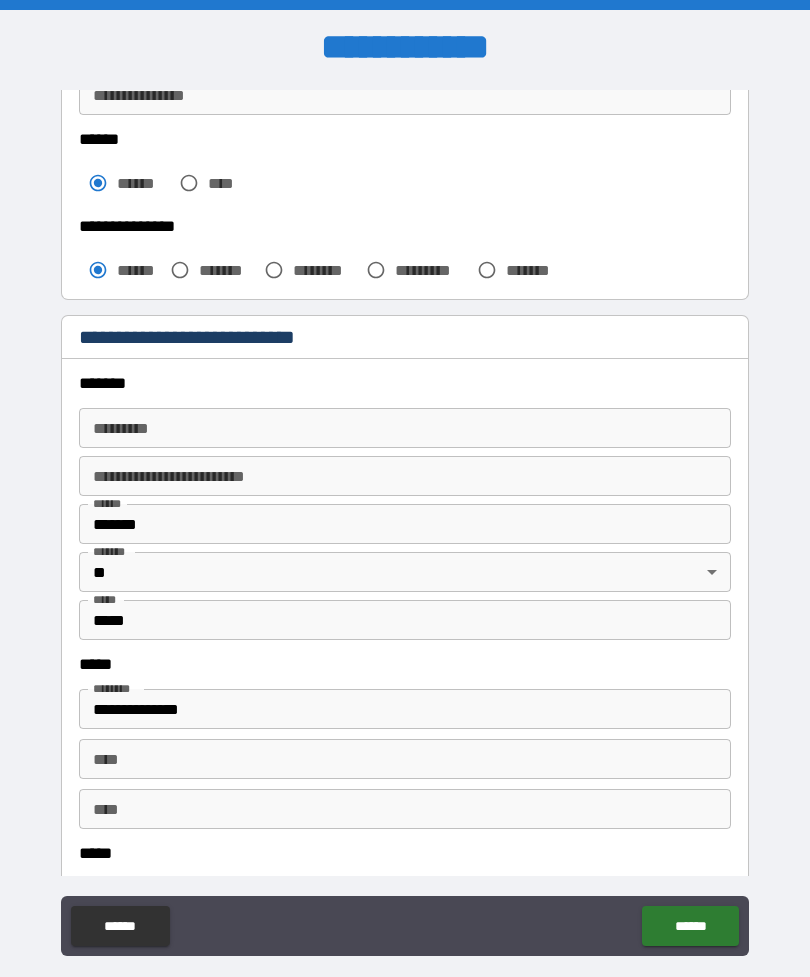 scroll, scrollTop: 508, scrollLeft: 0, axis: vertical 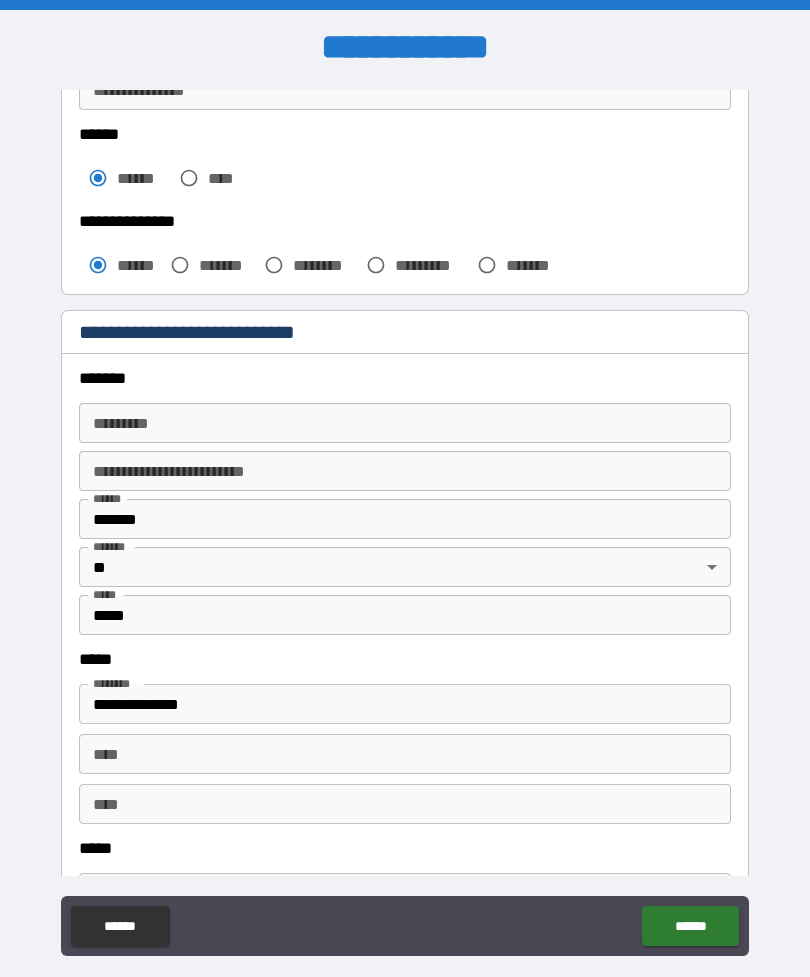 click on "*******   *" at bounding box center [405, 423] 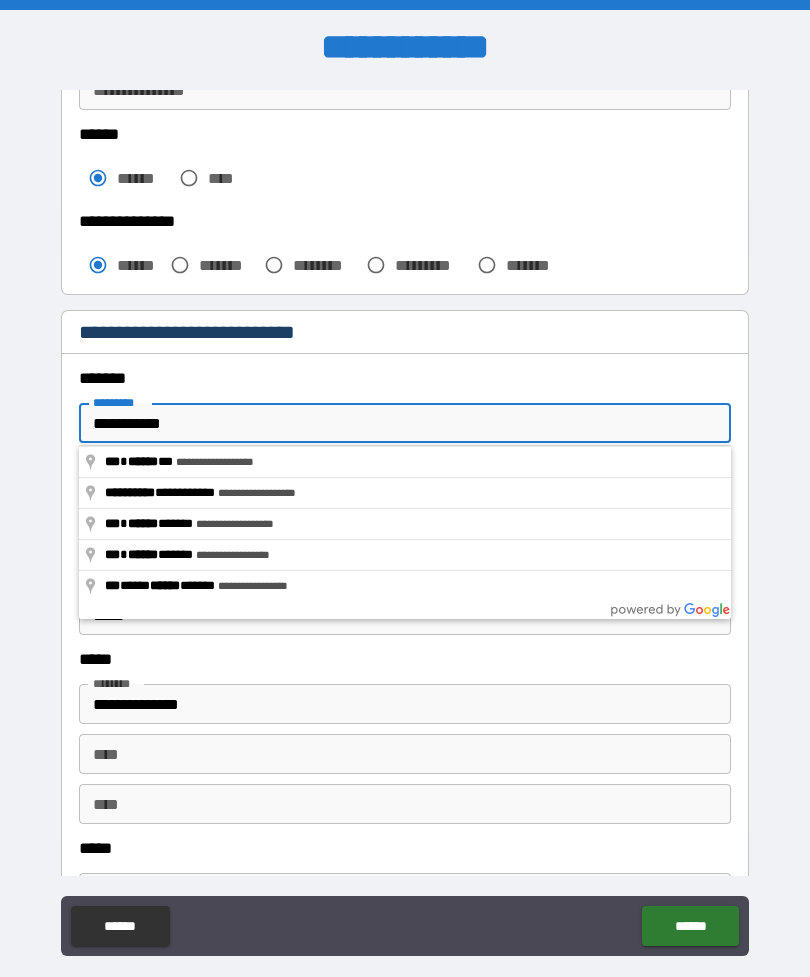 type on "**********" 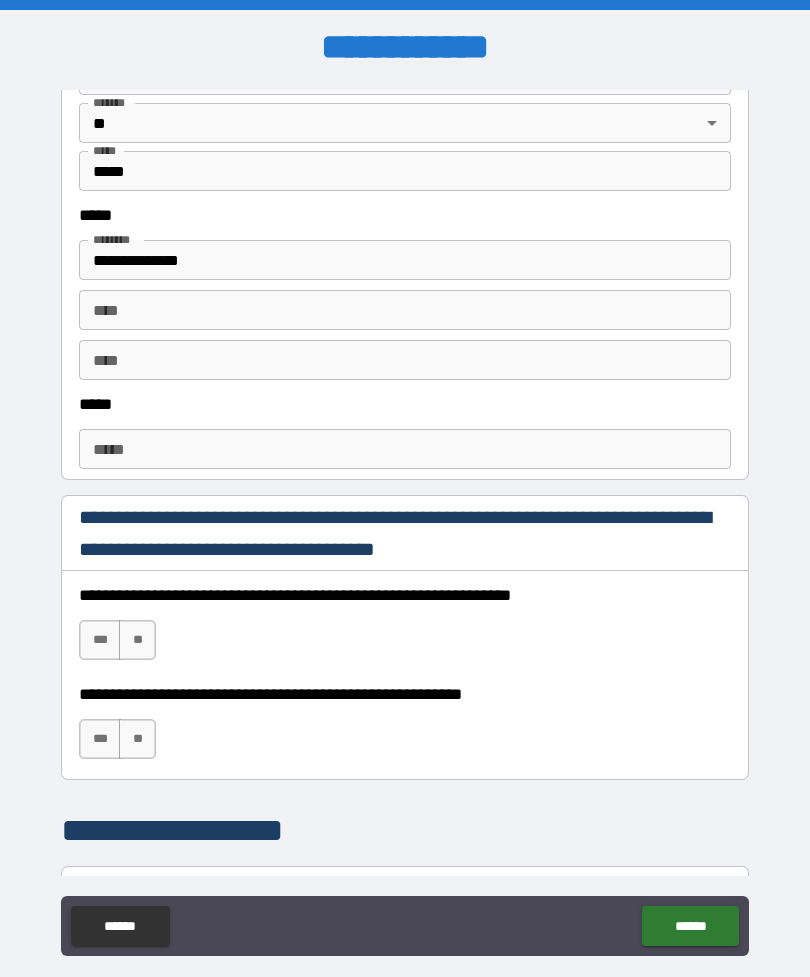 scroll, scrollTop: 988, scrollLeft: 0, axis: vertical 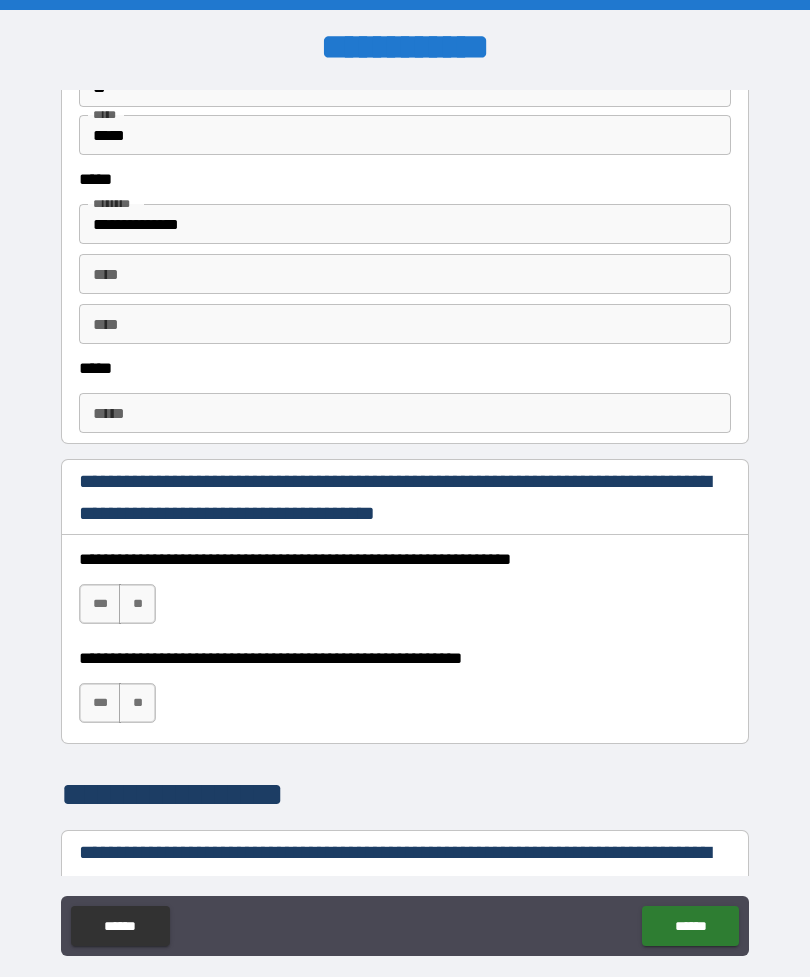 click on "*****" at bounding box center (405, 413) 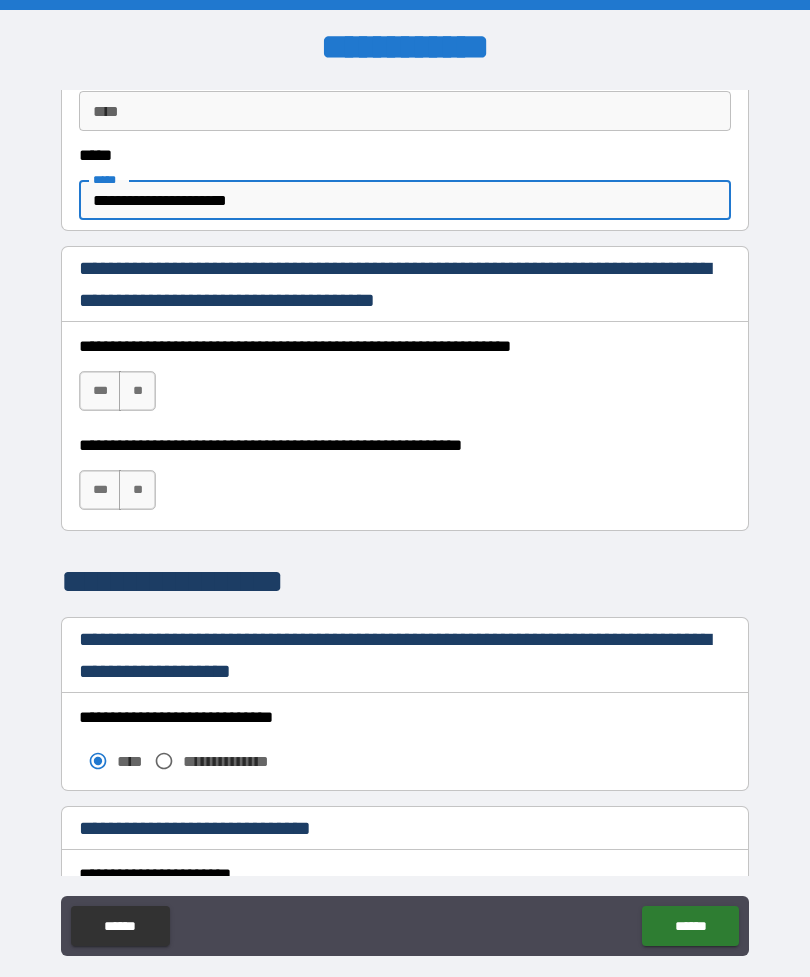 scroll, scrollTop: 1213, scrollLeft: 0, axis: vertical 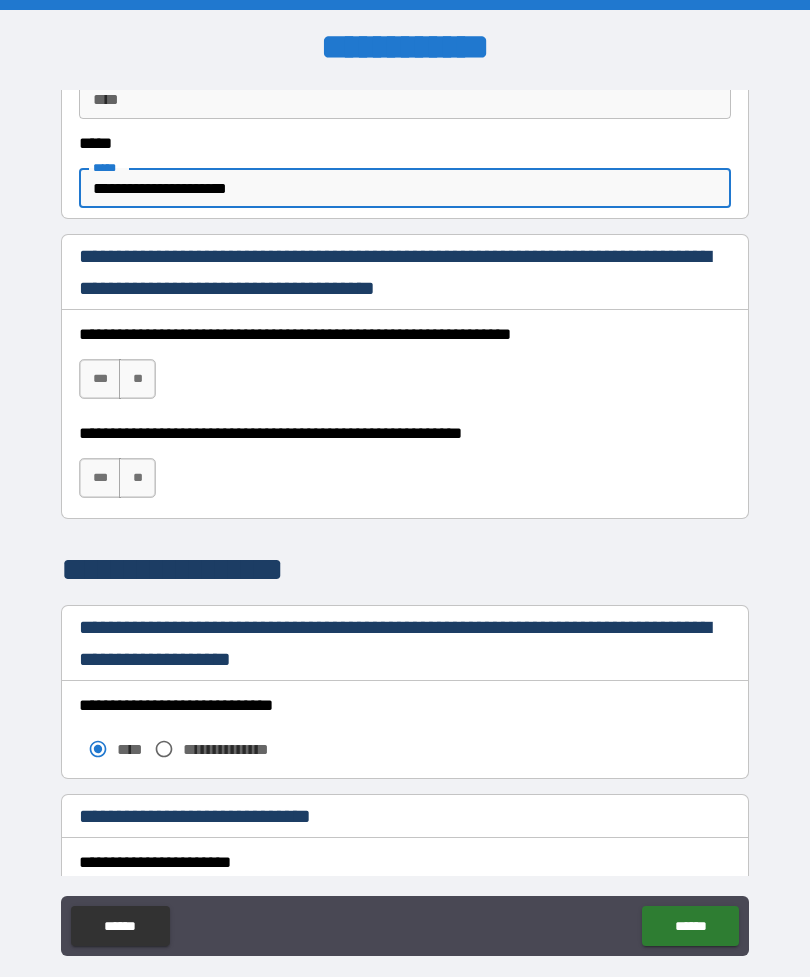 type on "**********" 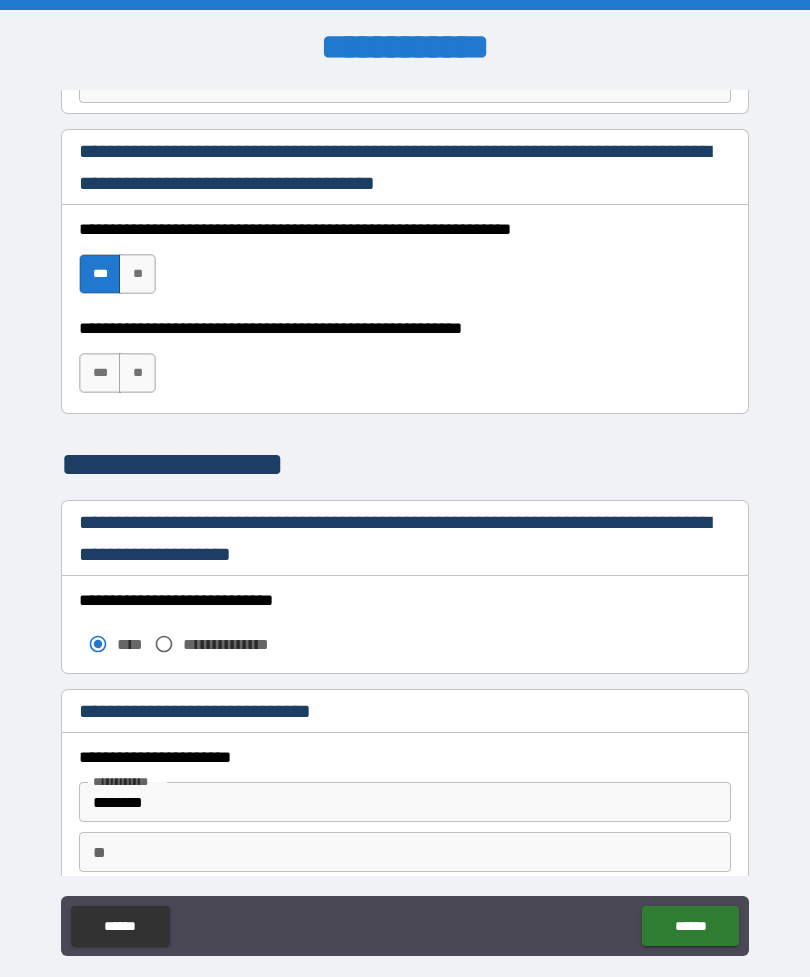 scroll, scrollTop: 1324, scrollLeft: 0, axis: vertical 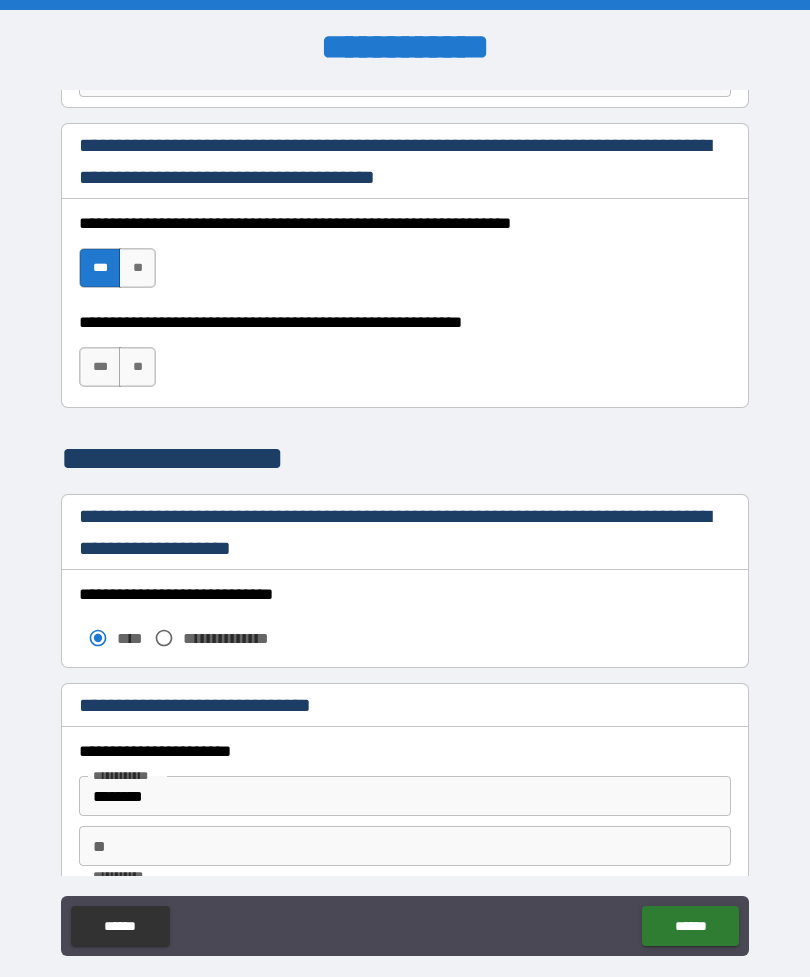 click on "***" at bounding box center [100, 367] 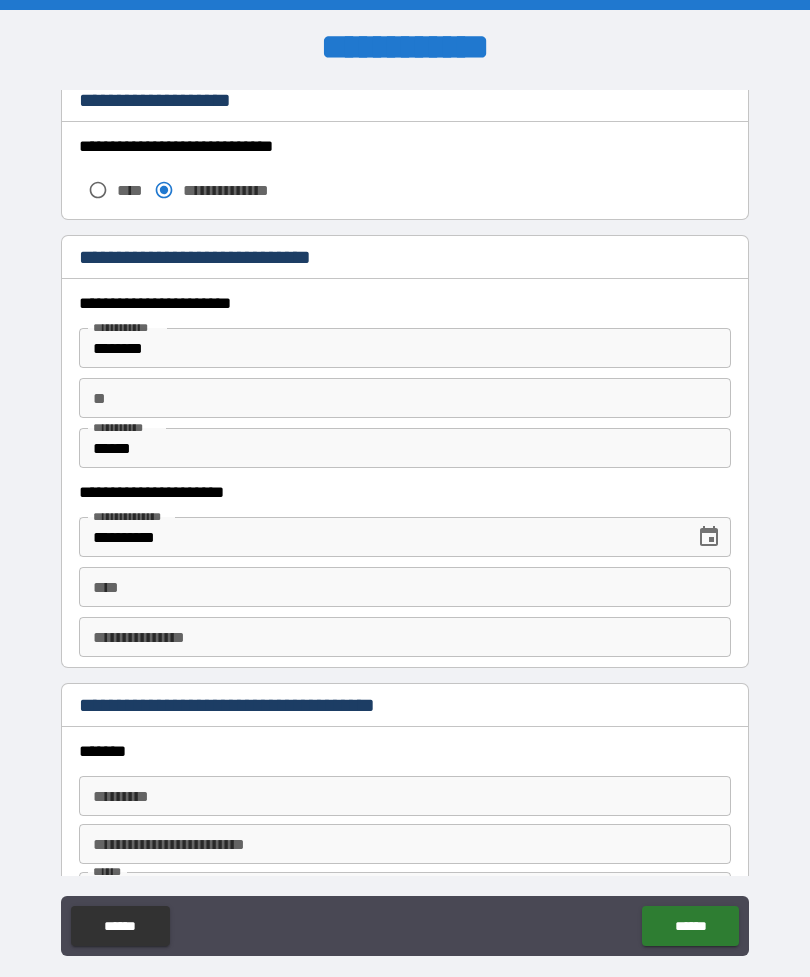 scroll, scrollTop: 1774, scrollLeft: 0, axis: vertical 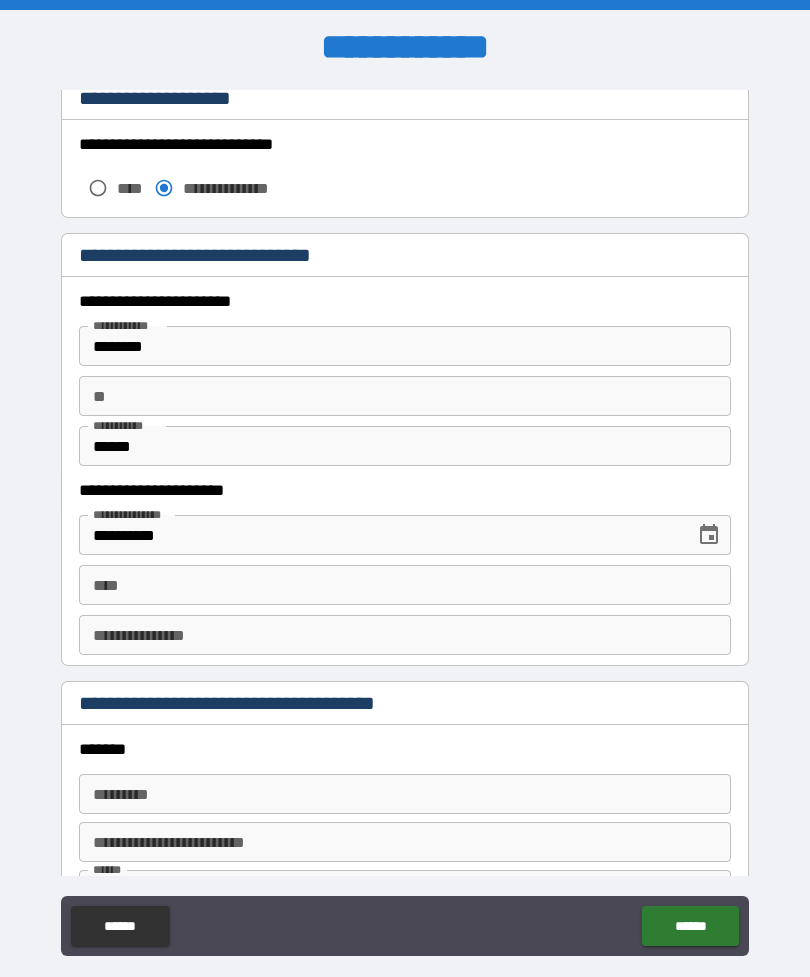 click on "********" at bounding box center (405, 346) 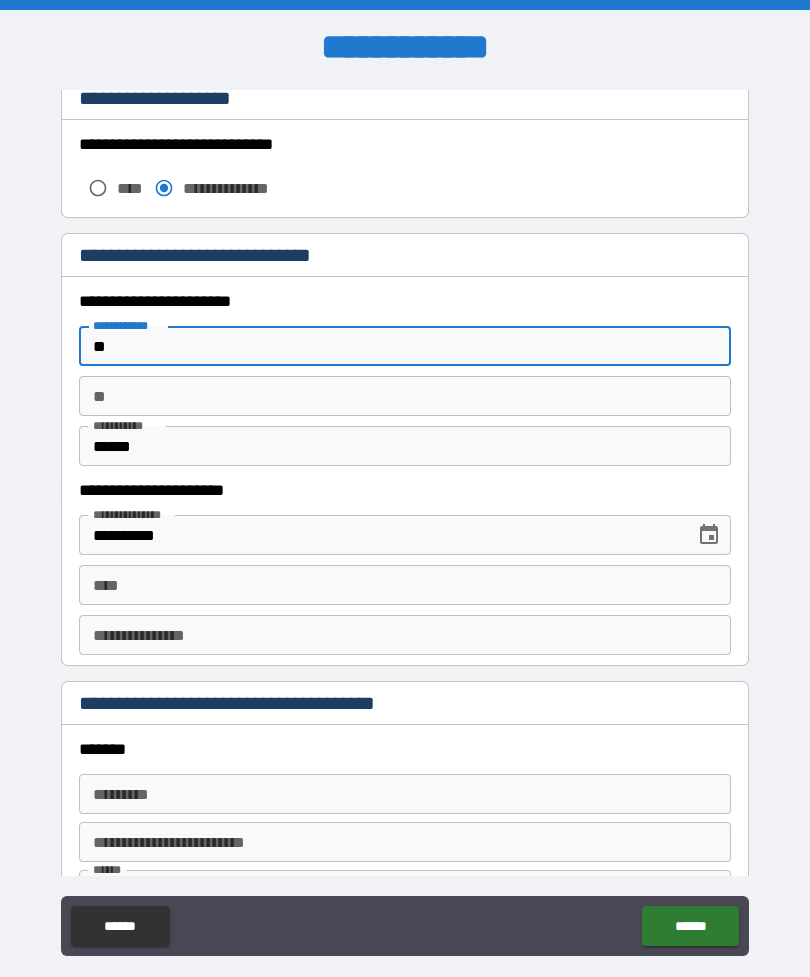 type on "*" 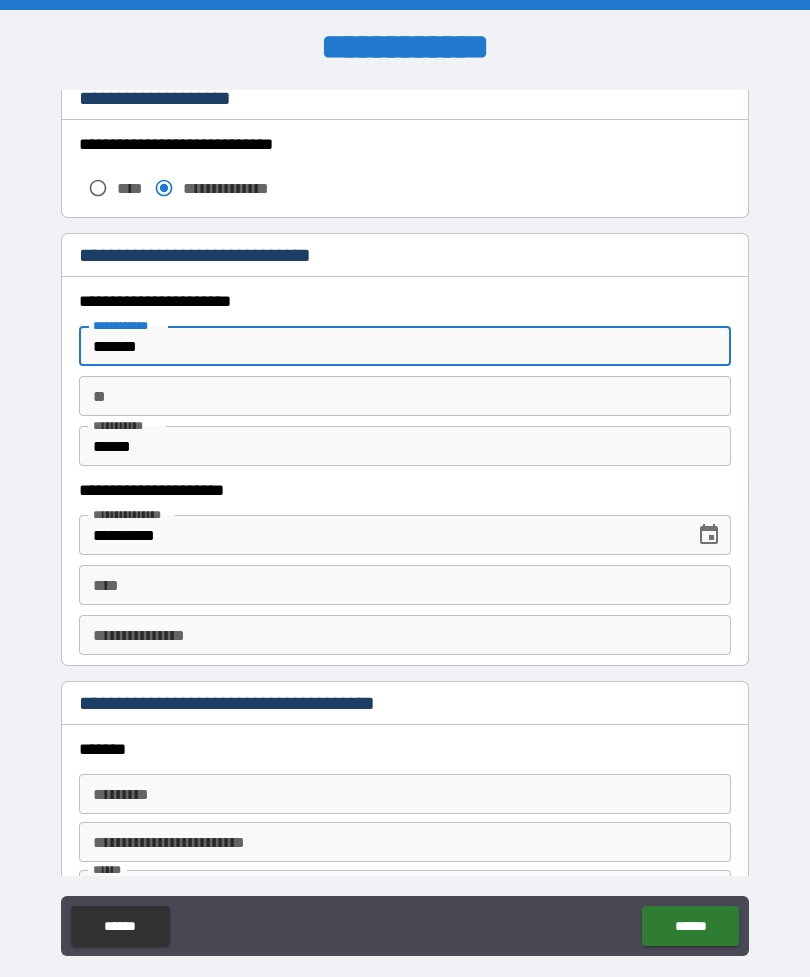 type on "*******" 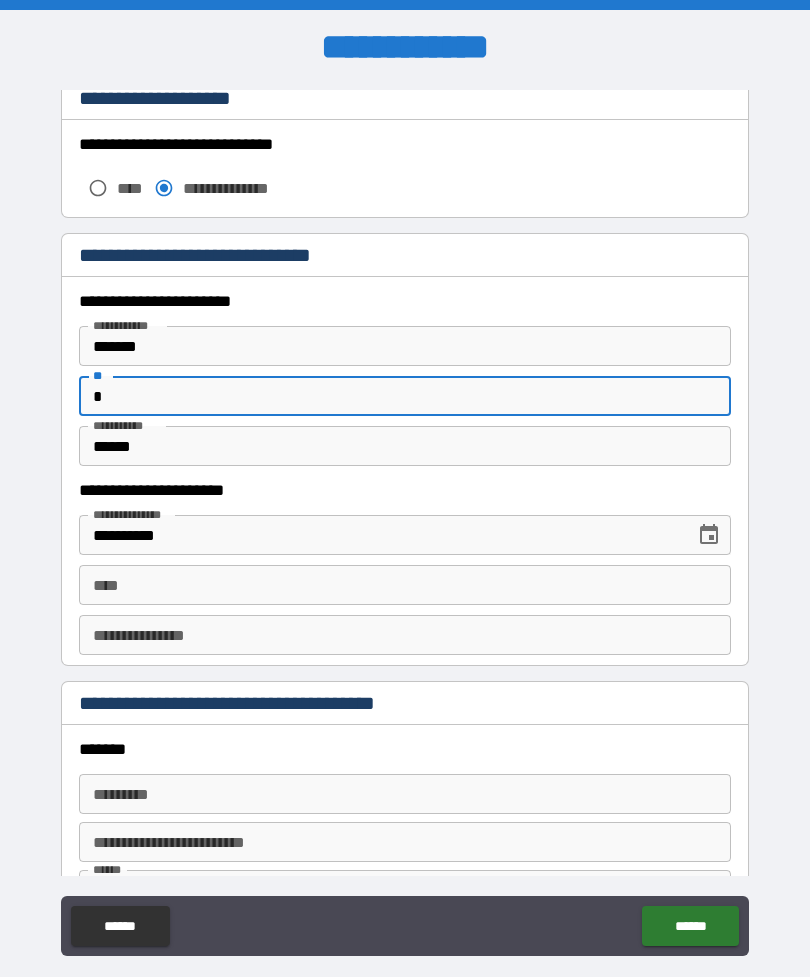 type on "*" 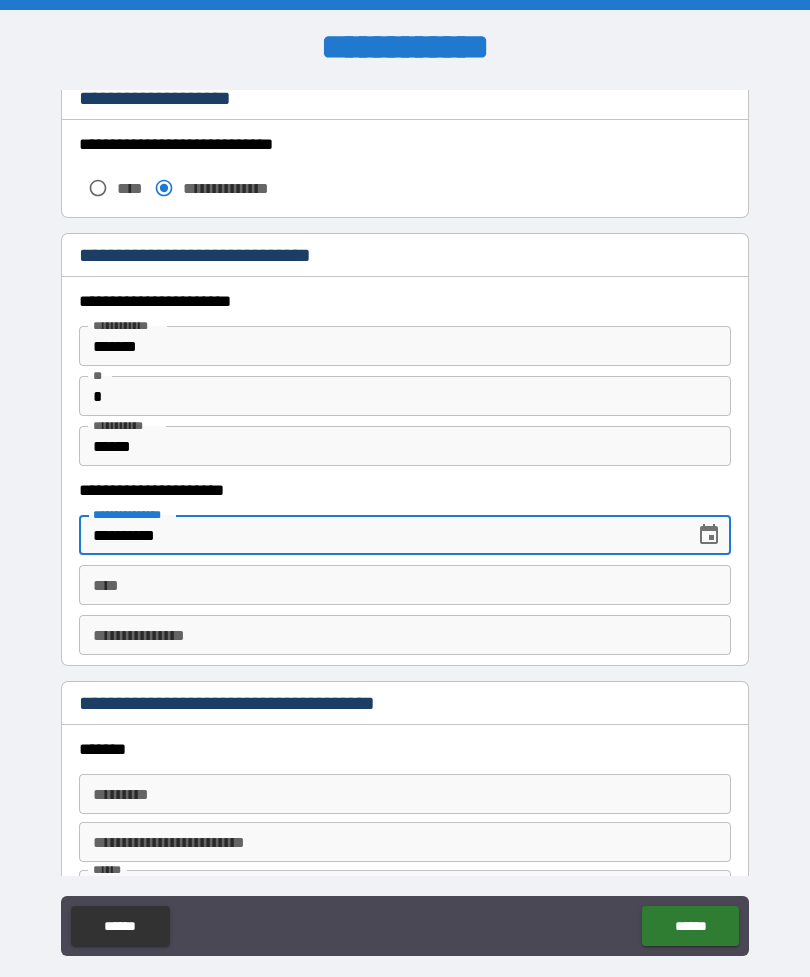 click at bounding box center [709, 535] 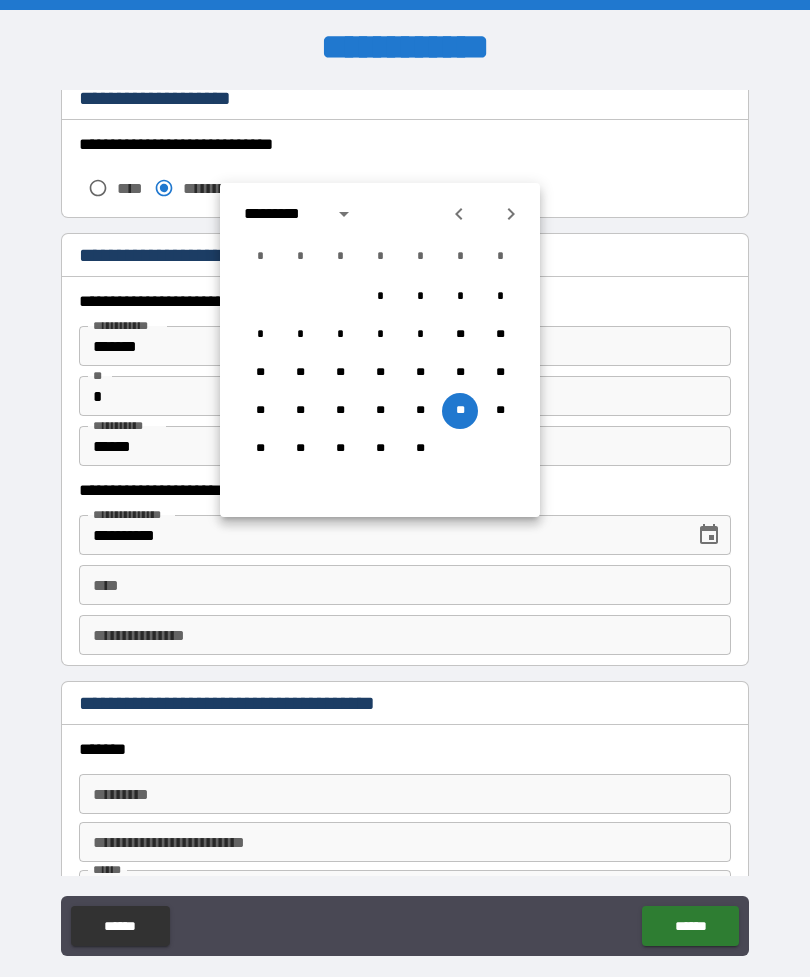 click 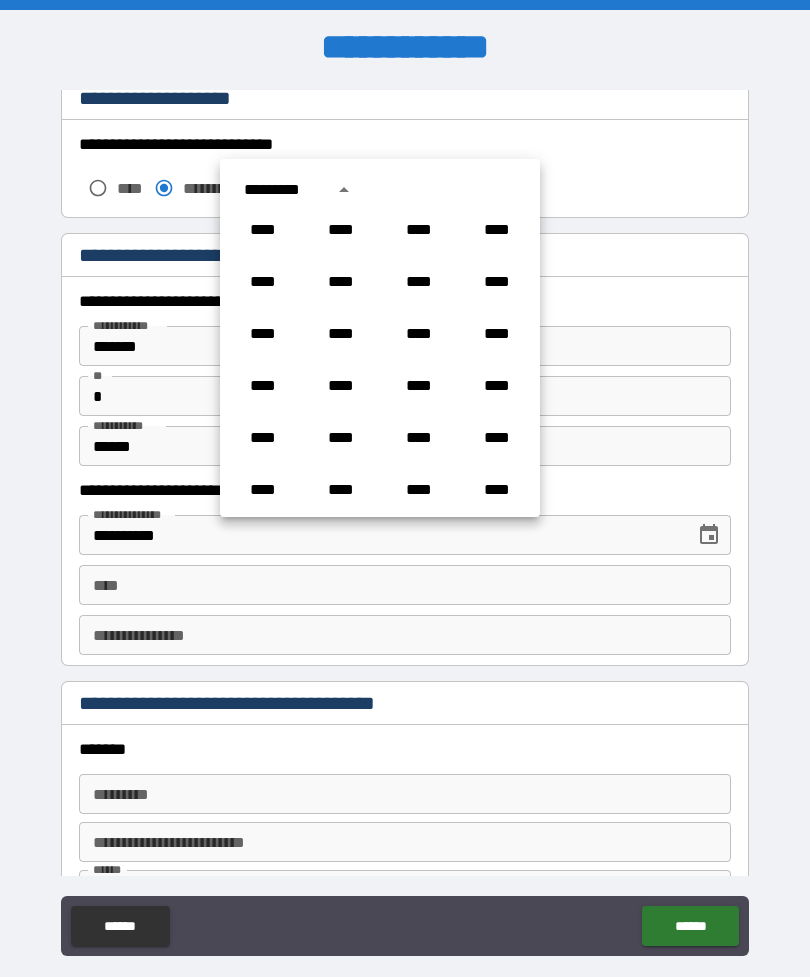 scroll, scrollTop: 998, scrollLeft: 0, axis: vertical 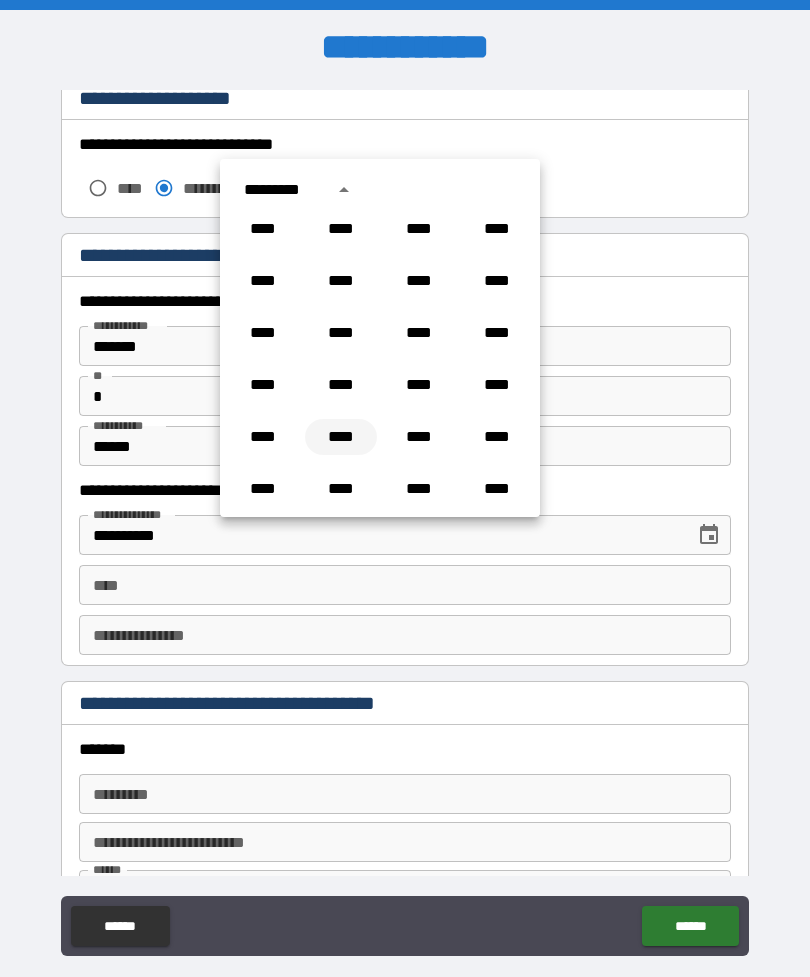 click on "****" at bounding box center [341, 437] 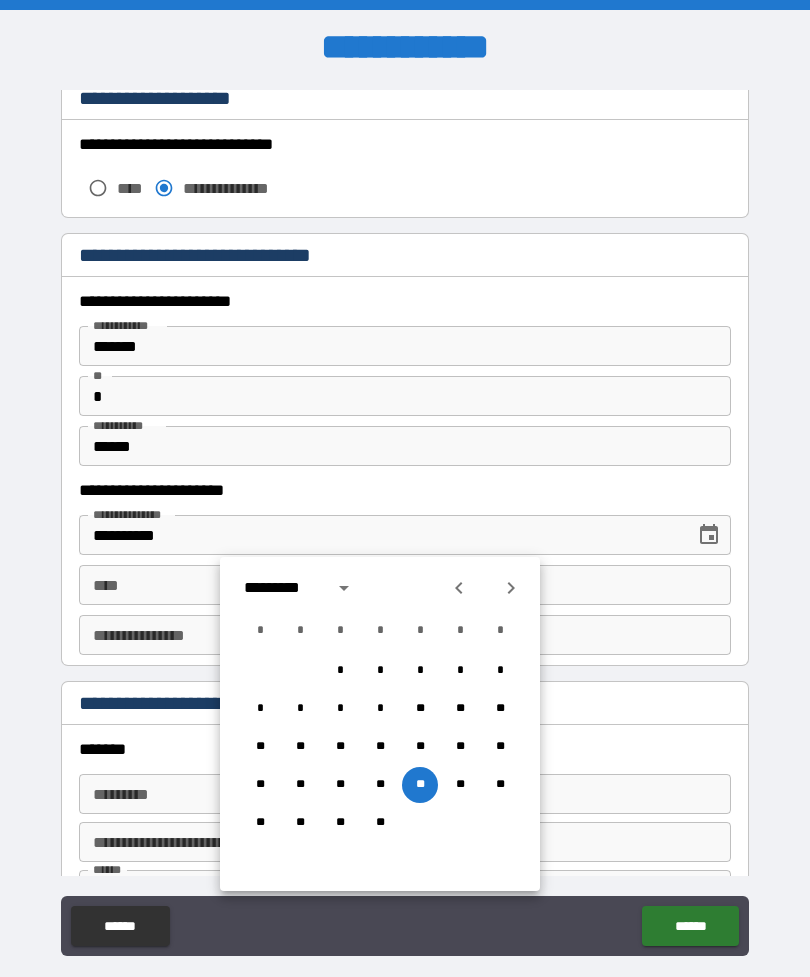 click 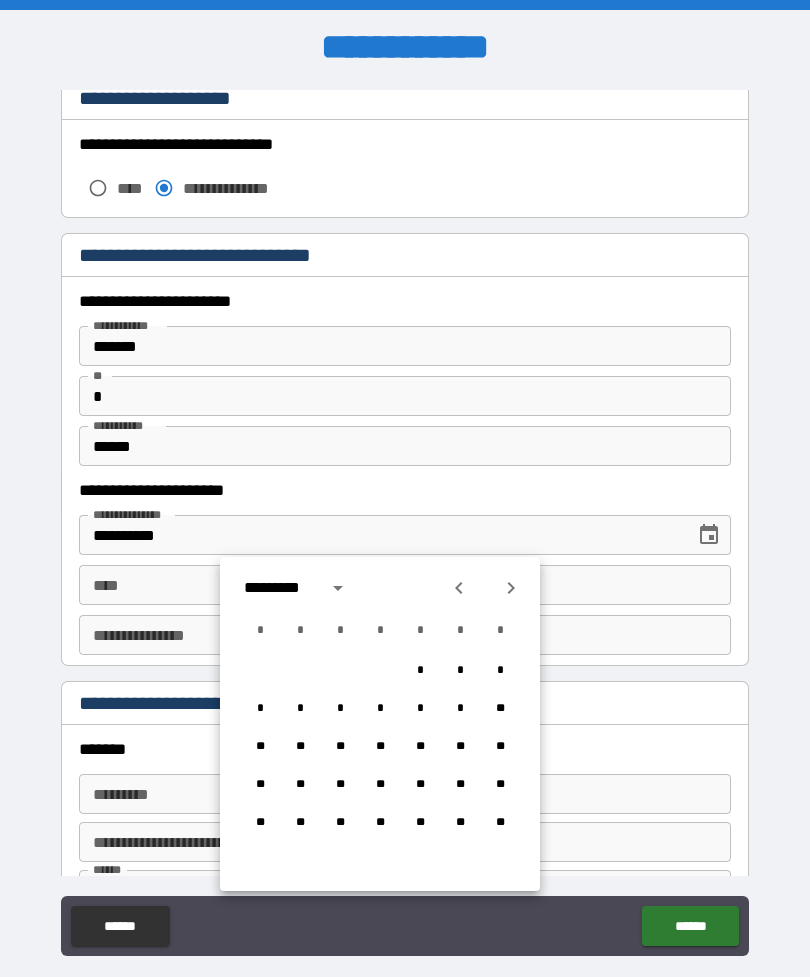 click 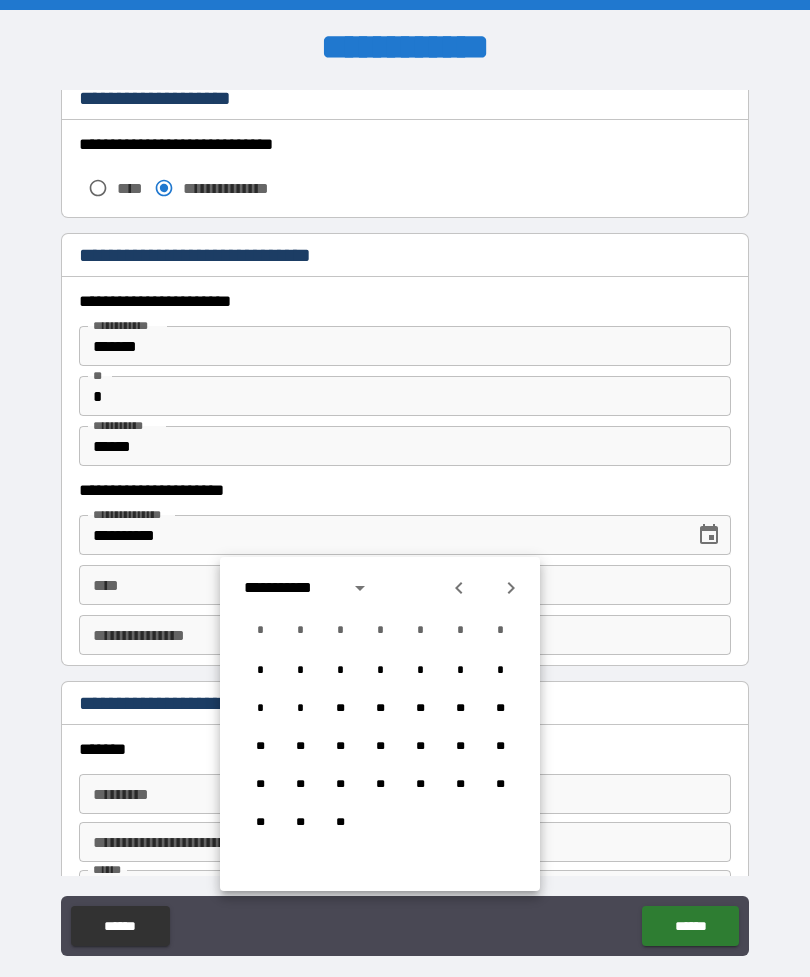 click 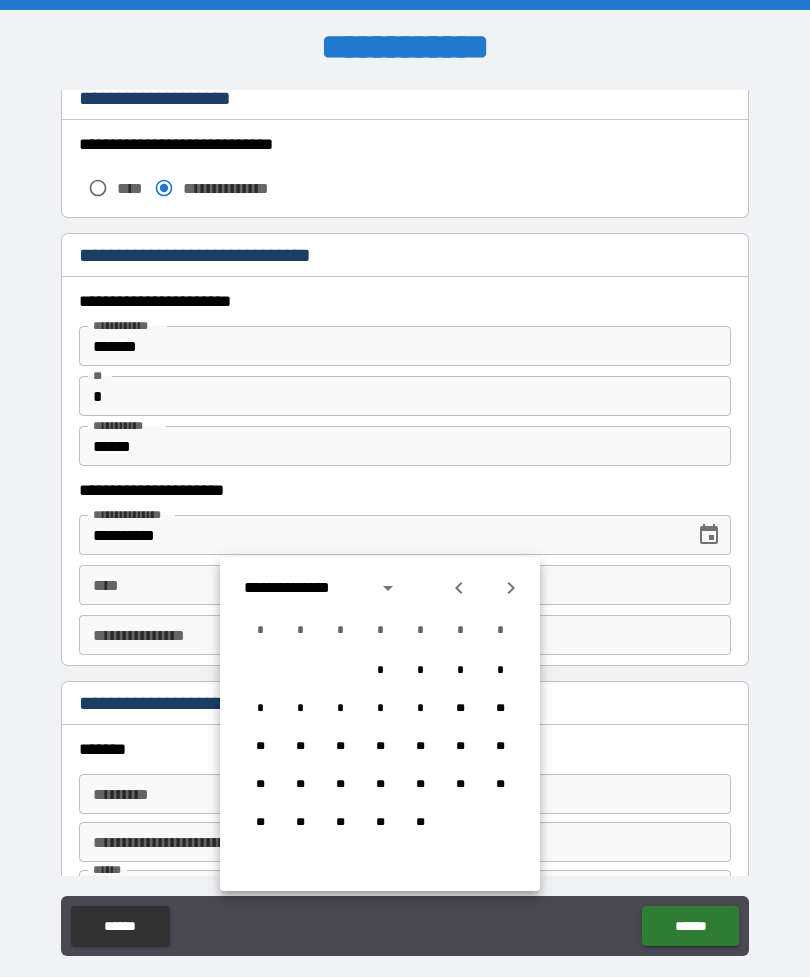 click 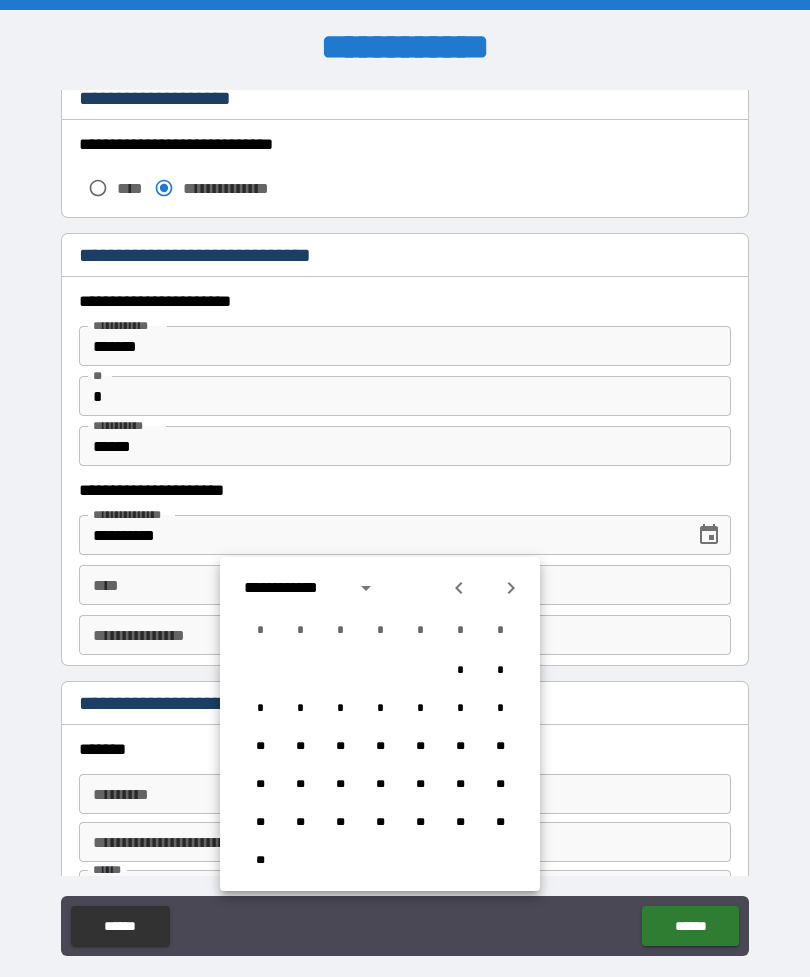 click 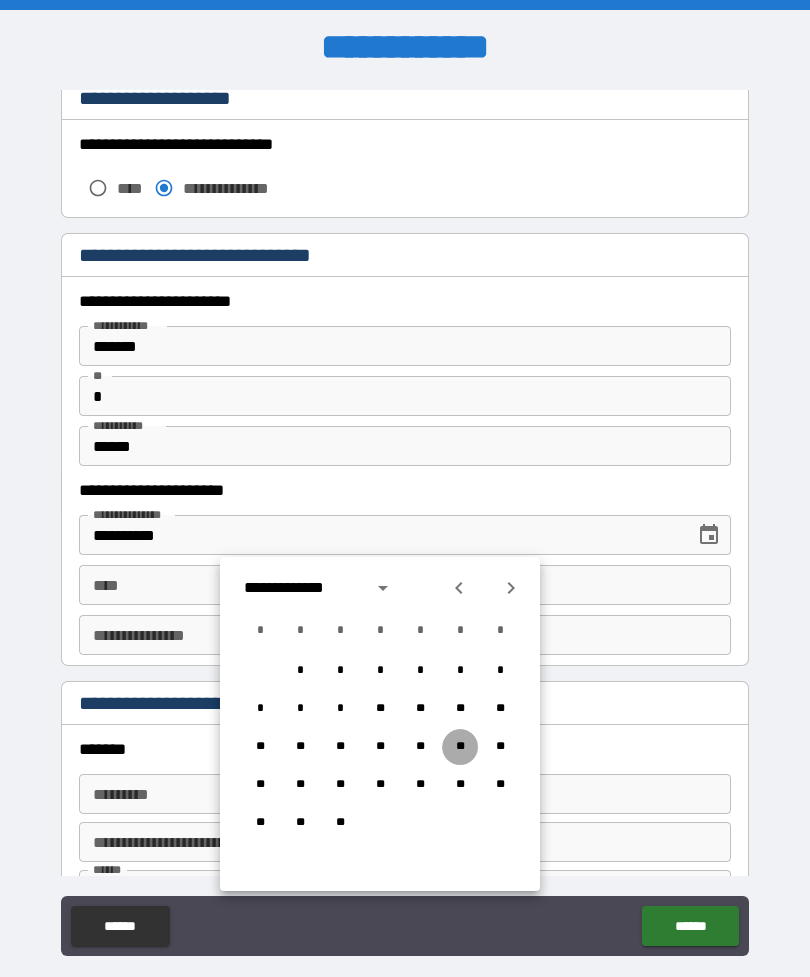 click on "**" at bounding box center [460, 747] 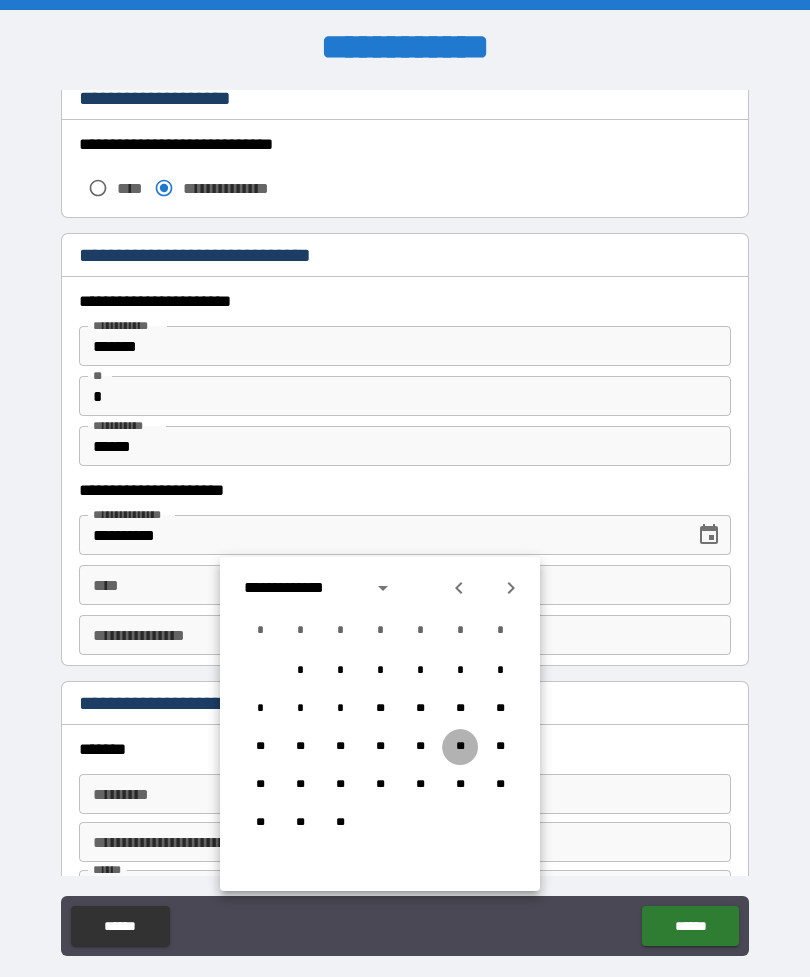 type on "**********" 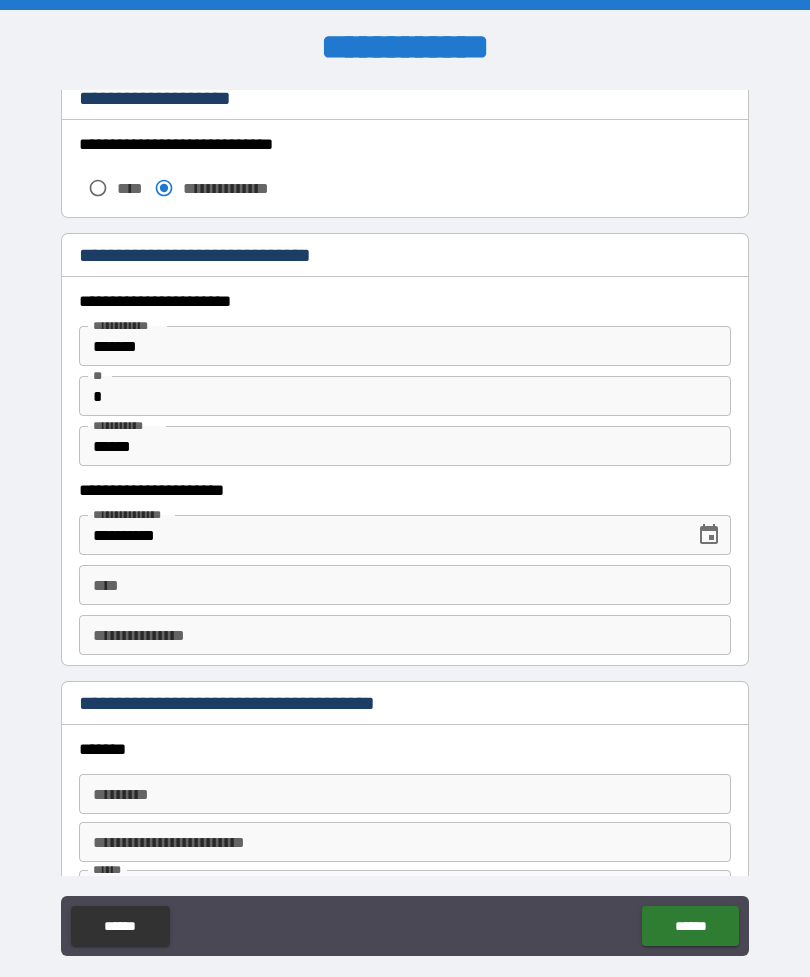 click on "****" at bounding box center (405, 585) 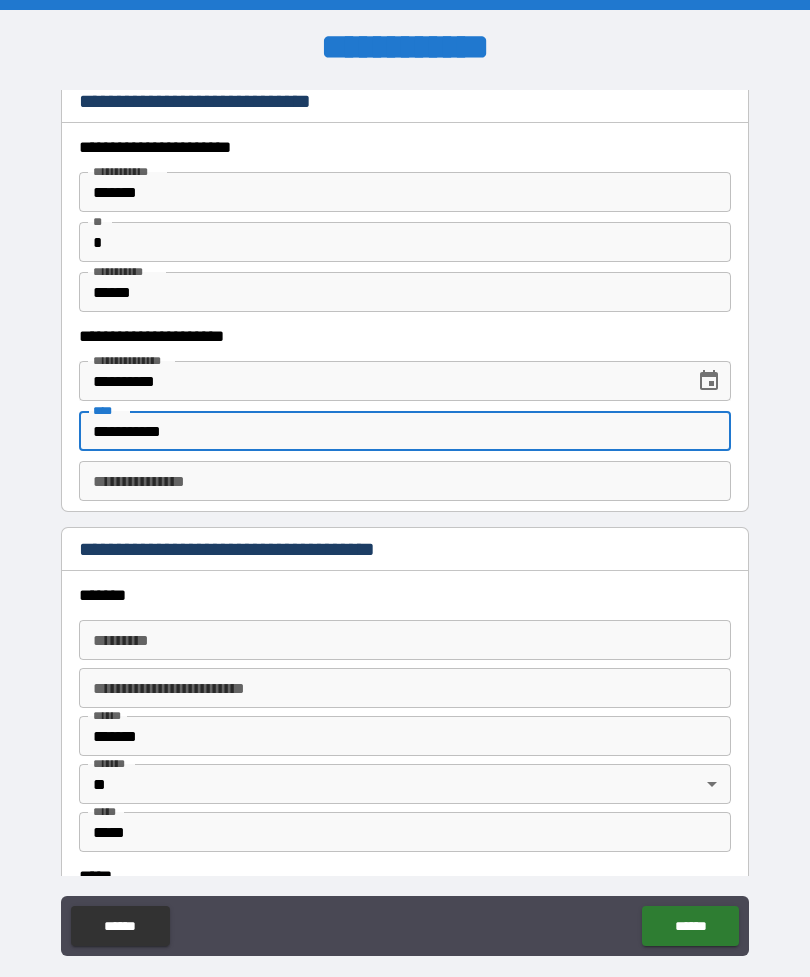 scroll, scrollTop: 1927, scrollLeft: 0, axis: vertical 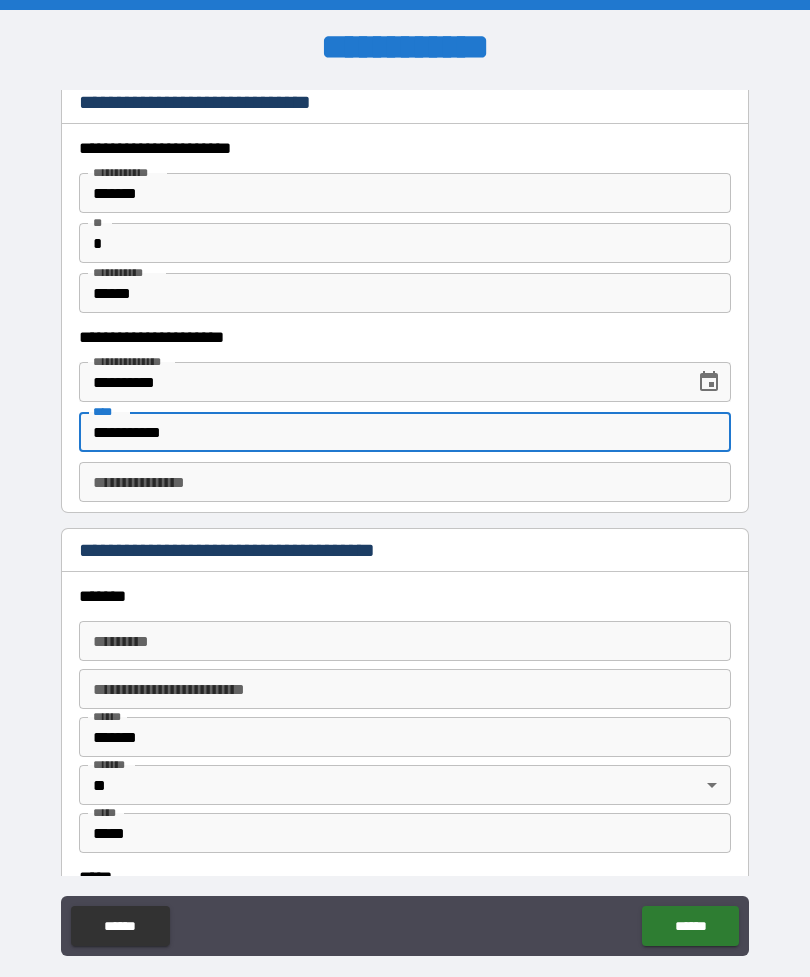 type on "**********" 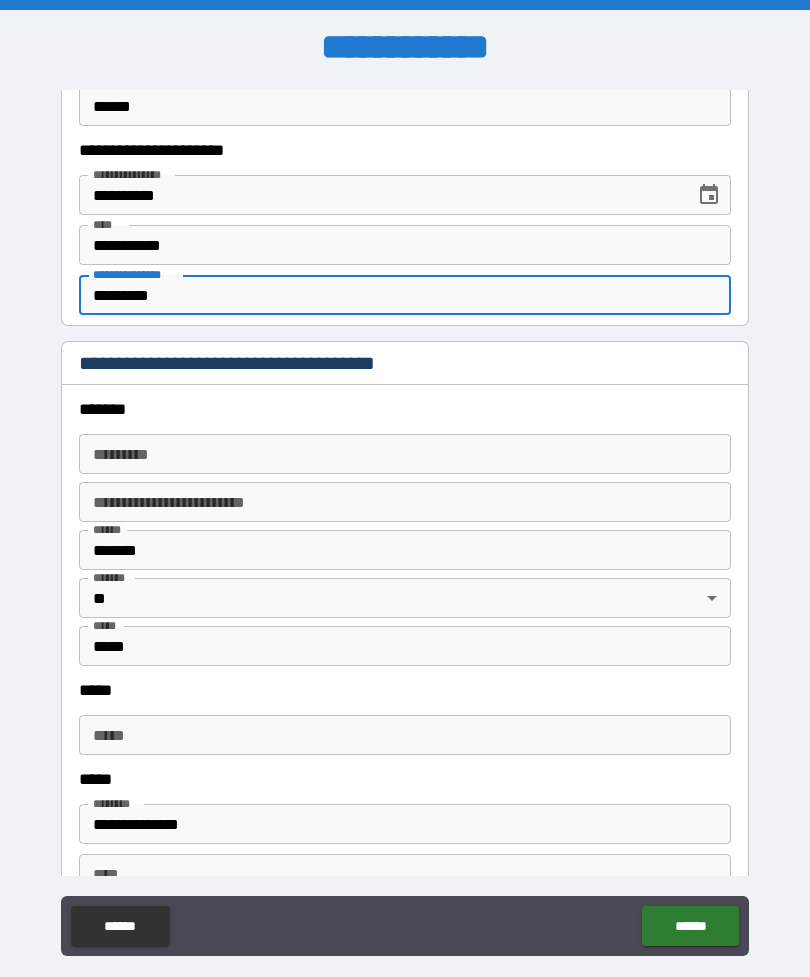 scroll, scrollTop: 2116, scrollLeft: 0, axis: vertical 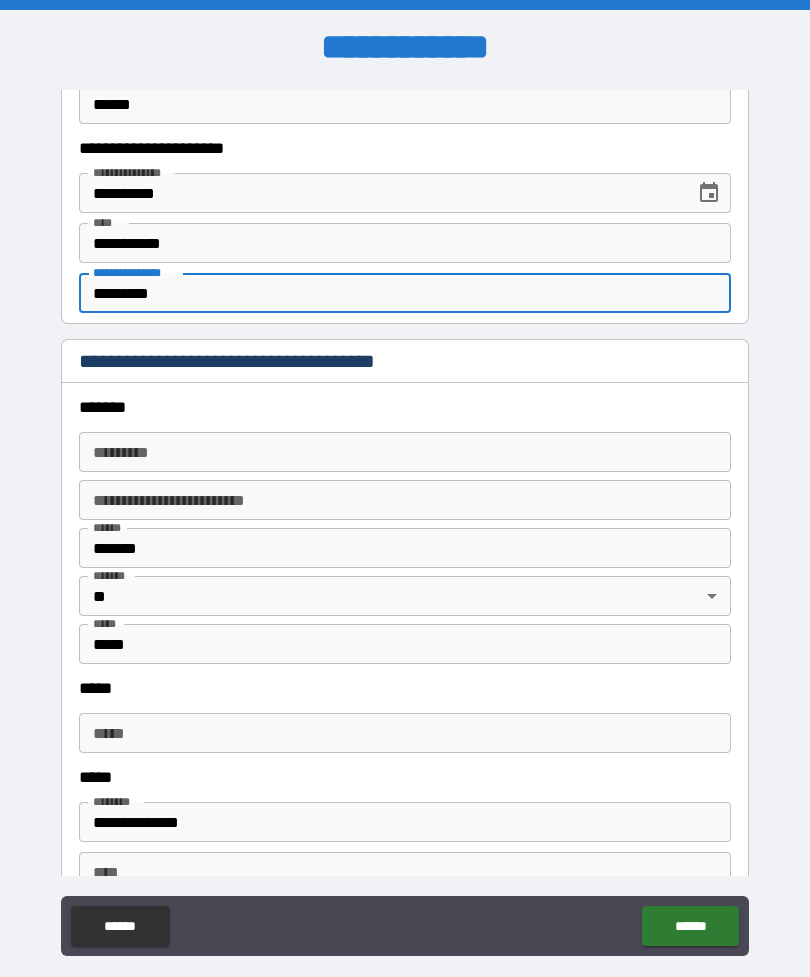 type on "*********" 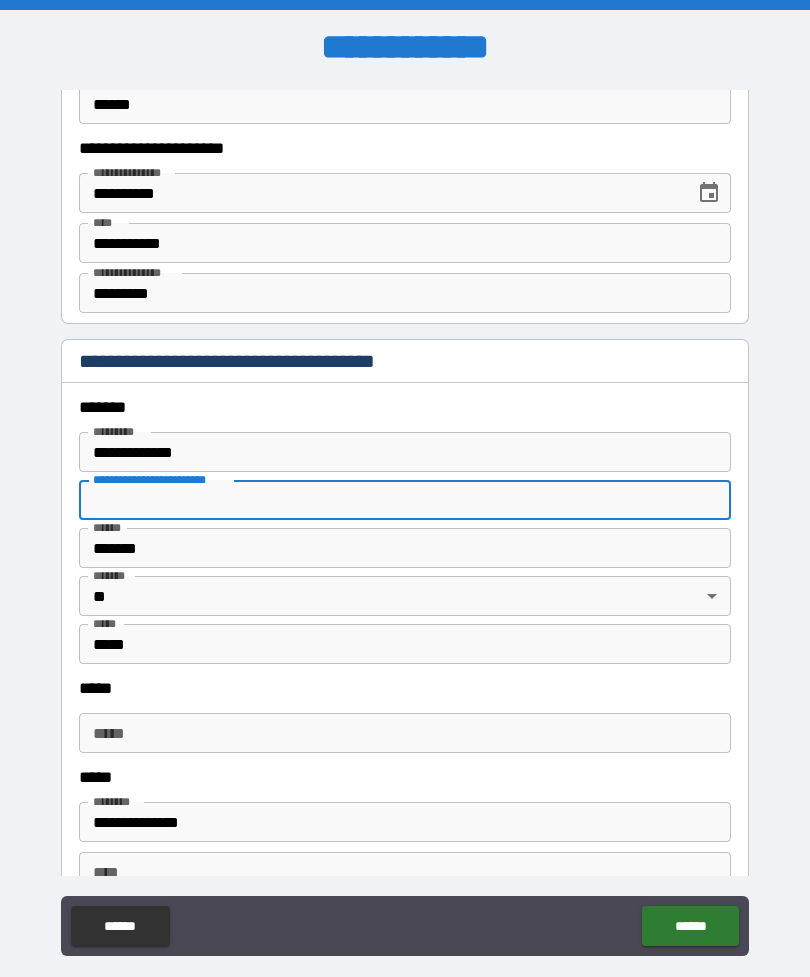 type on "**********" 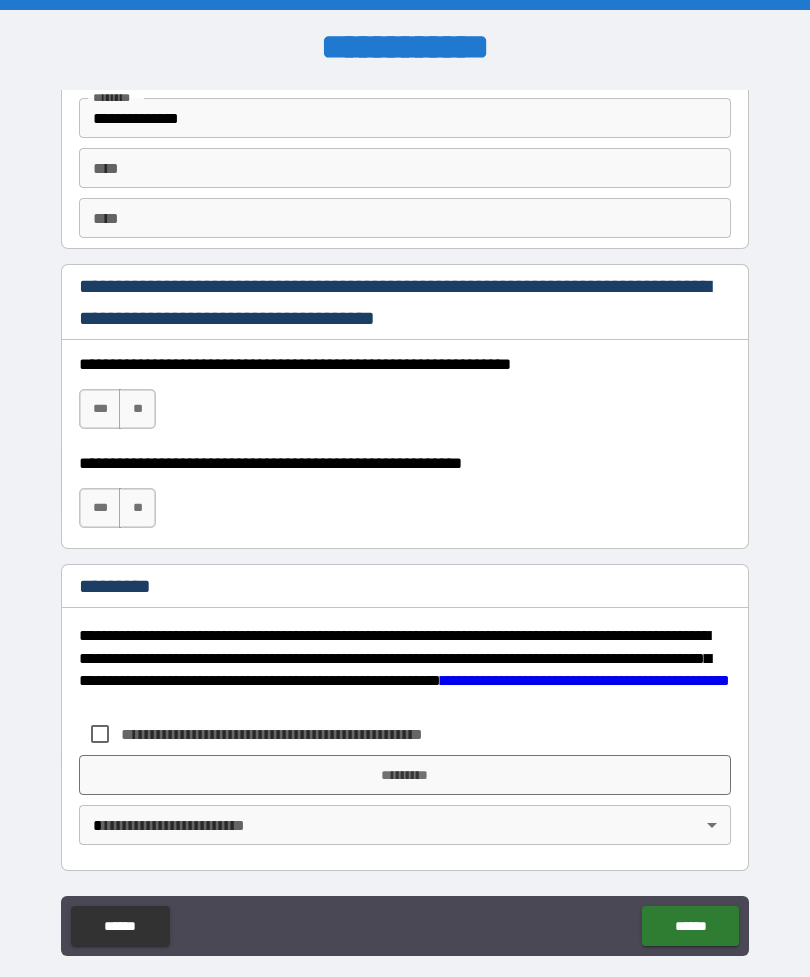 scroll, scrollTop: 2820, scrollLeft: 0, axis: vertical 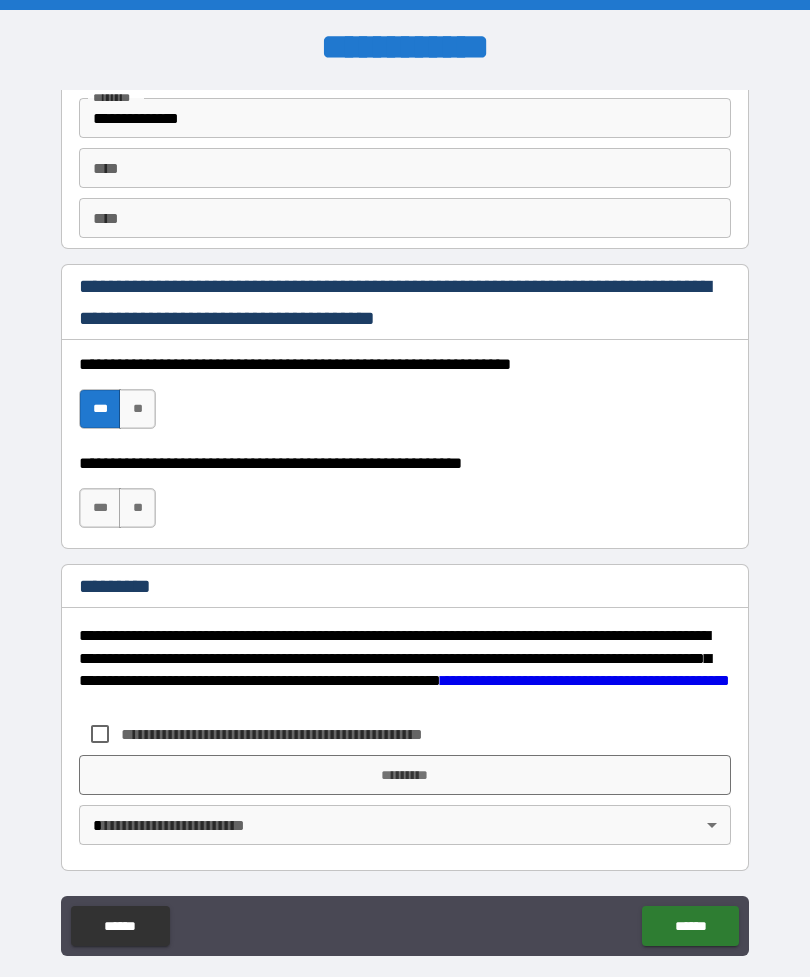 click on "***" at bounding box center (100, 508) 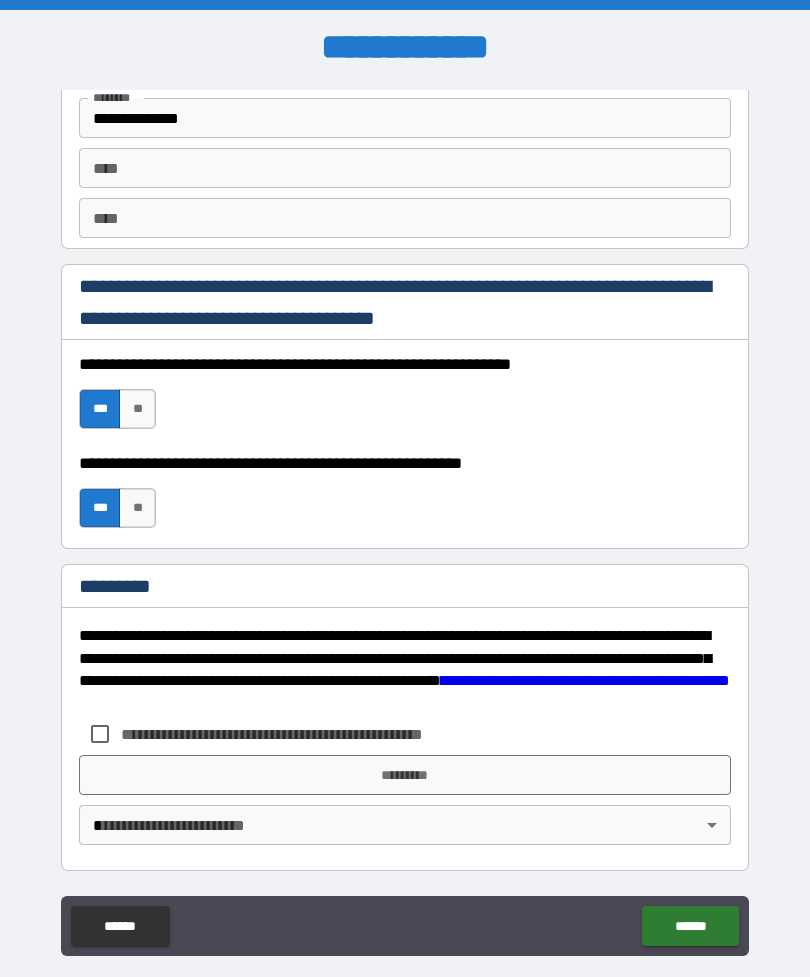scroll, scrollTop: 2820, scrollLeft: 0, axis: vertical 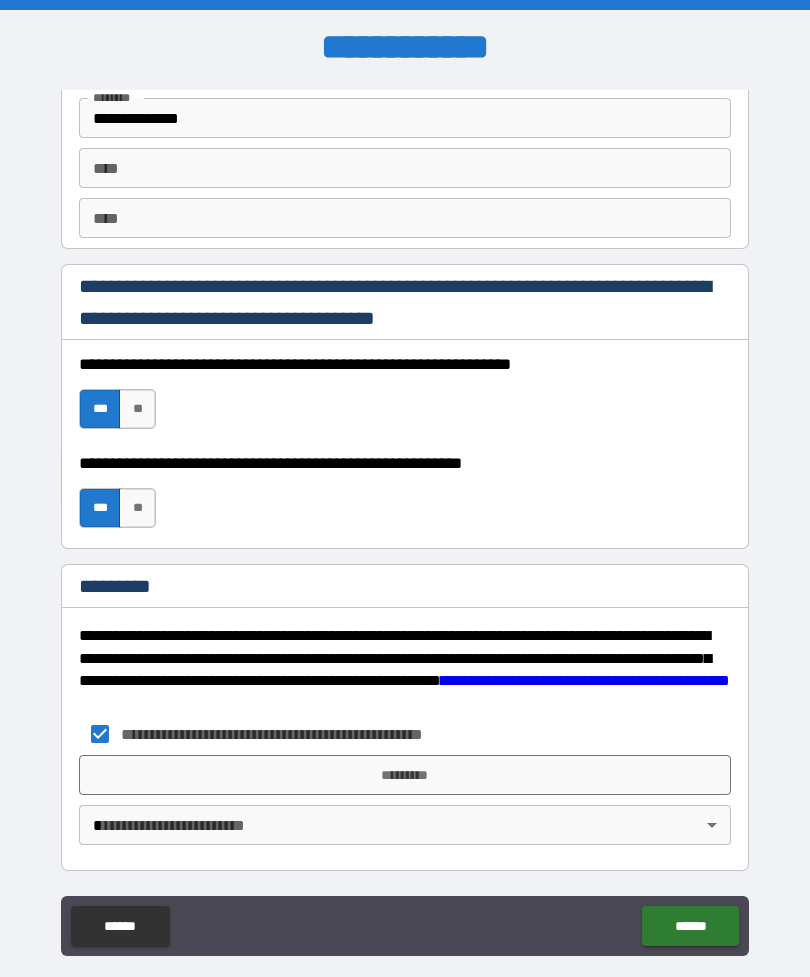 click on "*********" at bounding box center [405, 775] 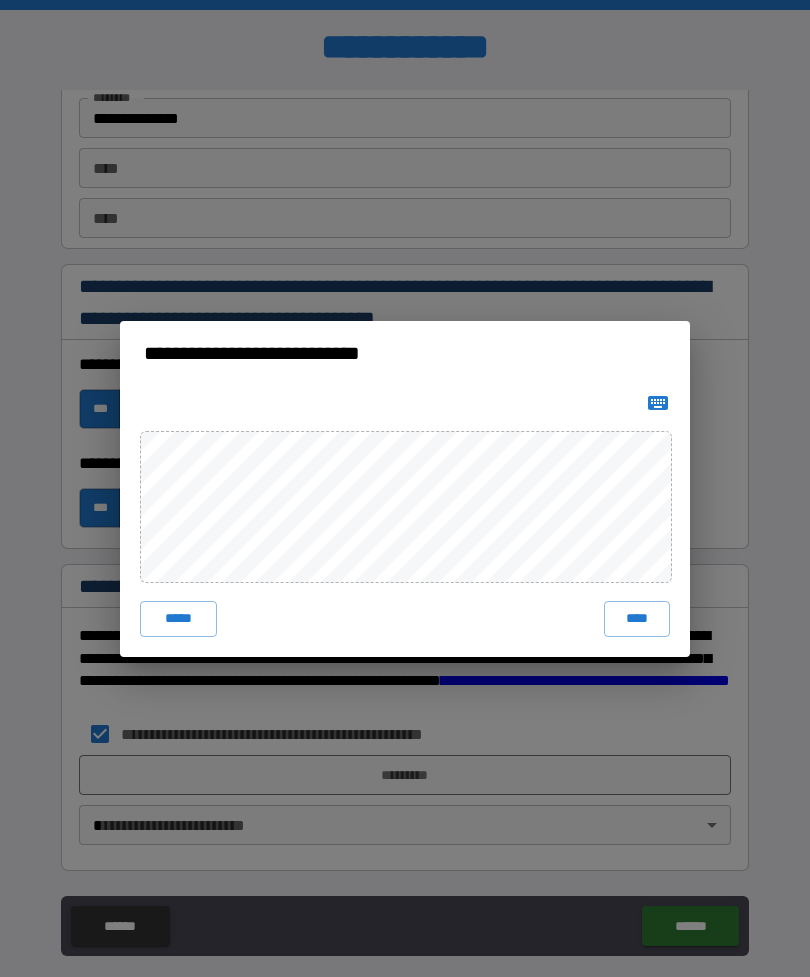 click on "****" at bounding box center [637, 619] 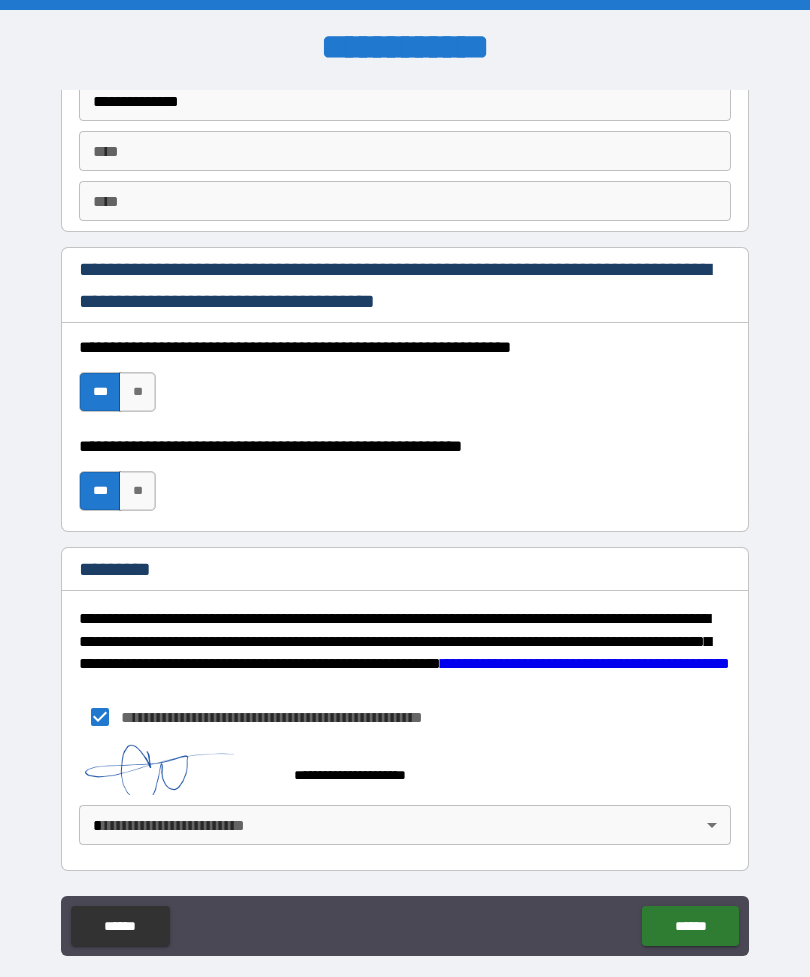 click on "**********" at bounding box center (405, 520) 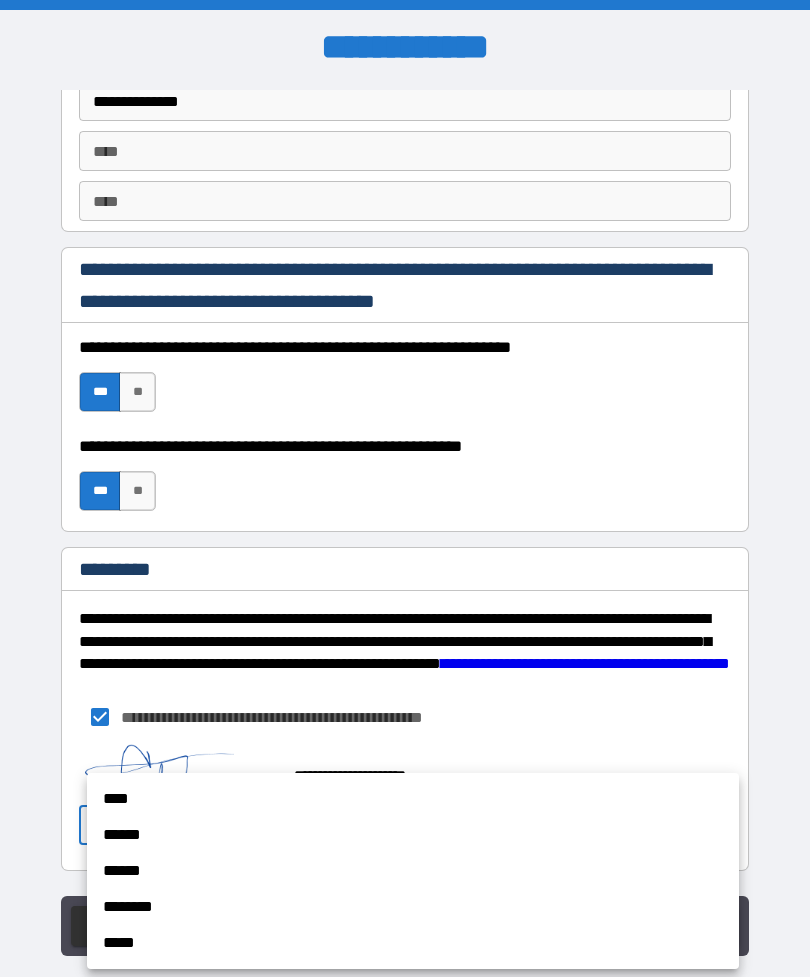 click on "******" at bounding box center [413, 835] 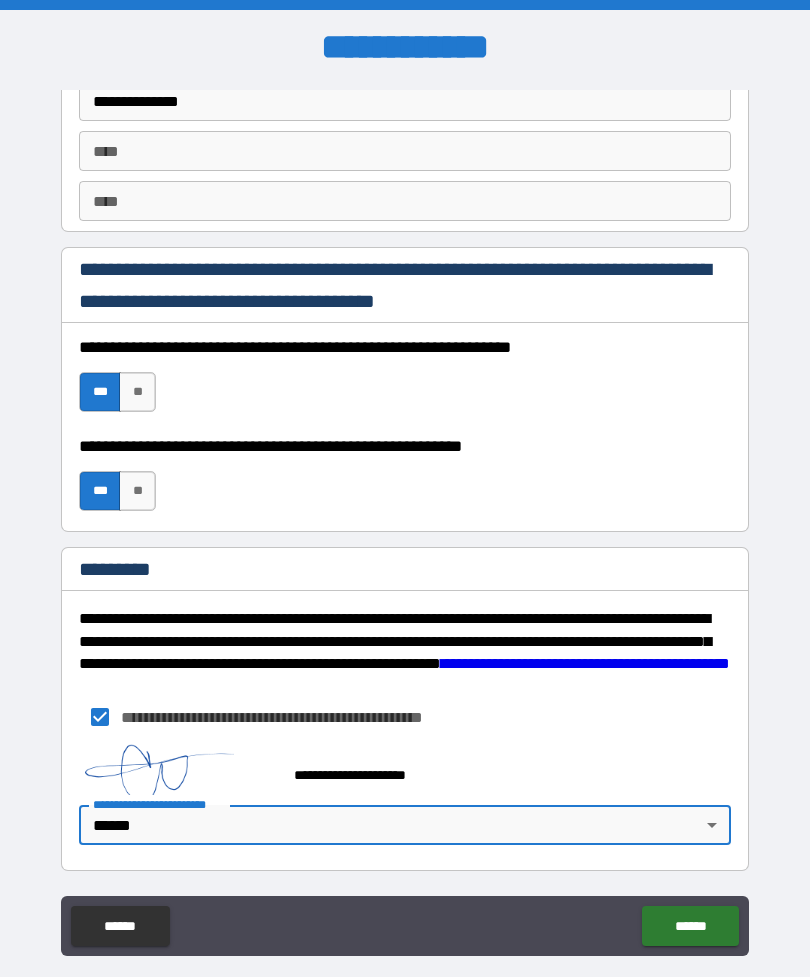 type on "*" 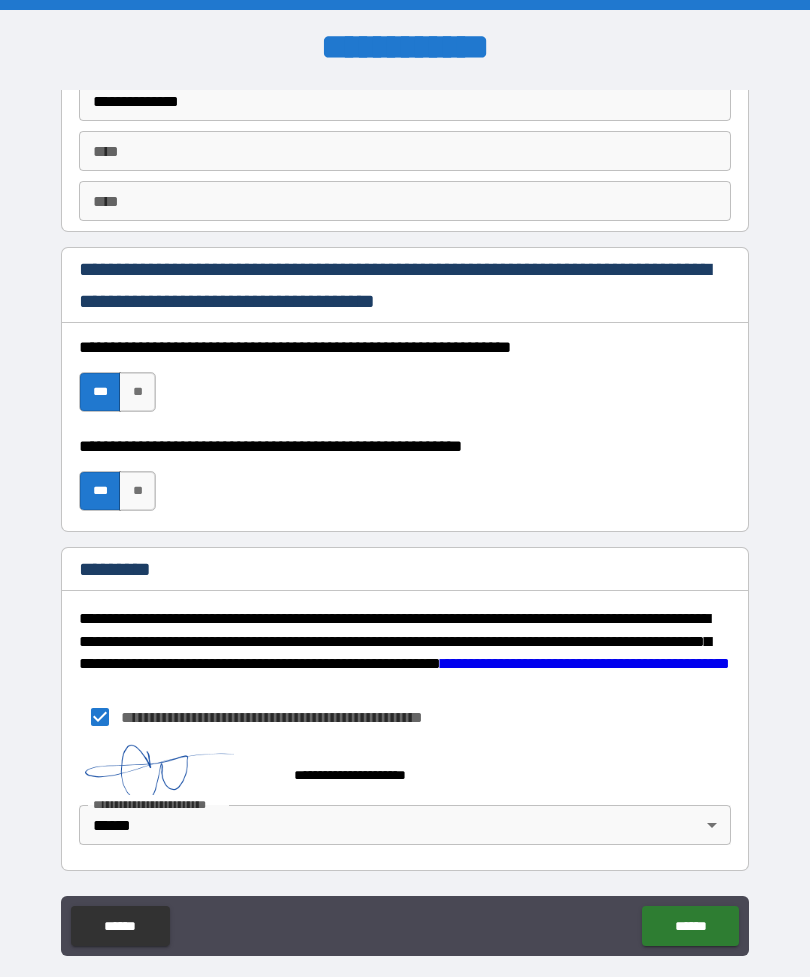 scroll, scrollTop: 2837, scrollLeft: 0, axis: vertical 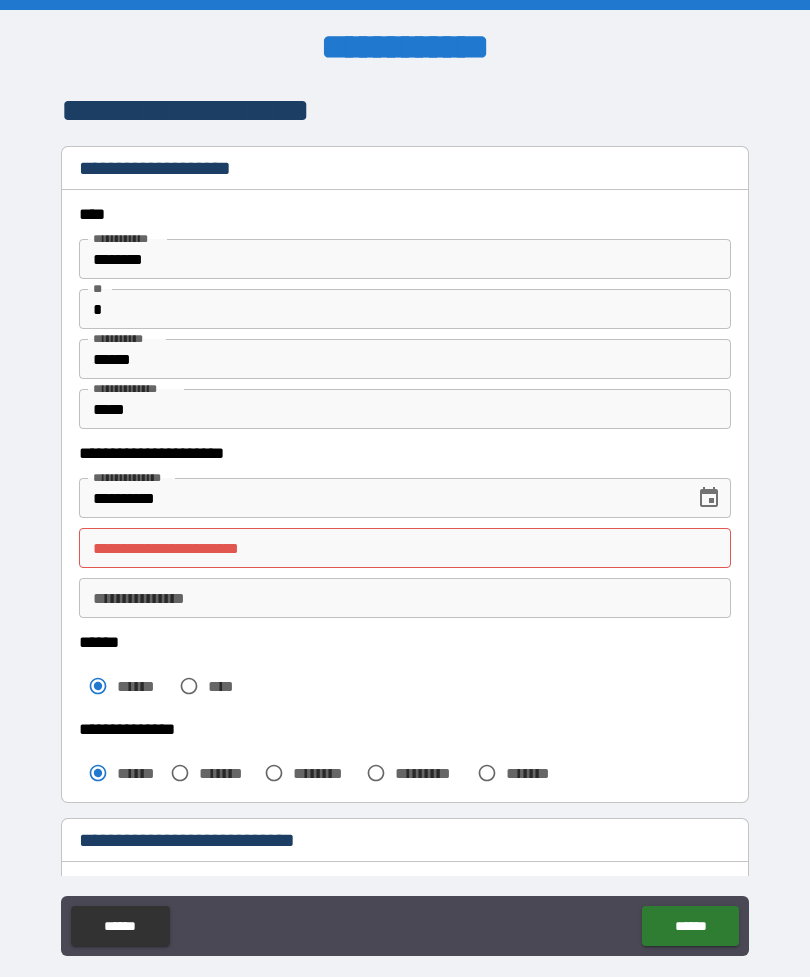 click on "******" at bounding box center [120, 926] 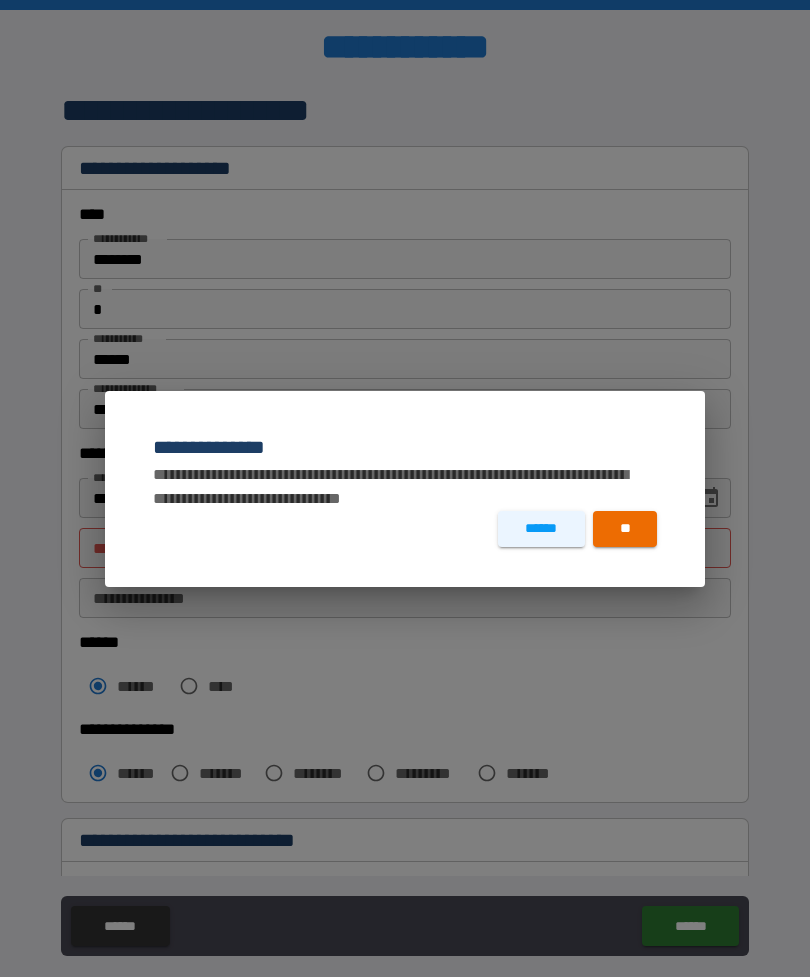 click on "******" at bounding box center (541, 529) 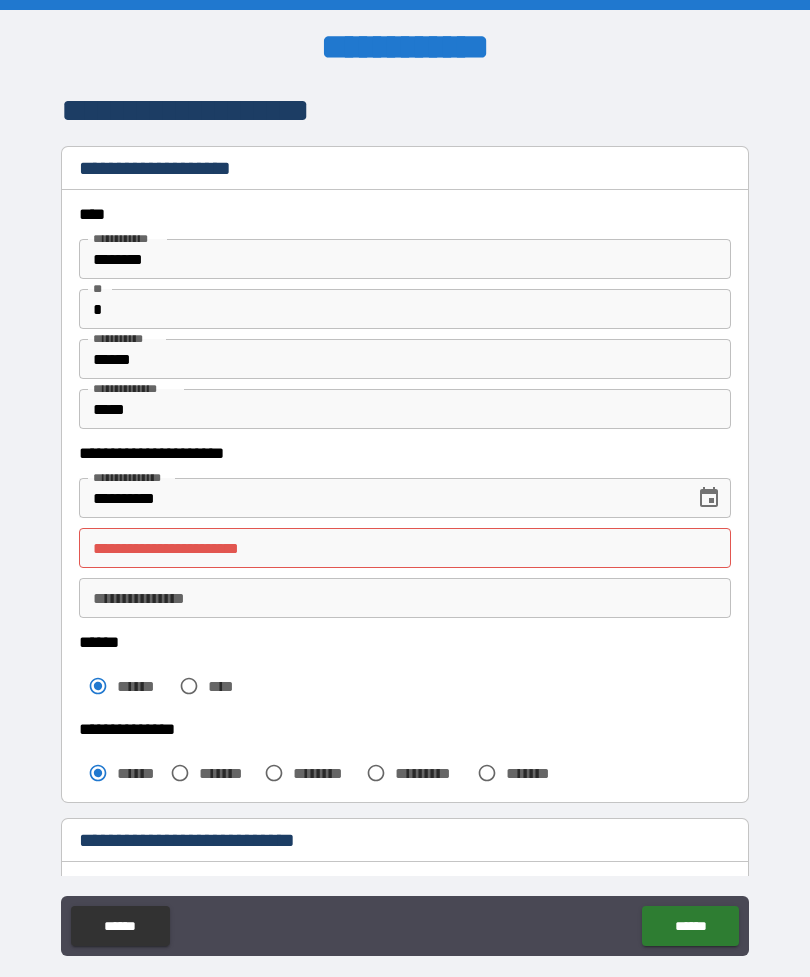 click on "**********" at bounding box center [380, 498] 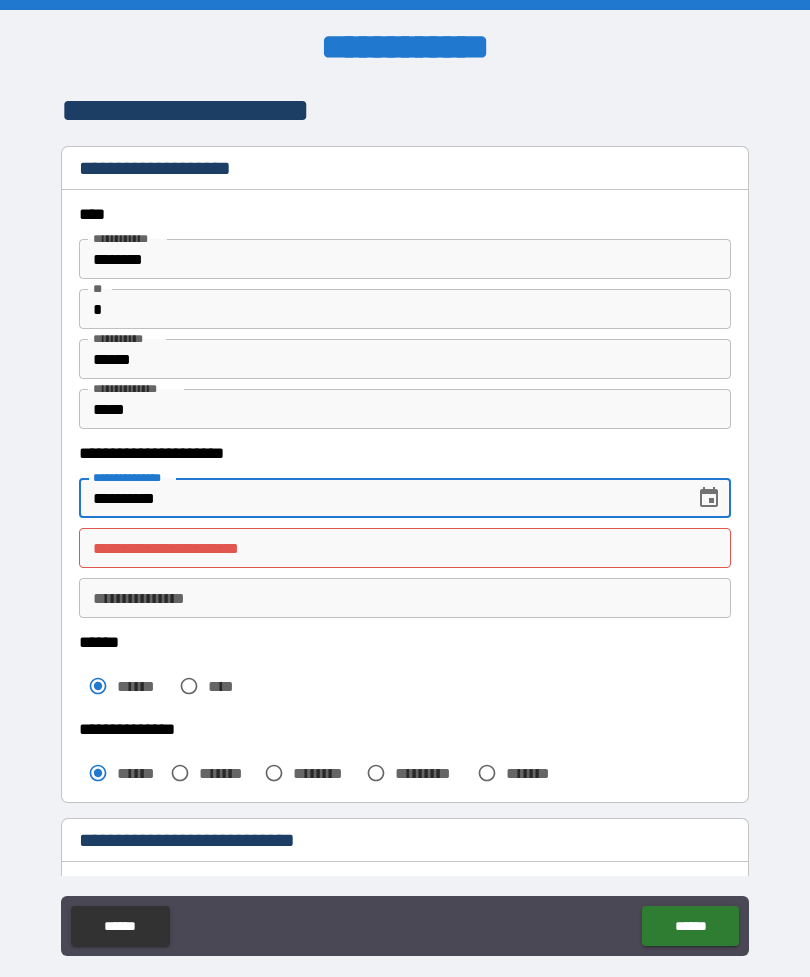 click on "**********" at bounding box center (405, 548) 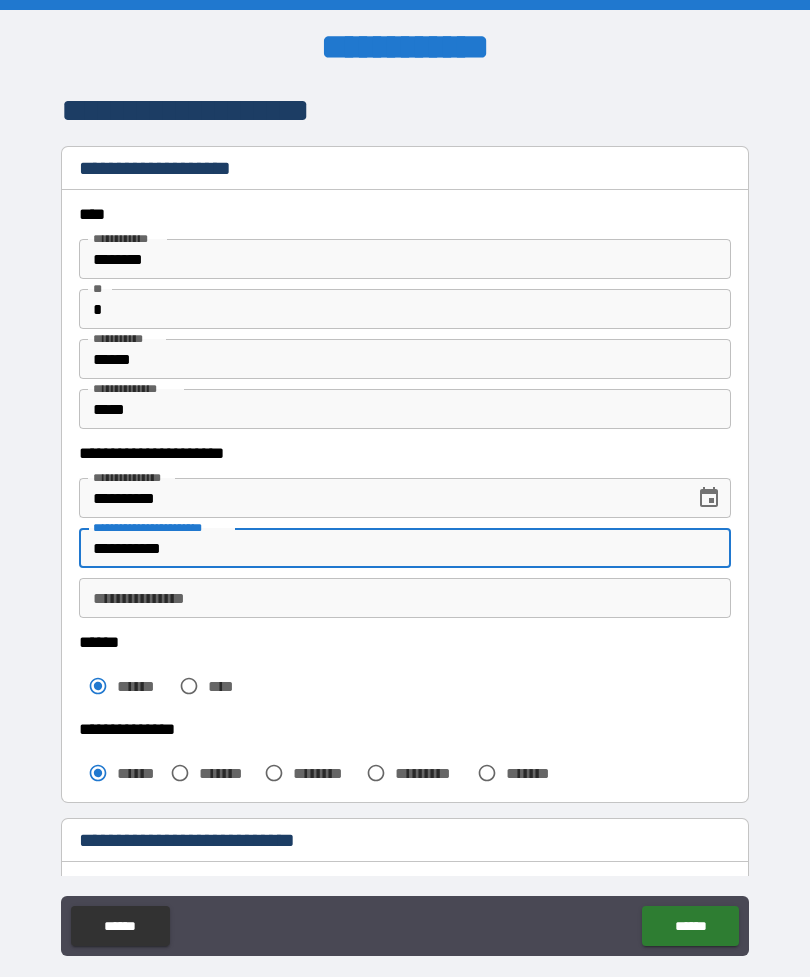 type on "**********" 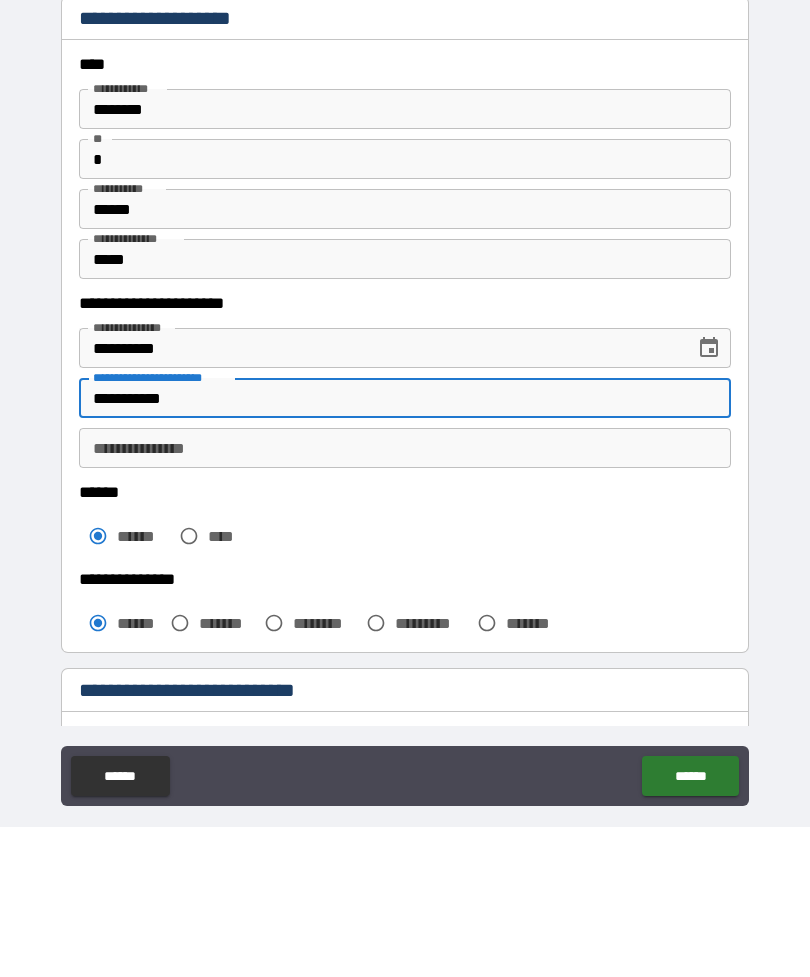 scroll, scrollTop: 64, scrollLeft: 0, axis: vertical 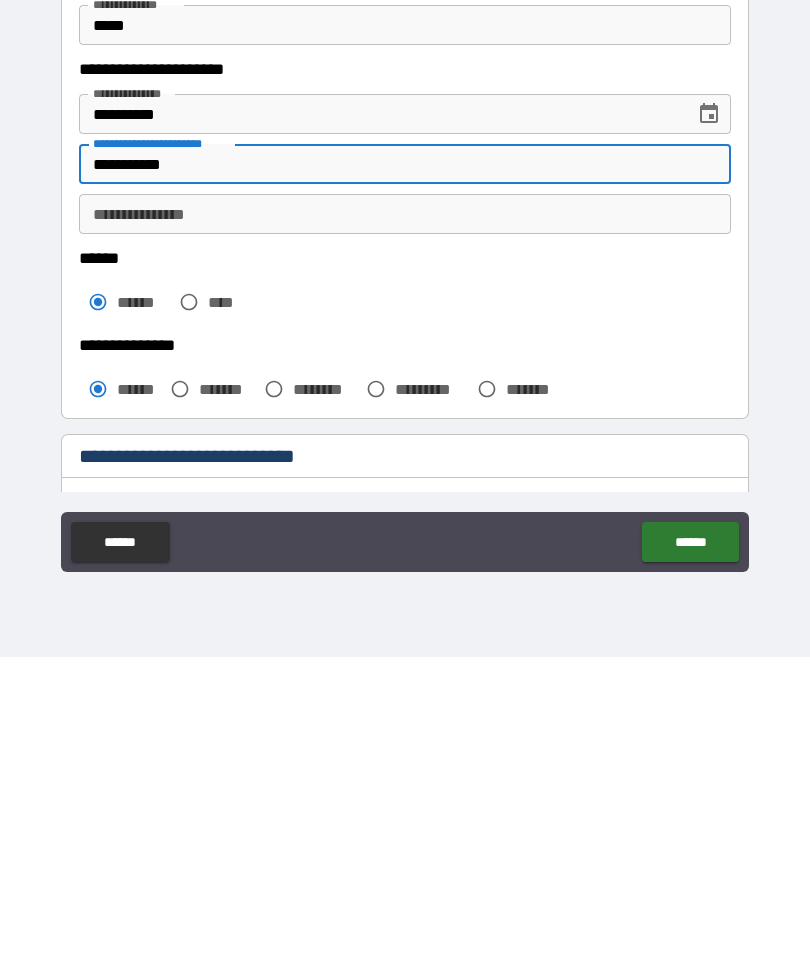 click on "******" at bounding box center (690, 862) 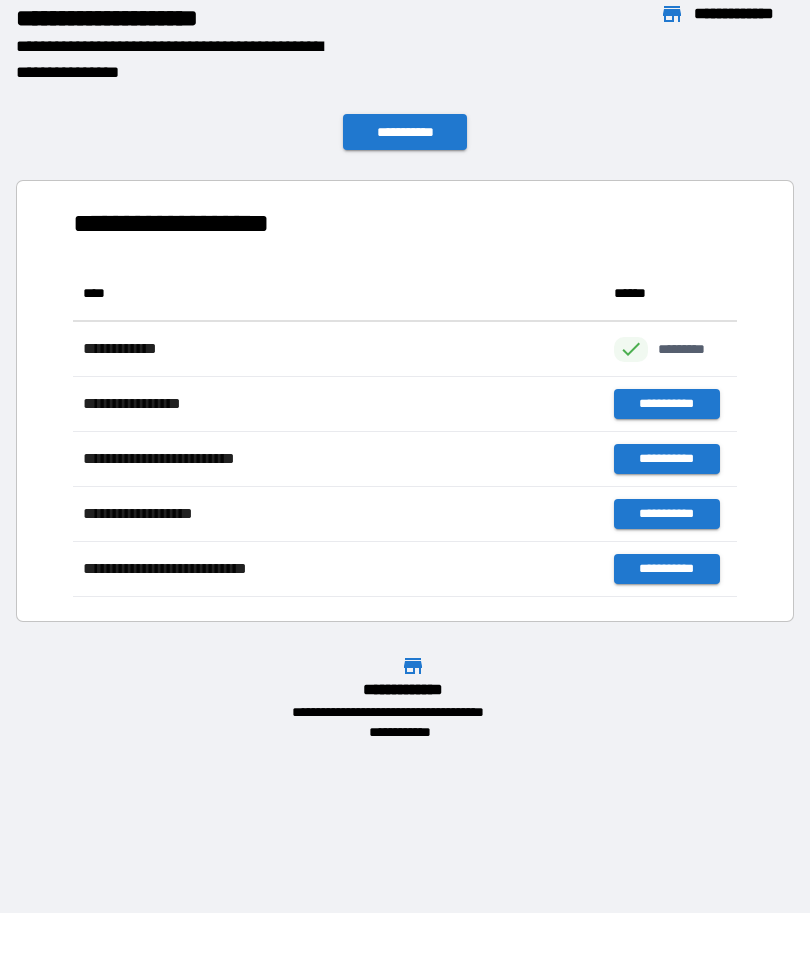 scroll, scrollTop: 1, scrollLeft: 1, axis: both 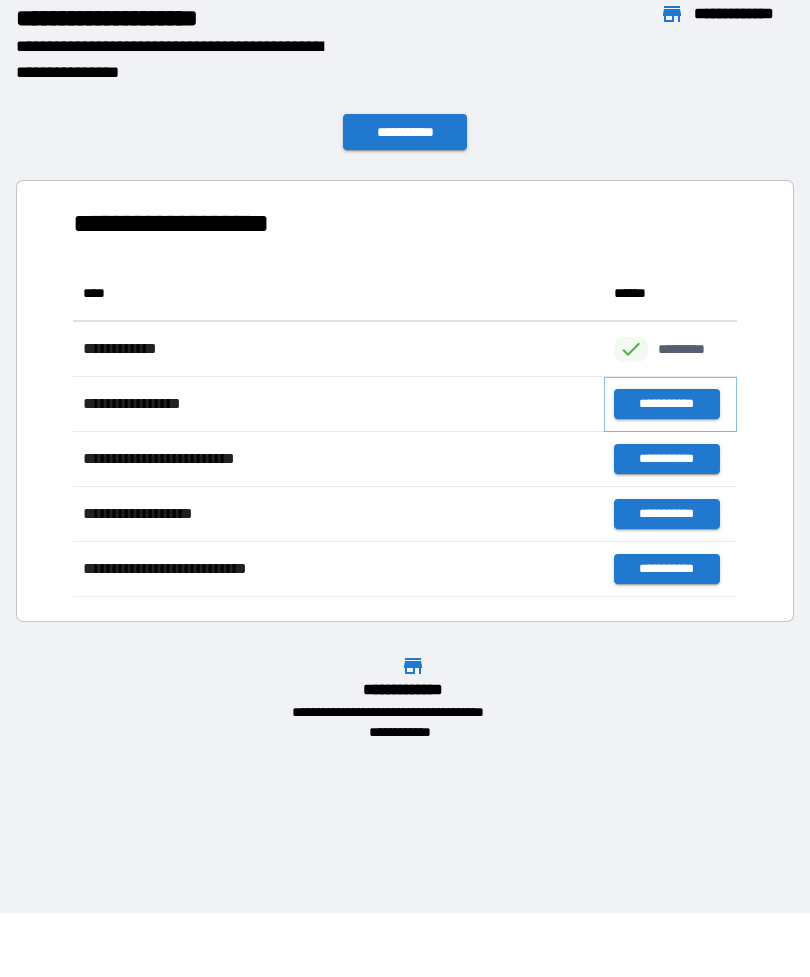 click on "**********" at bounding box center [666, 404] 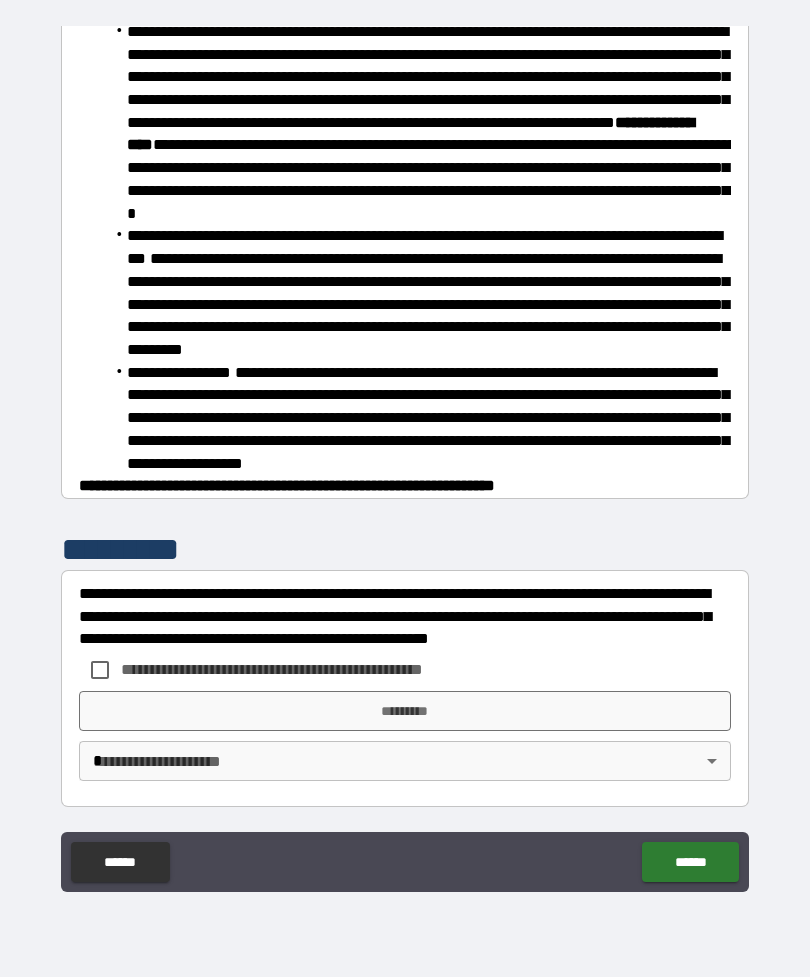 scroll, scrollTop: 492, scrollLeft: 0, axis: vertical 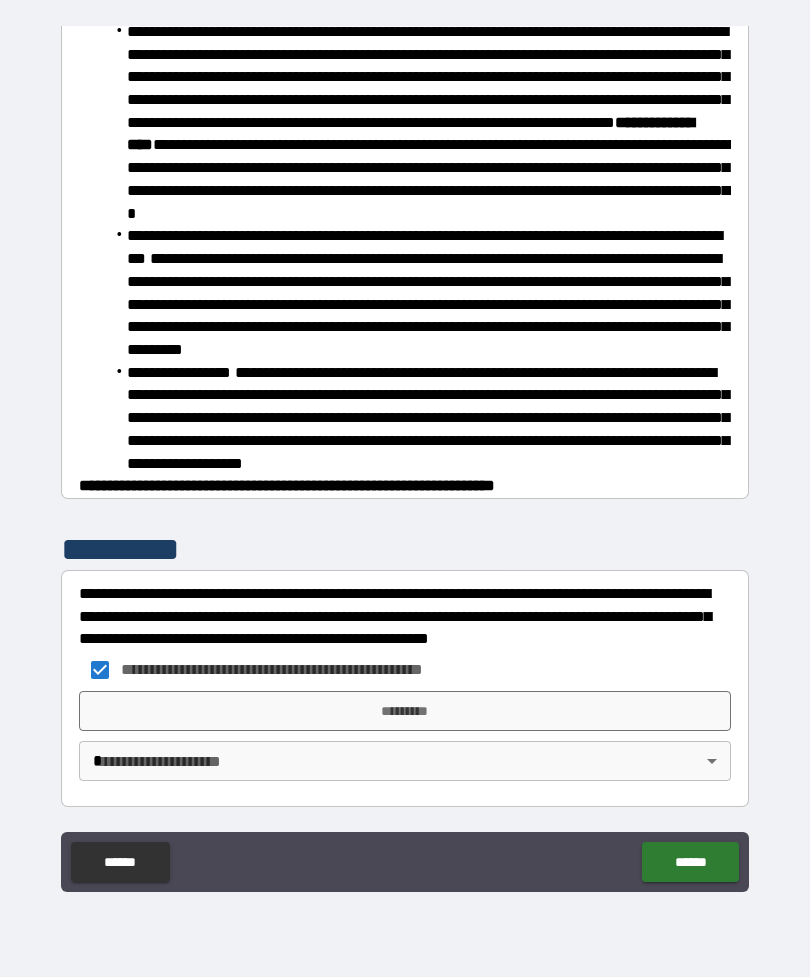 click on "*********" at bounding box center (405, 711) 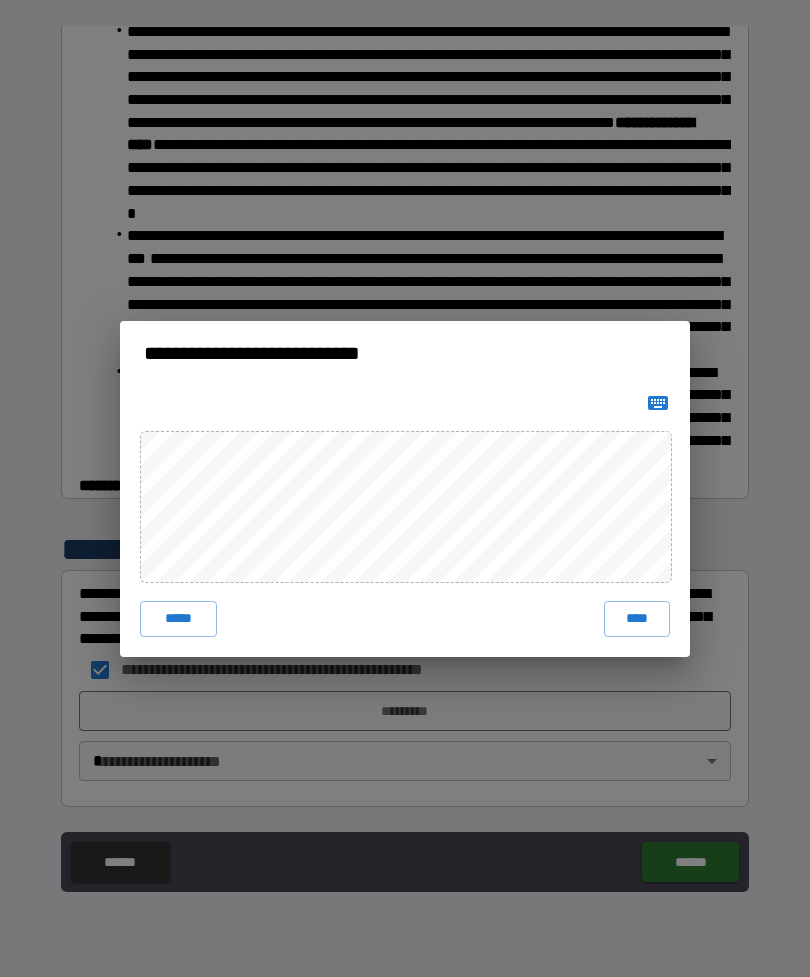 click on "****" at bounding box center (637, 619) 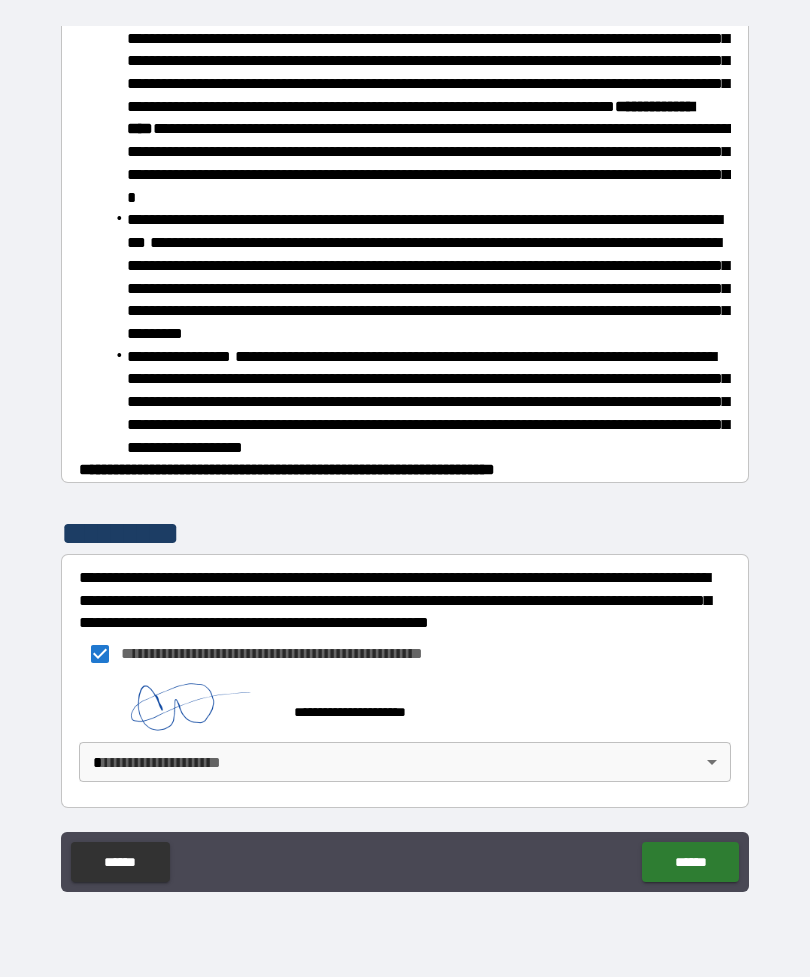 click on "**********" at bounding box center (405, 456) 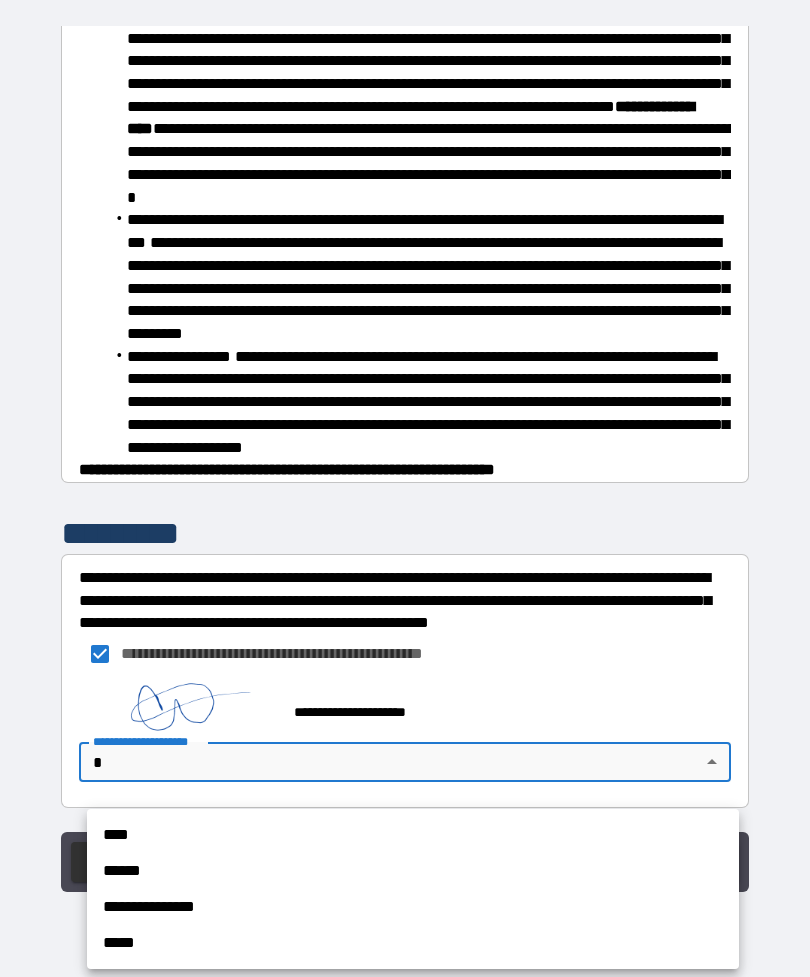 click on "**********" at bounding box center [413, 907] 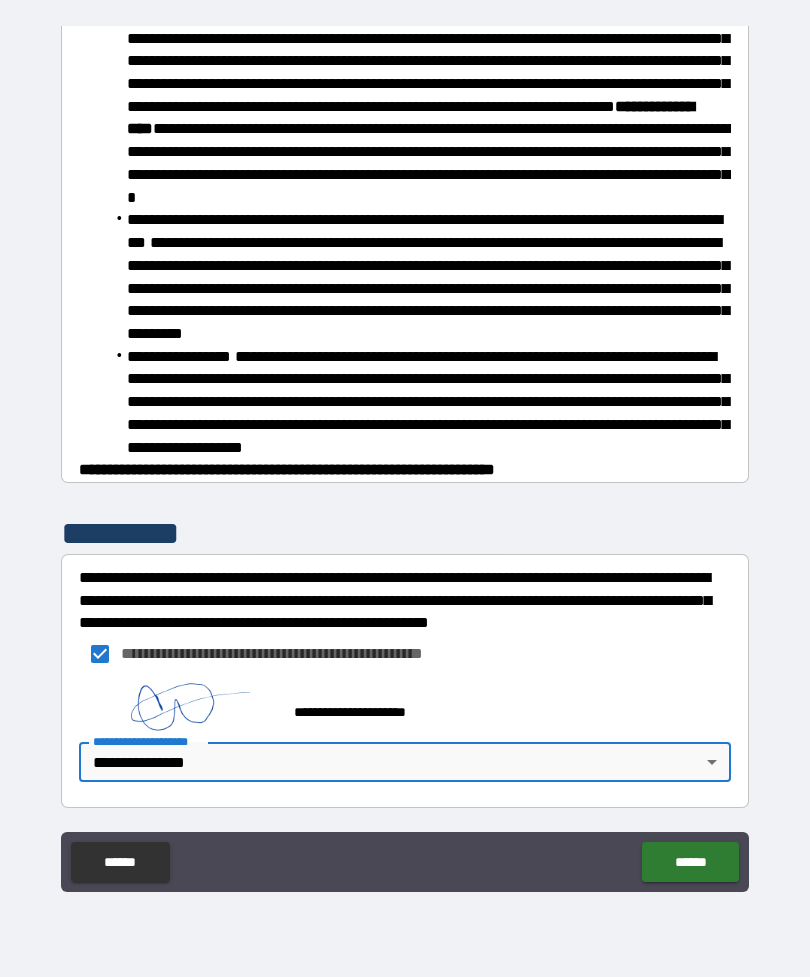 click on "******" at bounding box center [690, 862] 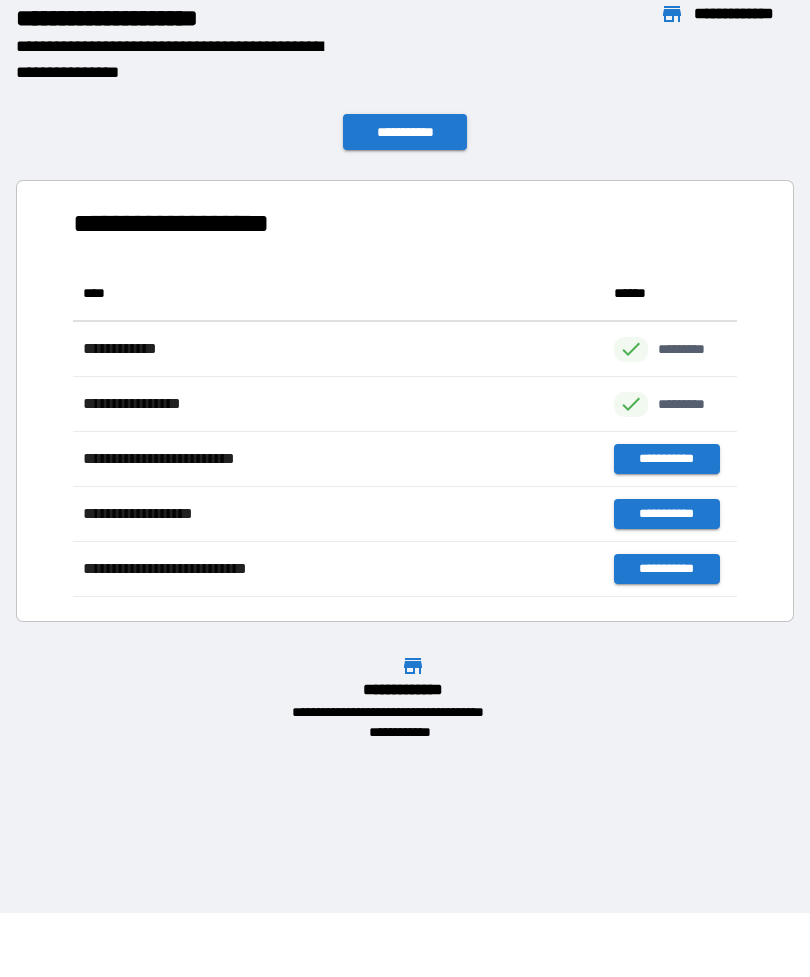 scroll, scrollTop: 1, scrollLeft: 1, axis: both 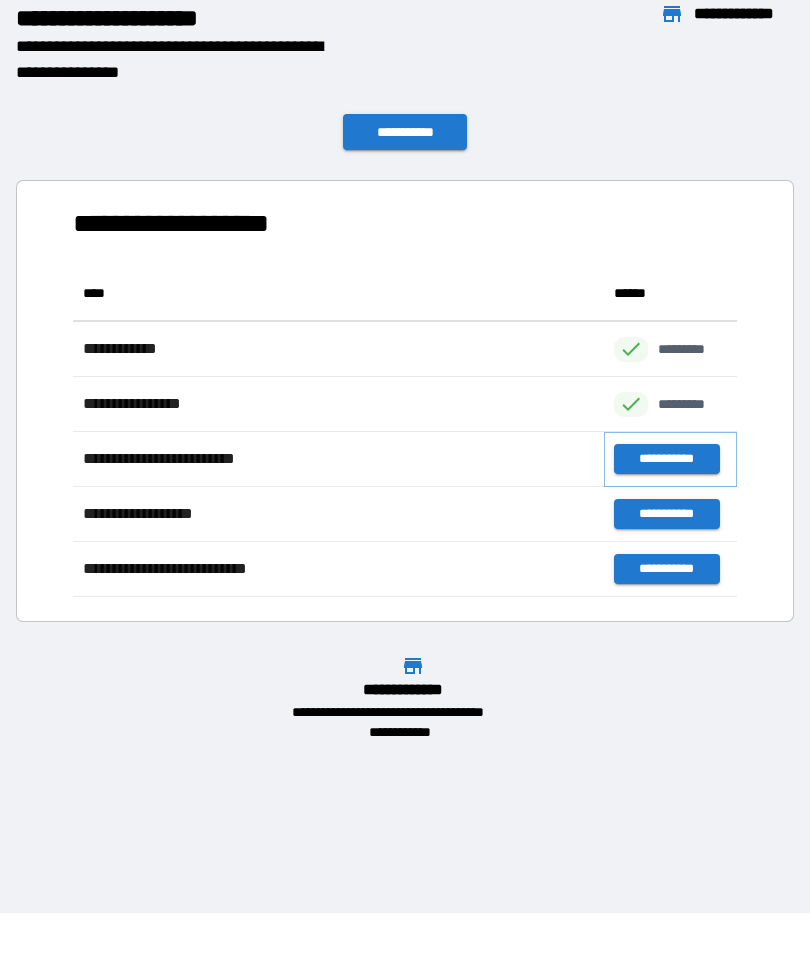 click on "**********" at bounding box center (666, 459) 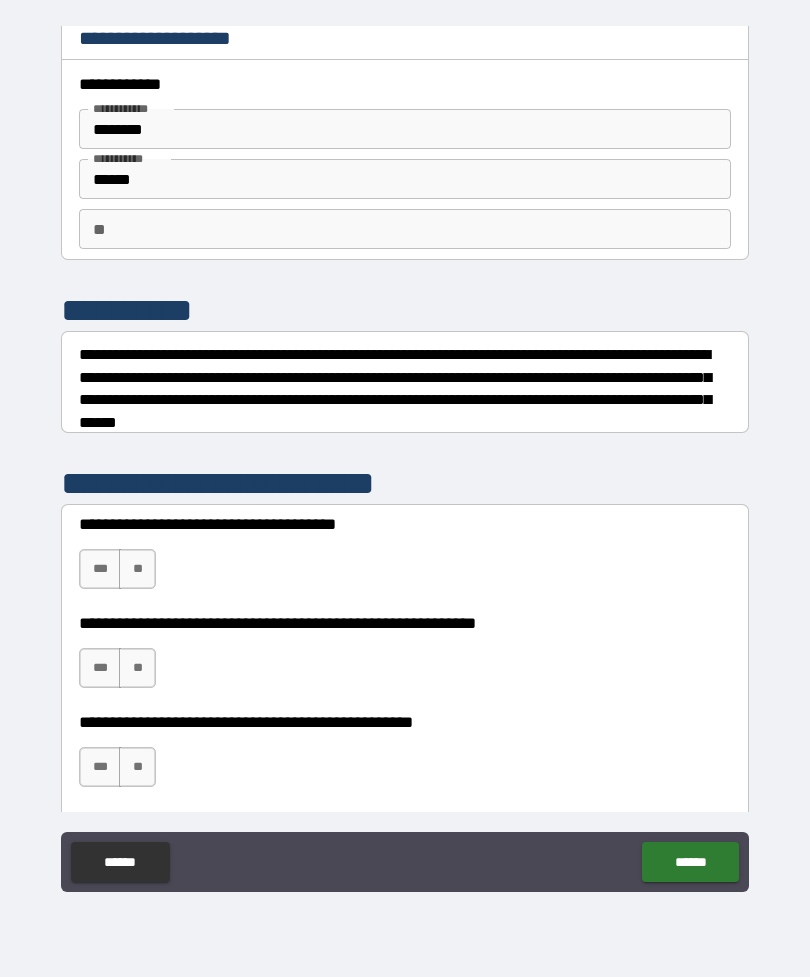 scroll, scrollTop: 78, scrollLeft: 0, axis: vertical 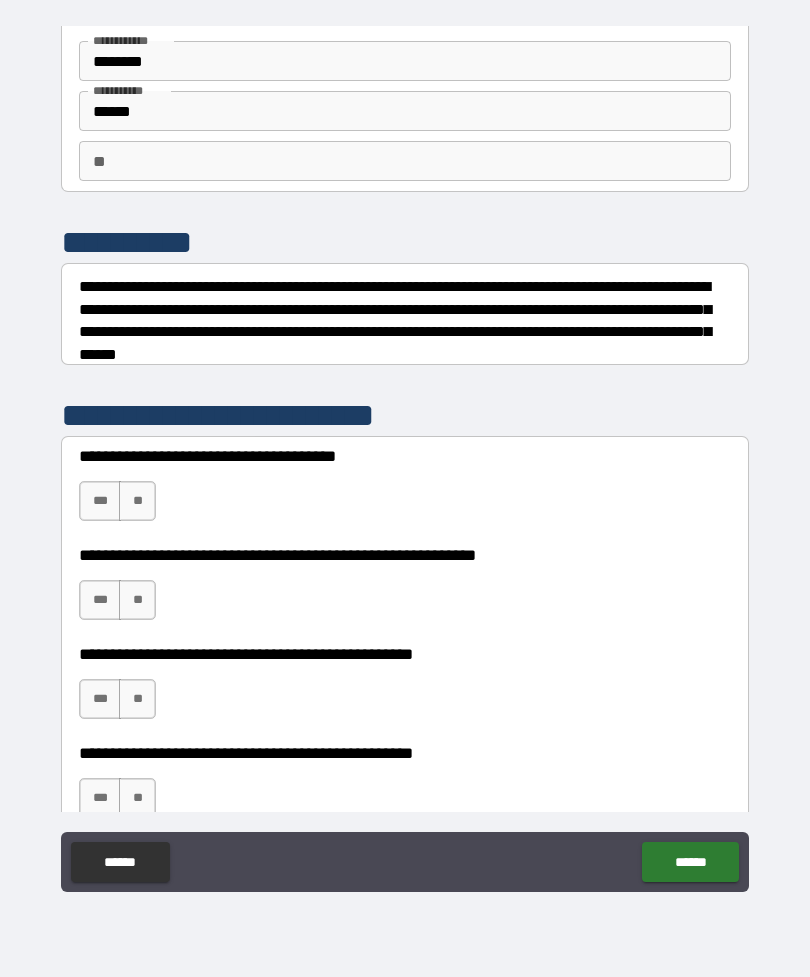 click on "**" at bounding box center [405, 161] 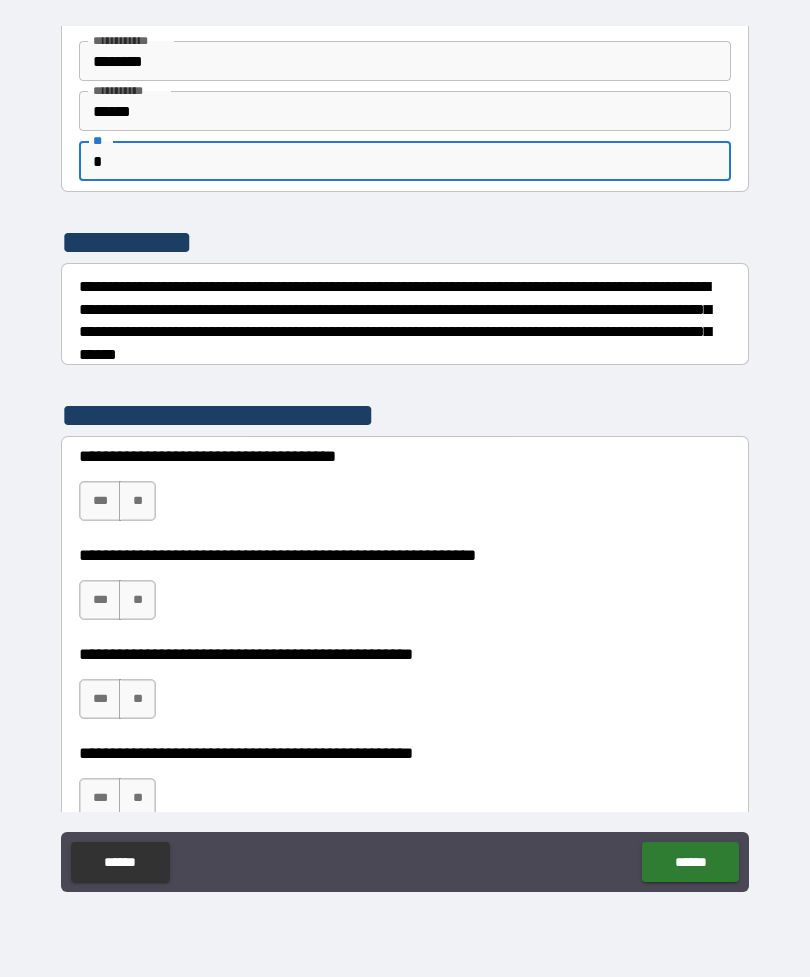 type on "*" 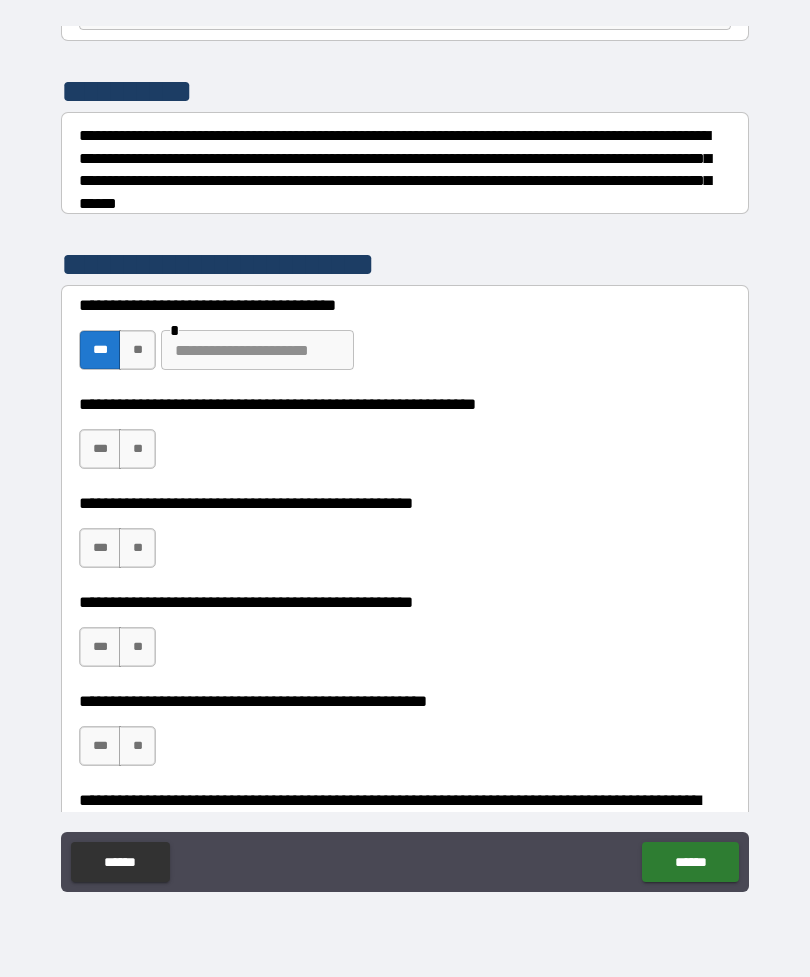 scroll, scrollTop: 236, scrollLeft: 0, axis: vertical 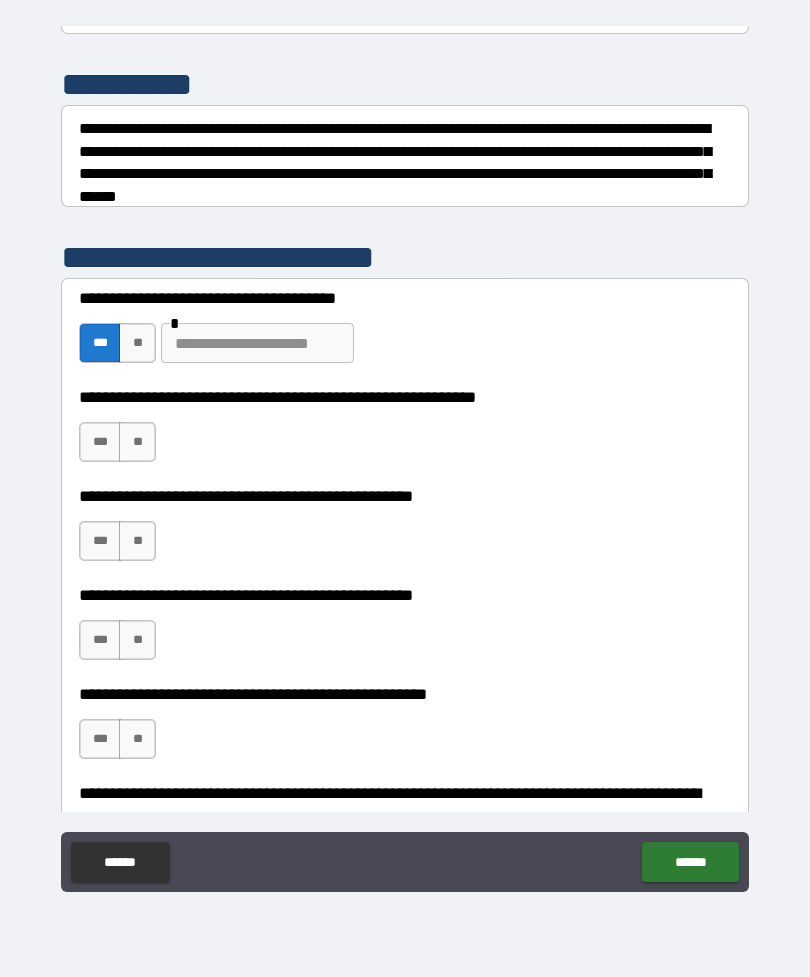 click on "**" at bounding box center (137, 442) 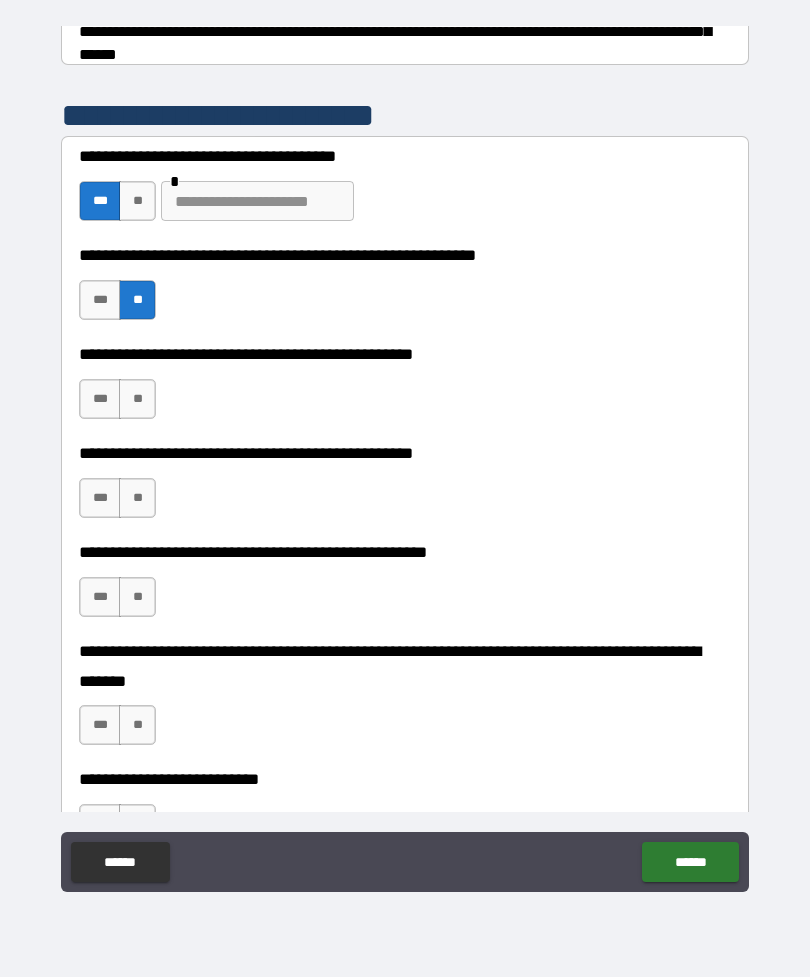 scroll, scrollTop: 379, scrollLeft: 0, axis: vertical 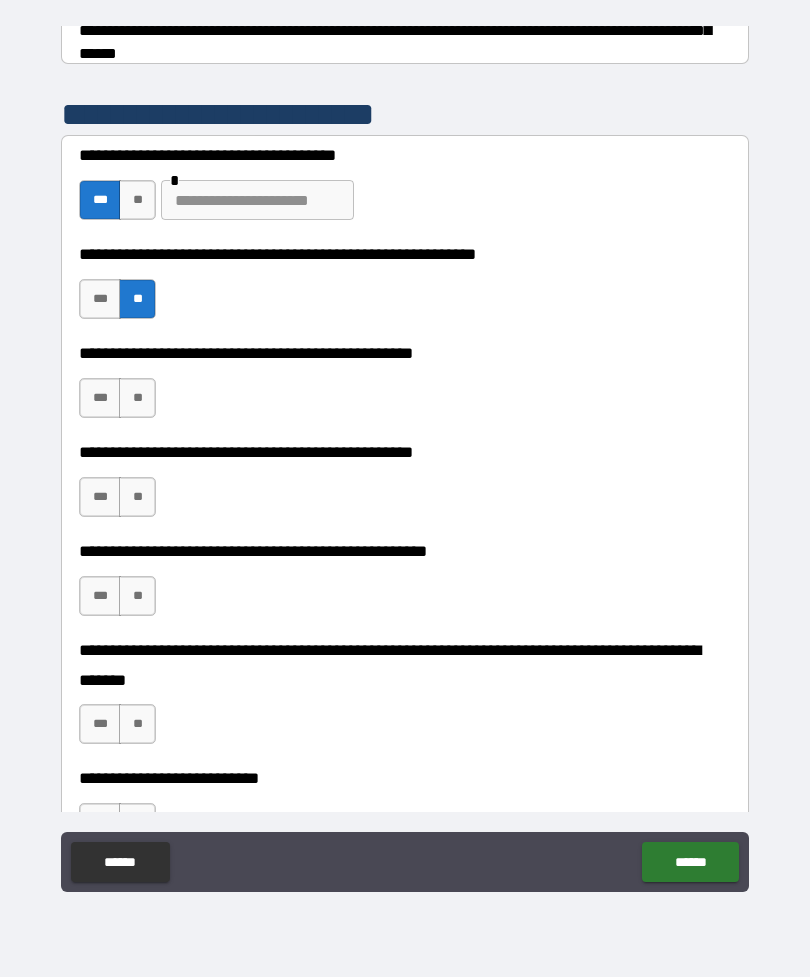 click on "**" at bounding box center (137, 398) 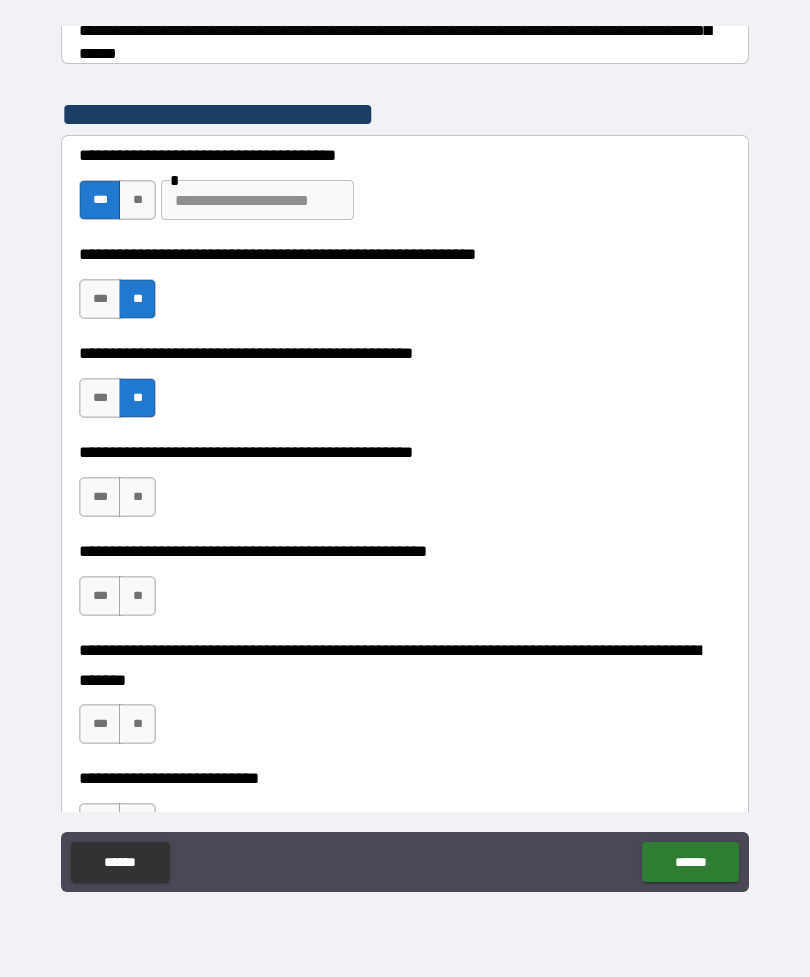 click on "**" at bounding box center (137, 497) 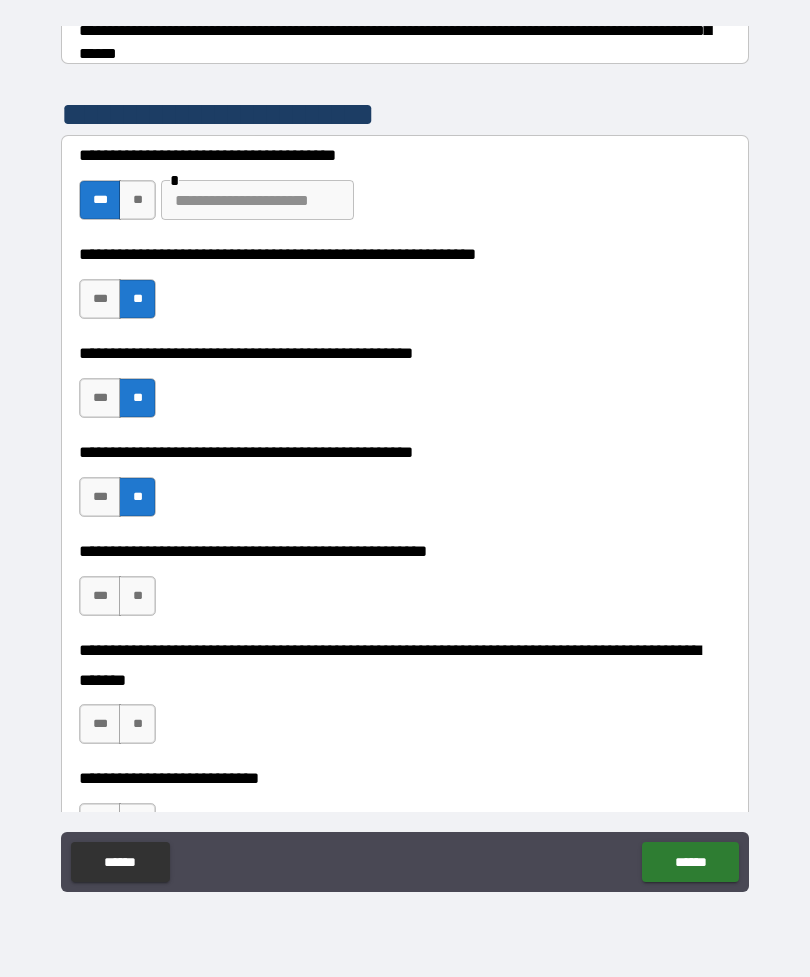click on "**" at bounding box center [137, 596] 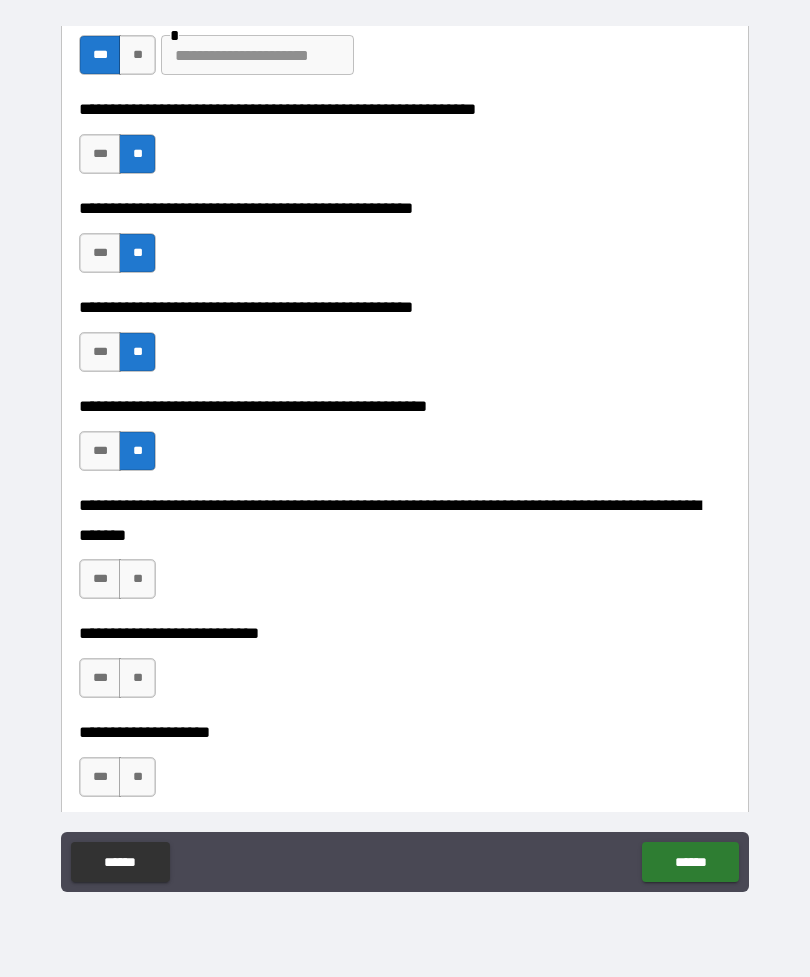 scroll, scrollTop: 529, scrollLeft: 0, axis: vertical 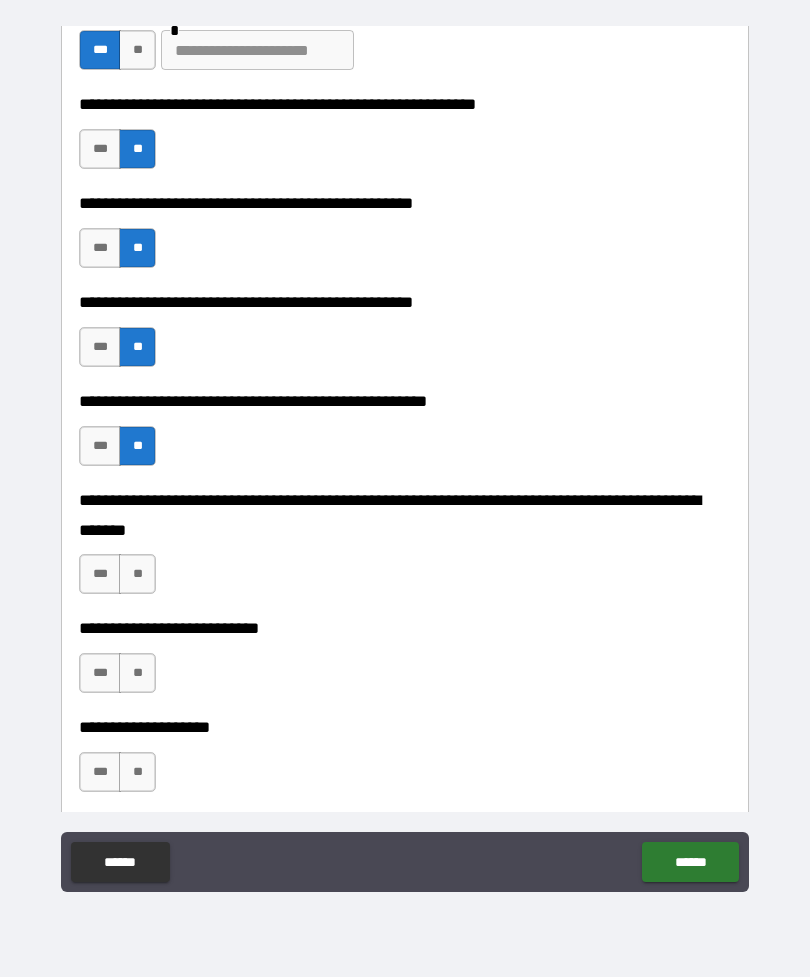 click on "**" at bounding box center (137, 574) 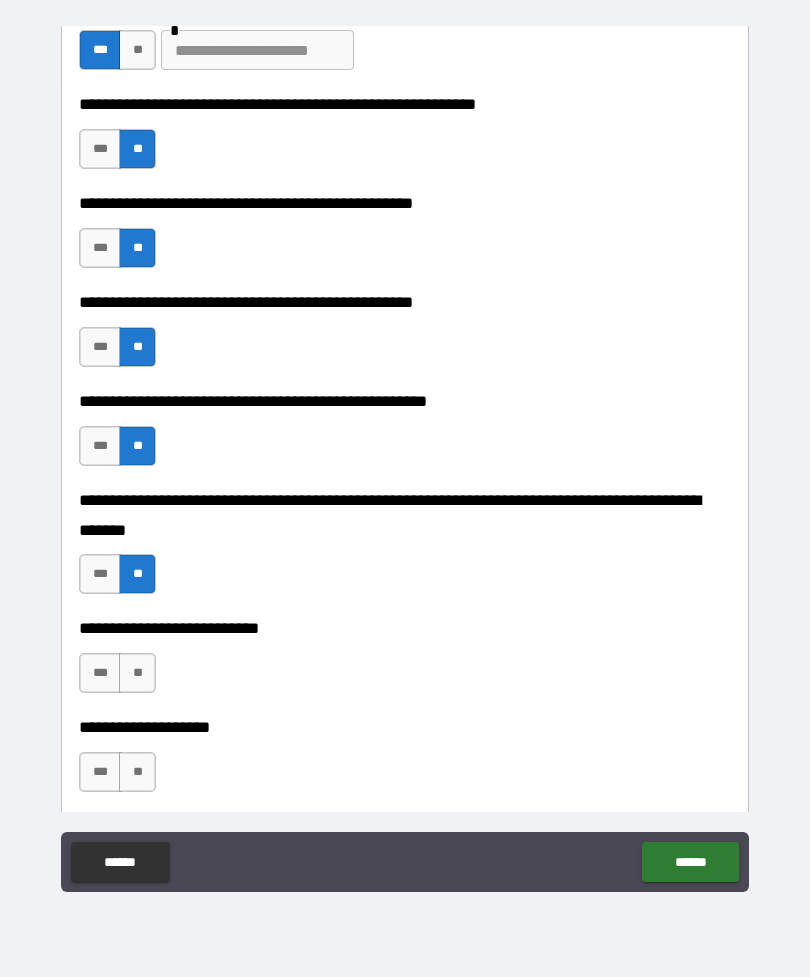 click on "**" at bounding box center (137, 673) 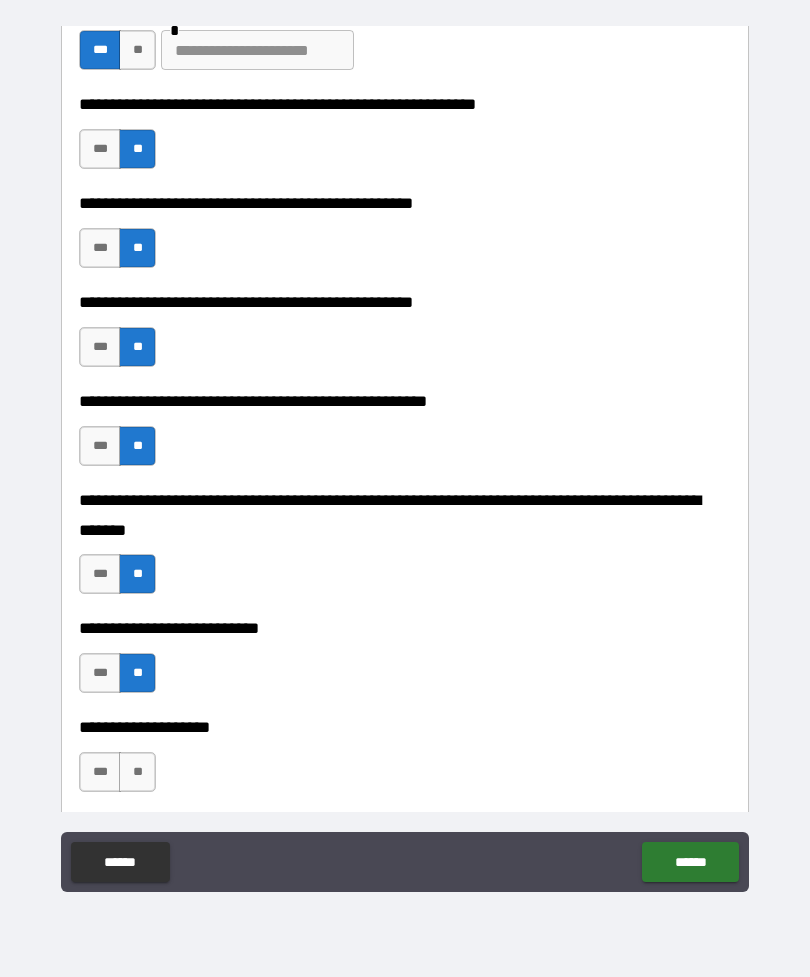 click on "**" at bounding box center (137, 772) 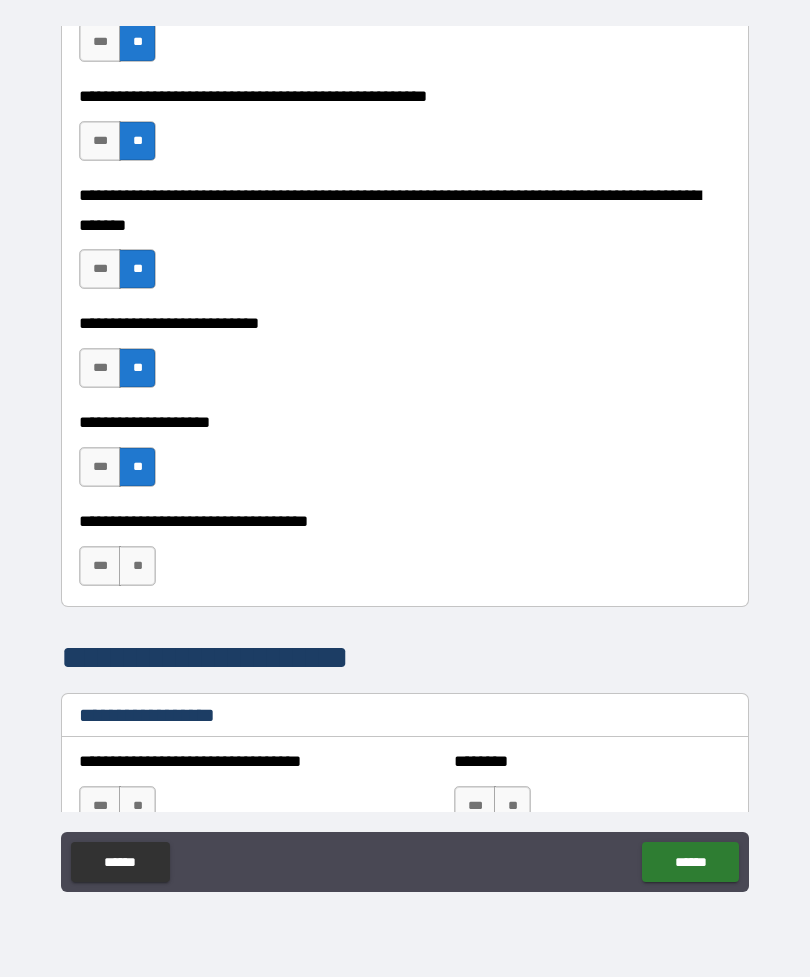 scroll, scrollTop: 840, scrollLeft: 0, axis: vertical 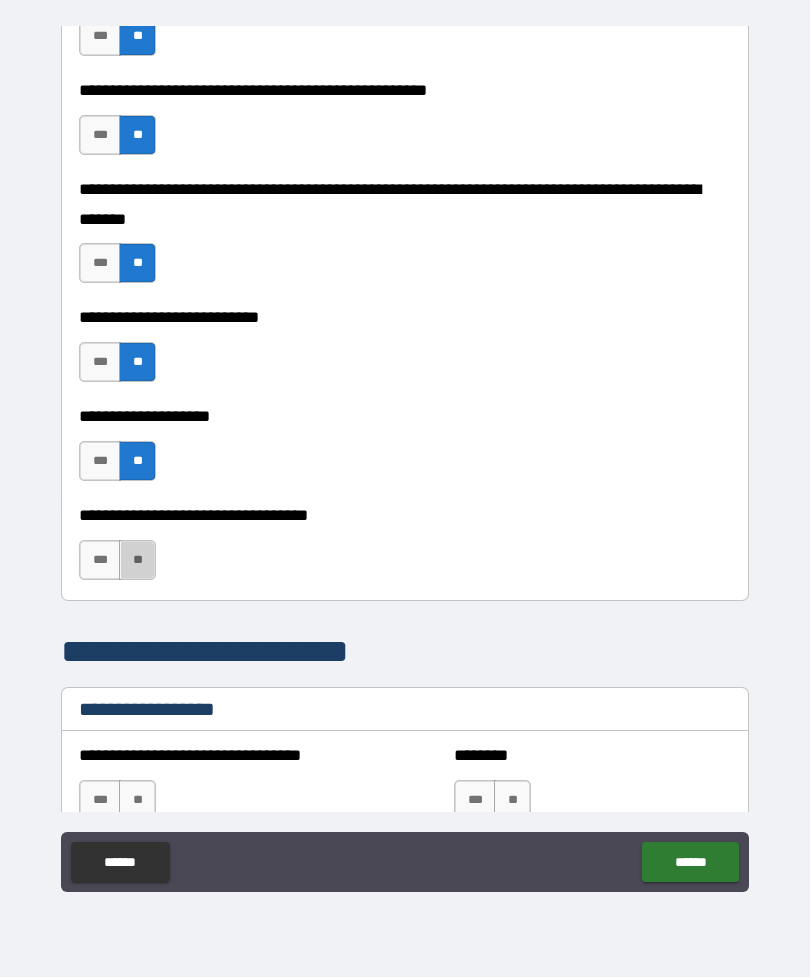 click on "**" at bounding box center [137, 560] 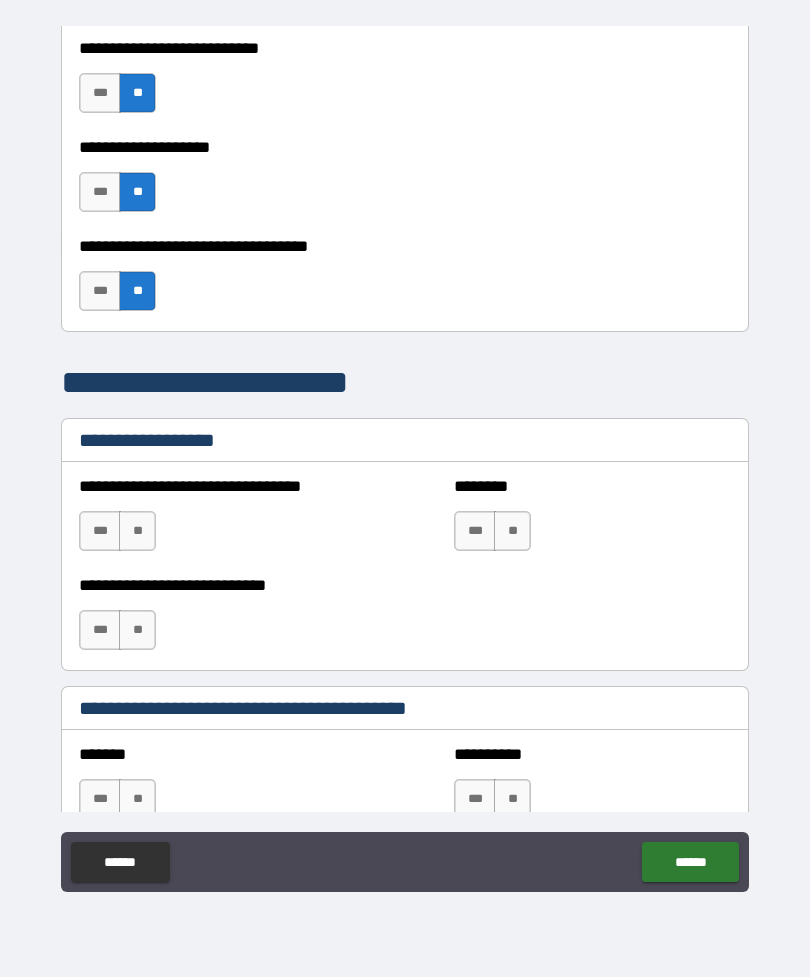 scroll, scrollTop: 1110, scrollLeft: 0, axis: vertical 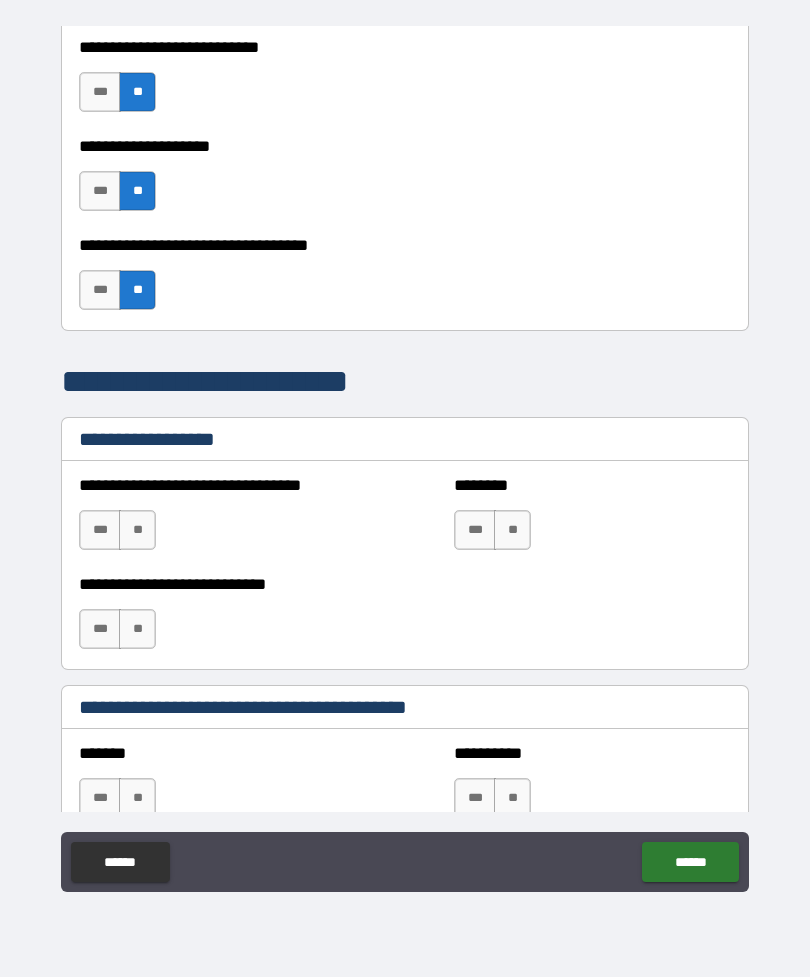 click on "**" at bounding box center [137, 530] 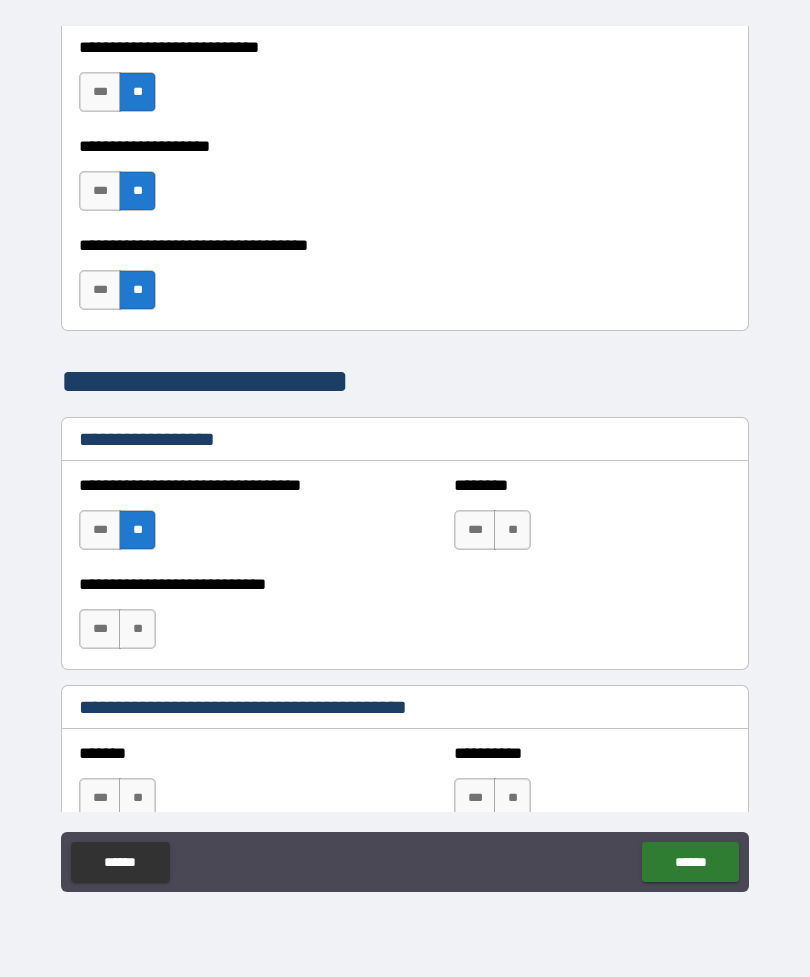 click on "**" at bounding box center [512, 530] 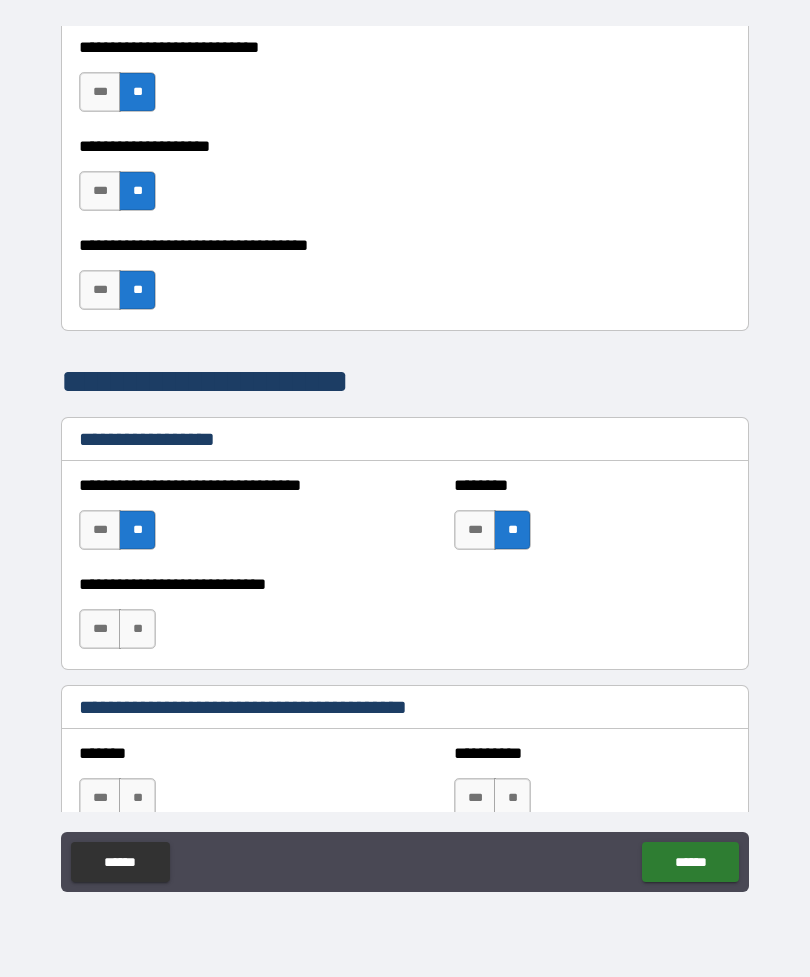 click on "**" at bounding box center (137, 629) 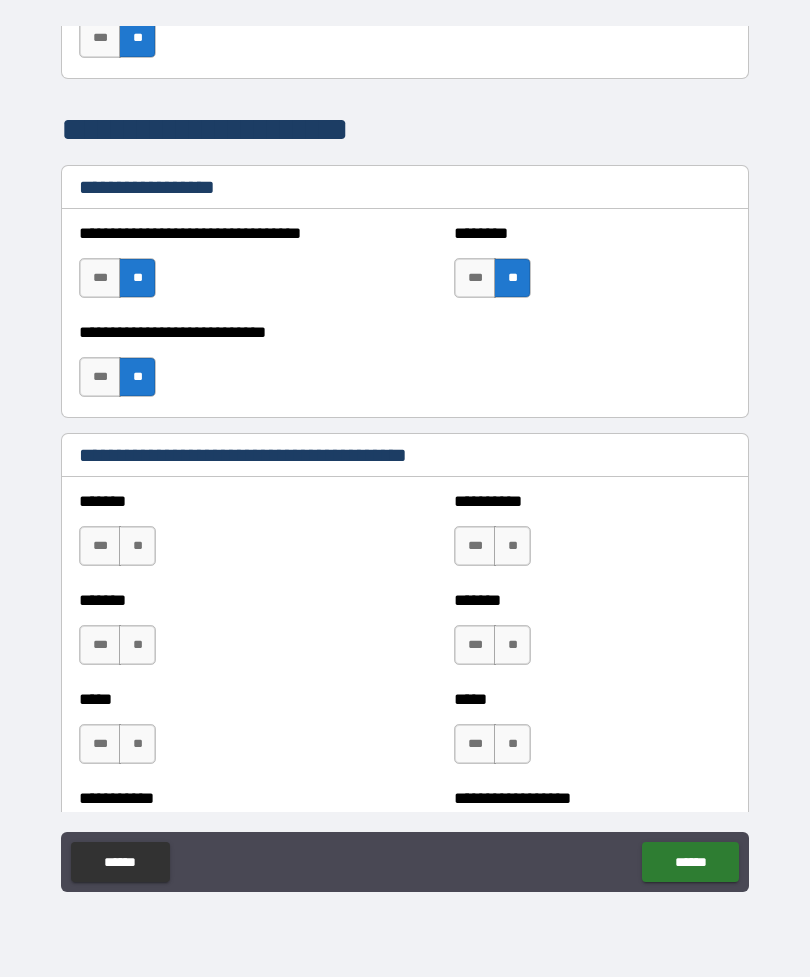 scroll, scrollTop: 1368, scrollLeft: 0, axis: vertical 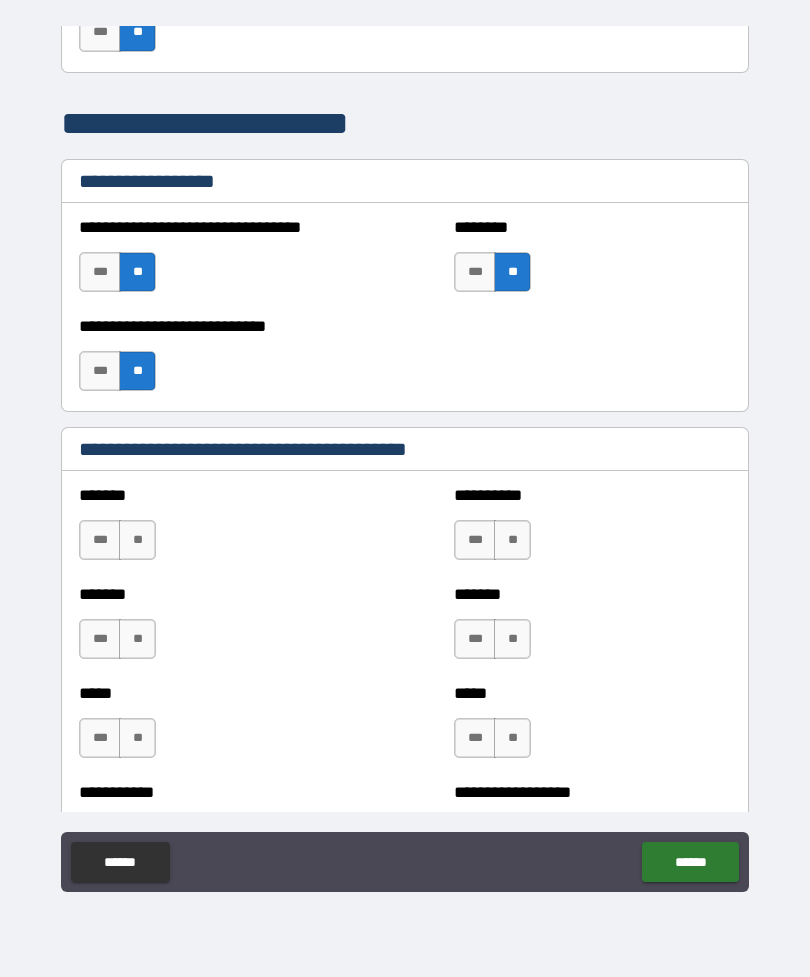 click on "**" at bounding box center [137, 540] 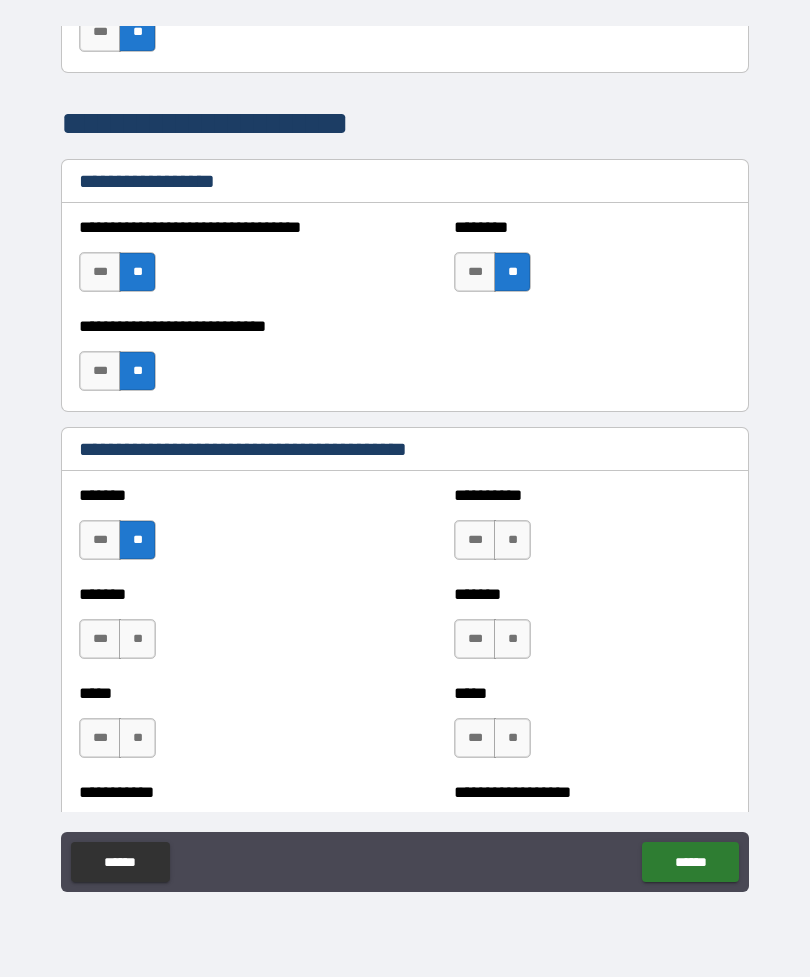 click on "**" at bounding box center [512, 540] 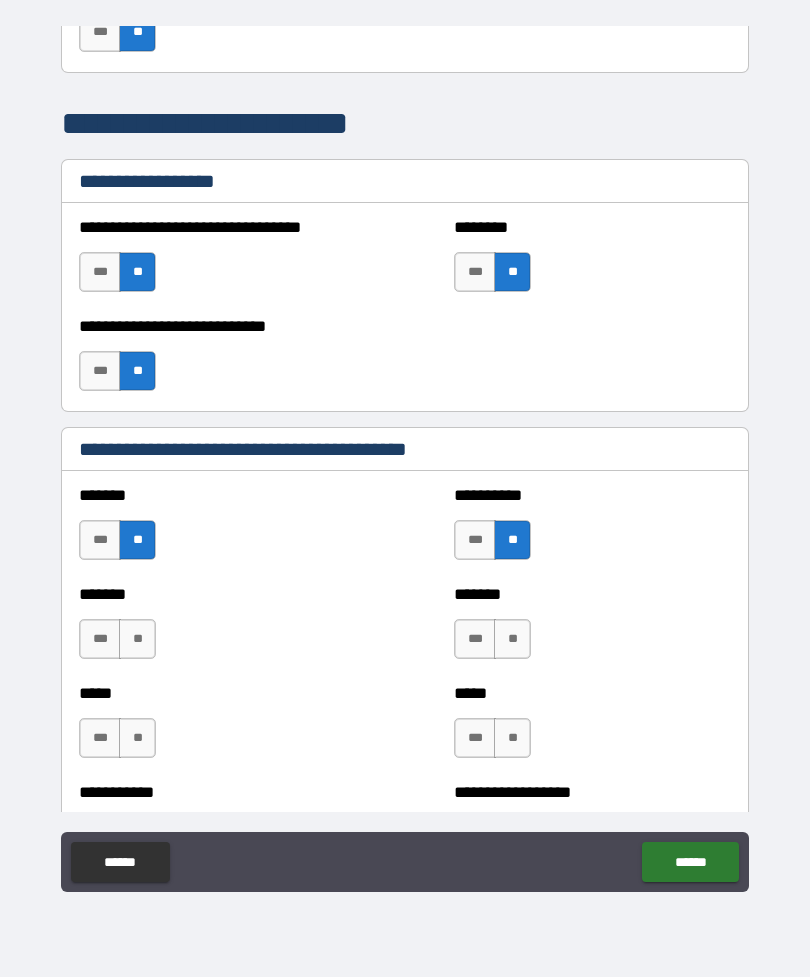 click on "**" at bounding box center [137, 639] 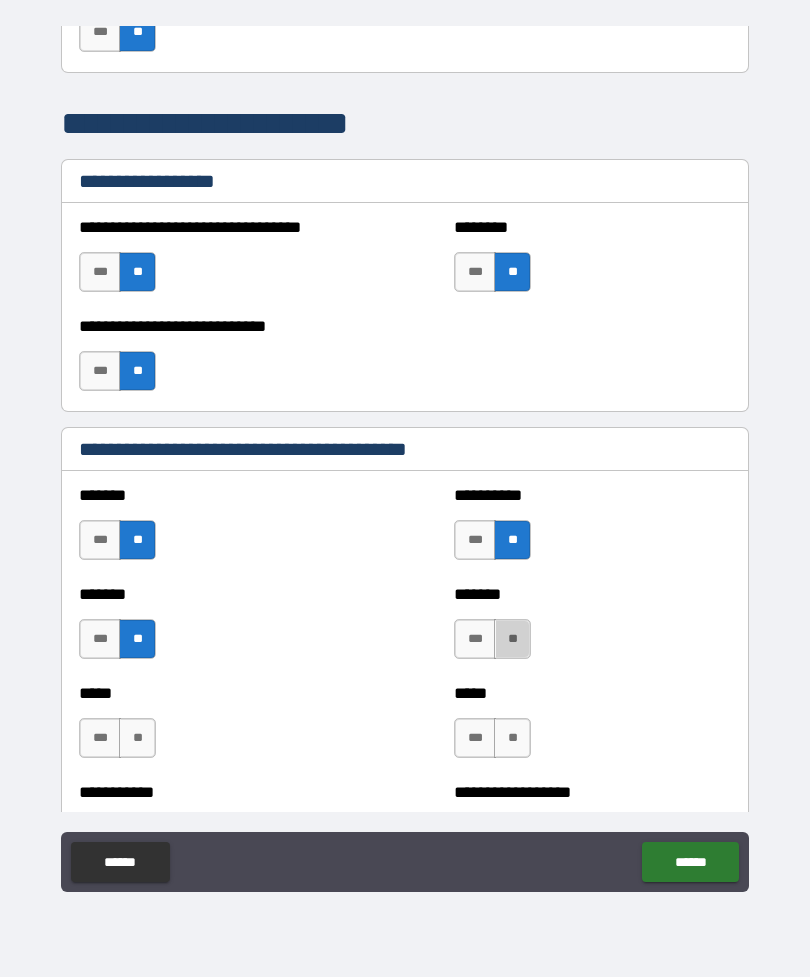 click on "**" at bounding box center [512, 639] 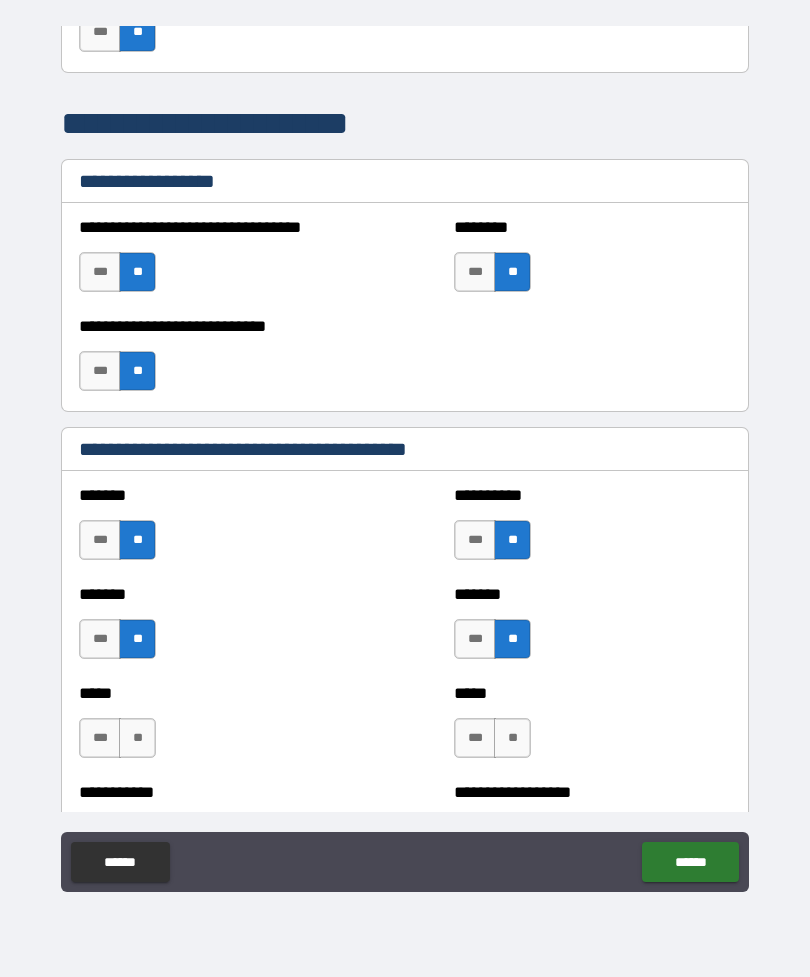 click on "**" at bounding box center [137, 738] 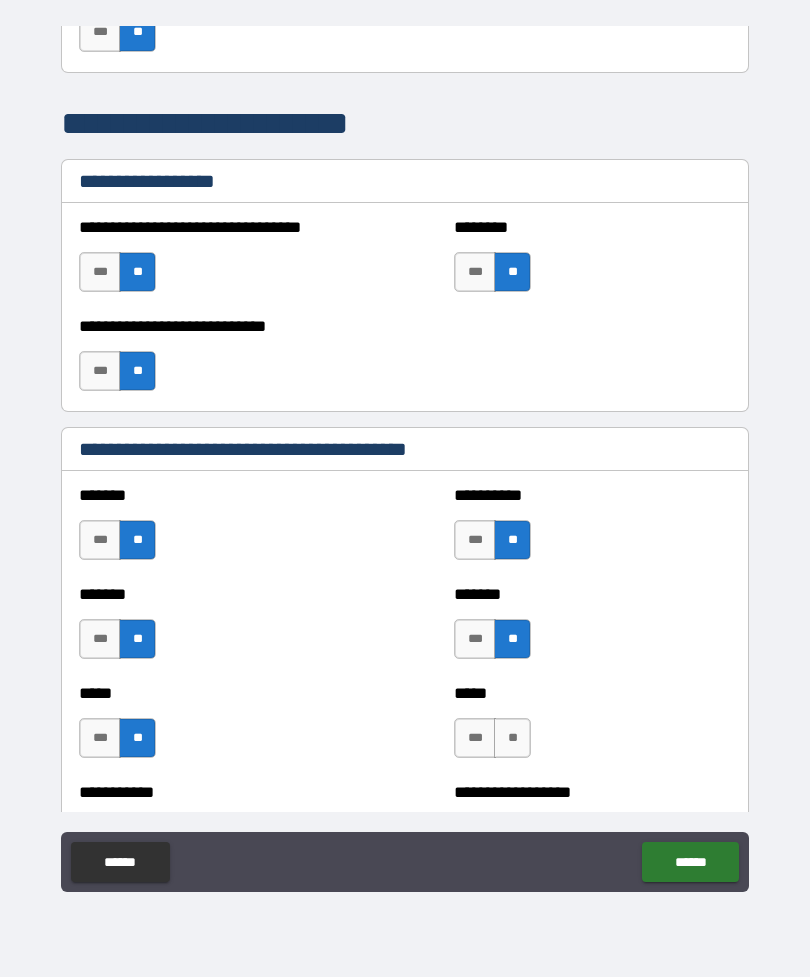 click on "**" at bounding box center [512, 738] 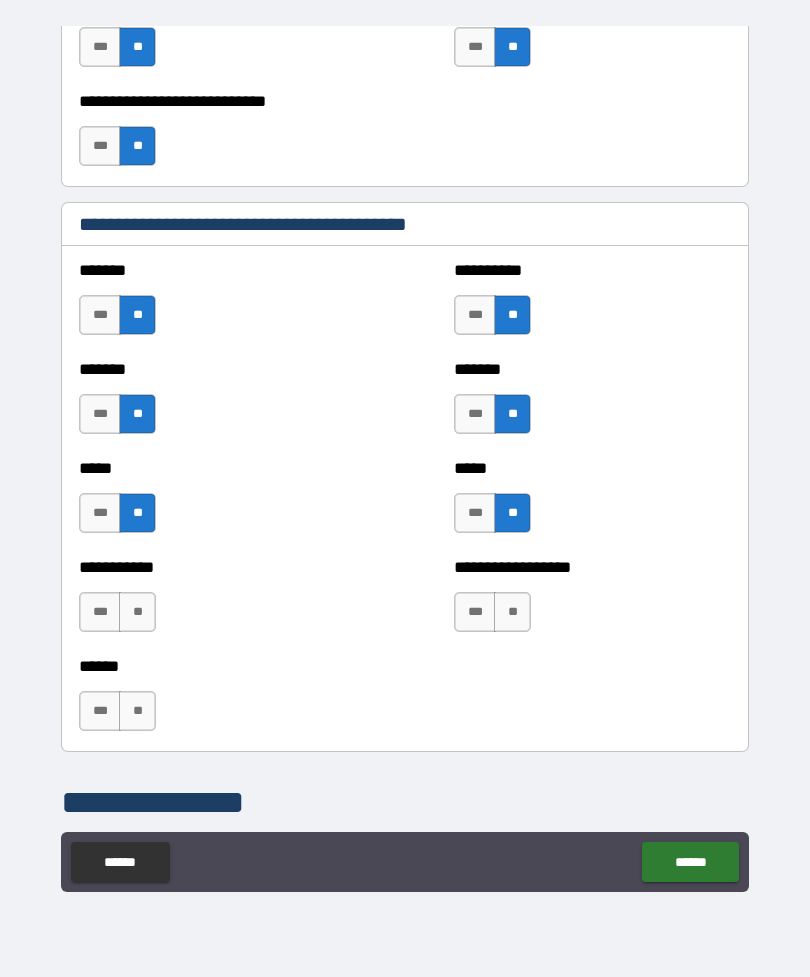 scroll, scrollTop: 1595, scrollLeft: 0, axis: vertical 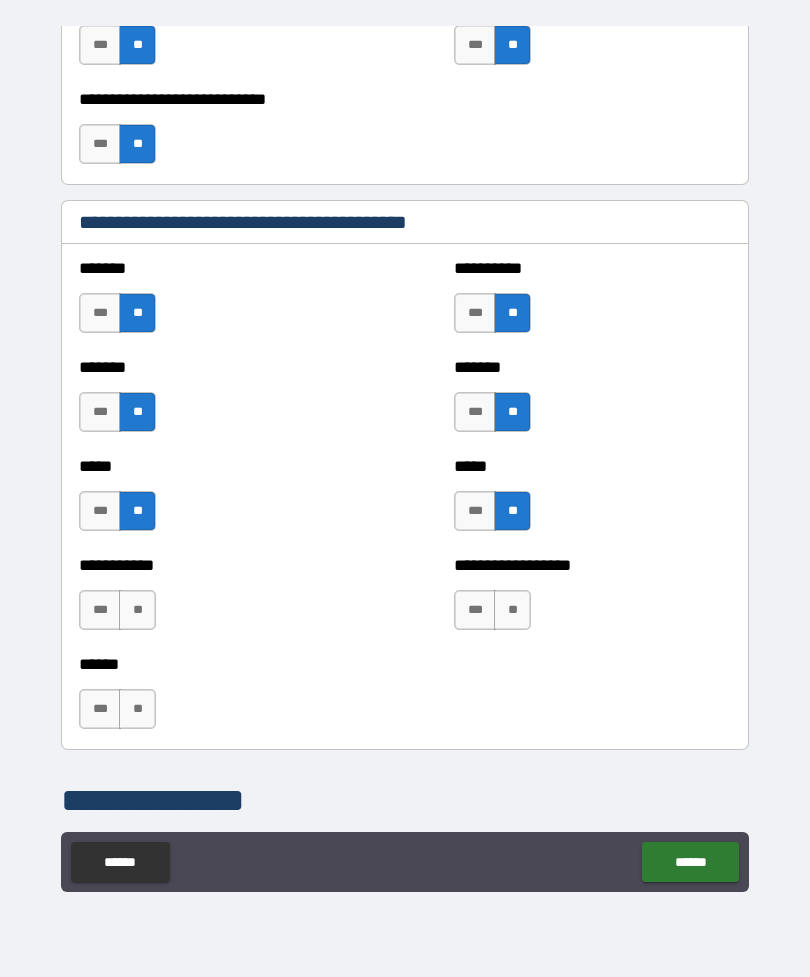 click on "**" at bounding box center (137, 610) 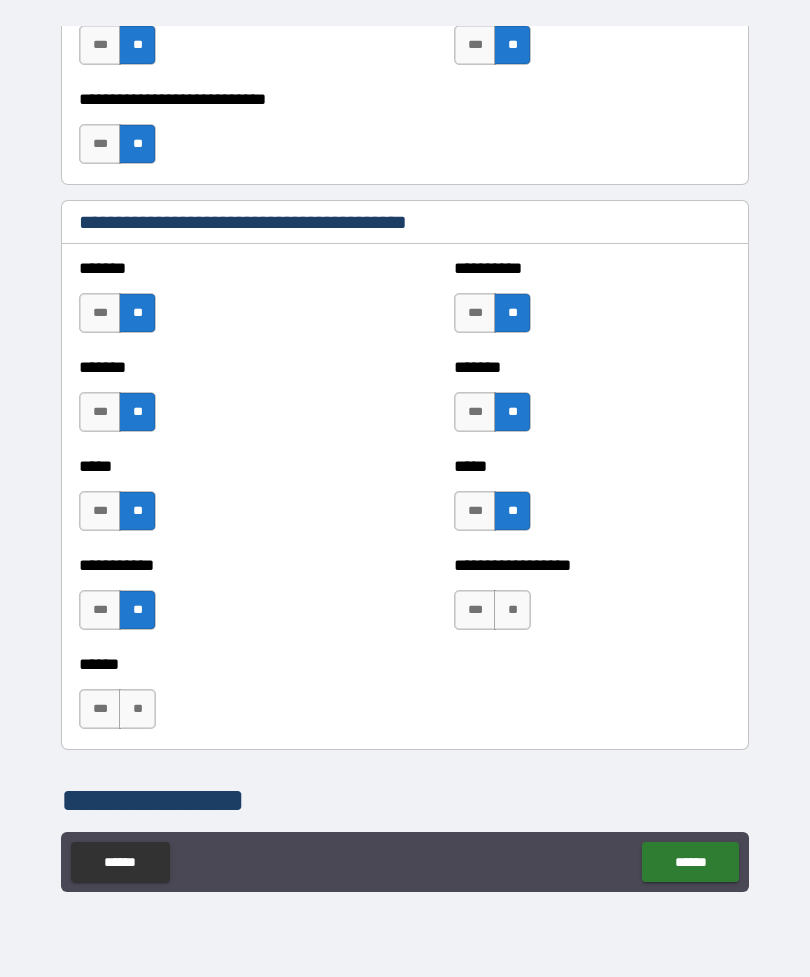 click on "**" at bounding box center [512, 610] 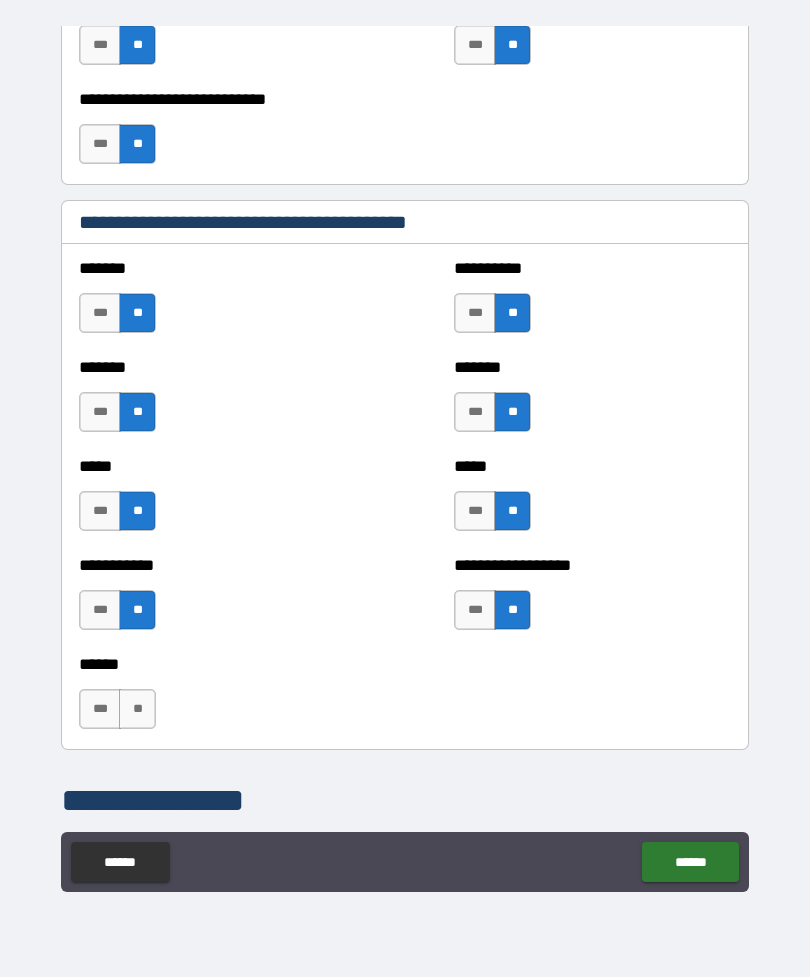 click on "***" at bounding box center (100, 709) 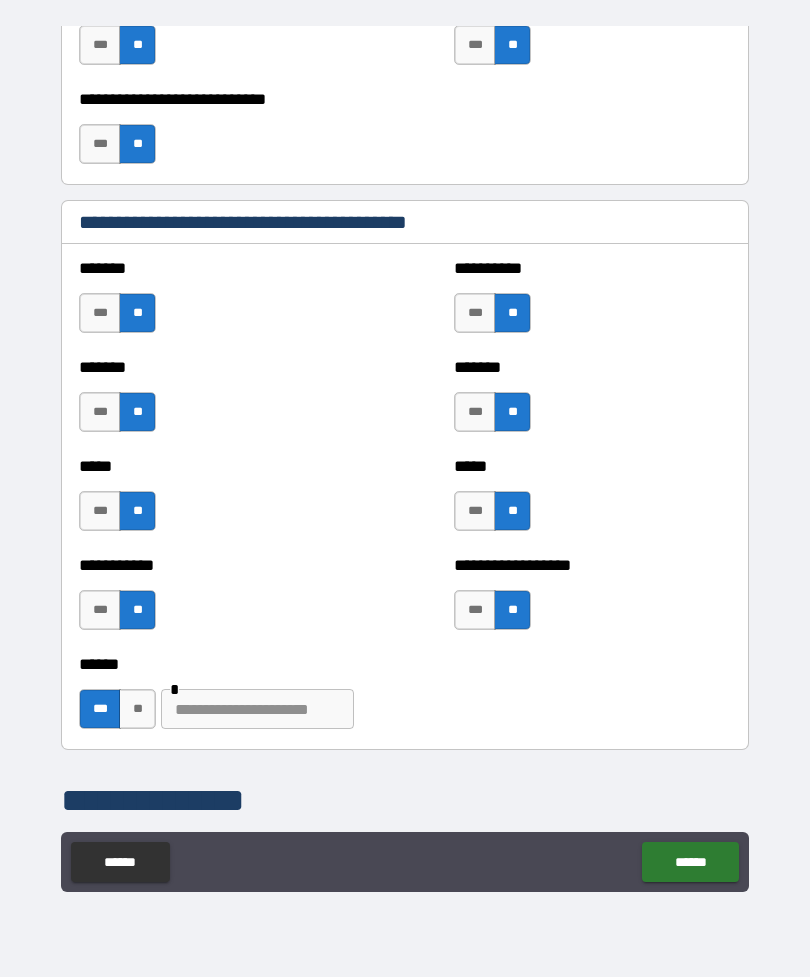 click on "**" at bounding box center [137, 709] 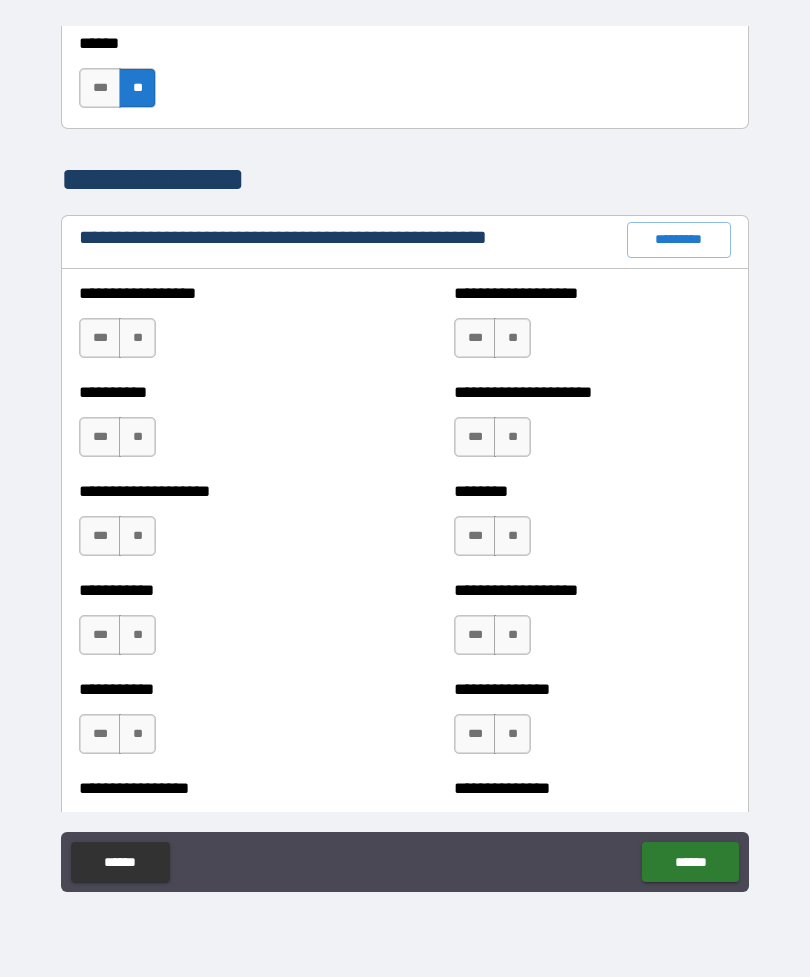 scroll, scrollTop: 2225, scrollLeft: 0, axis: vertical 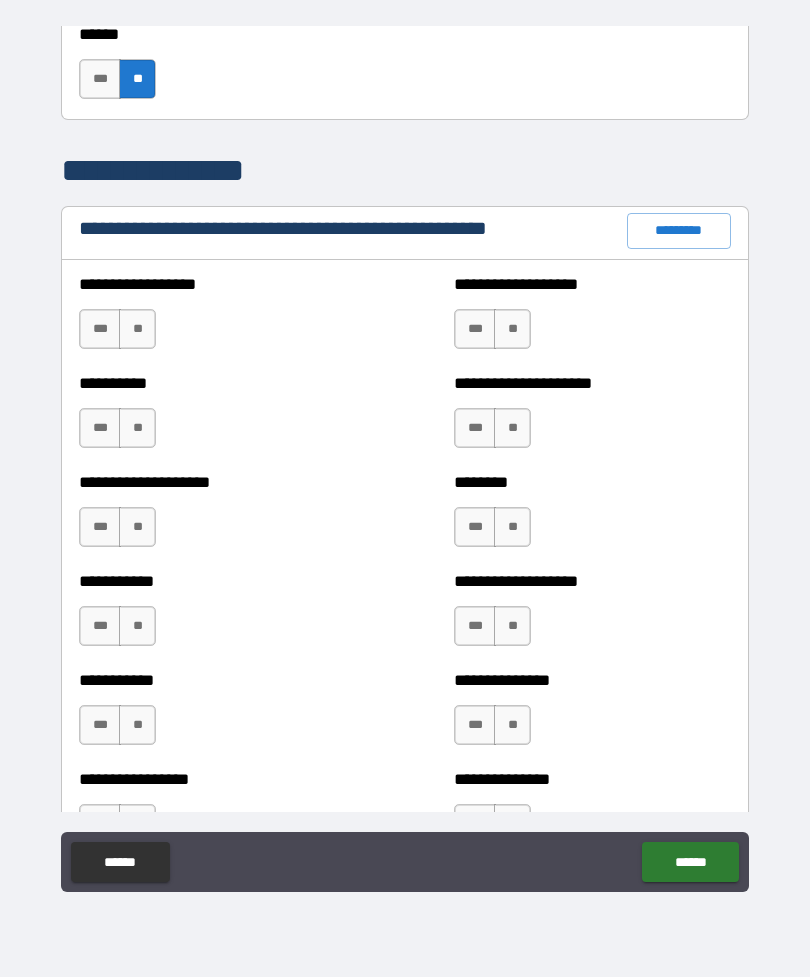 click on "**" at bounding box center [137, 329] 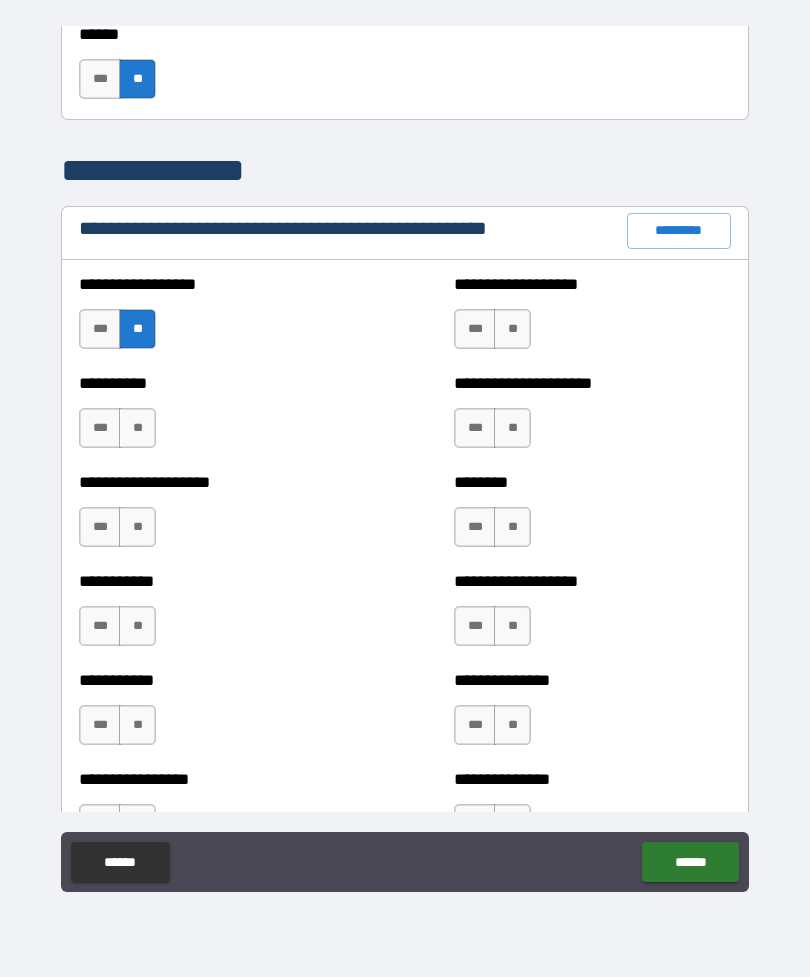 click on "**" at bounding box center (512, 329) 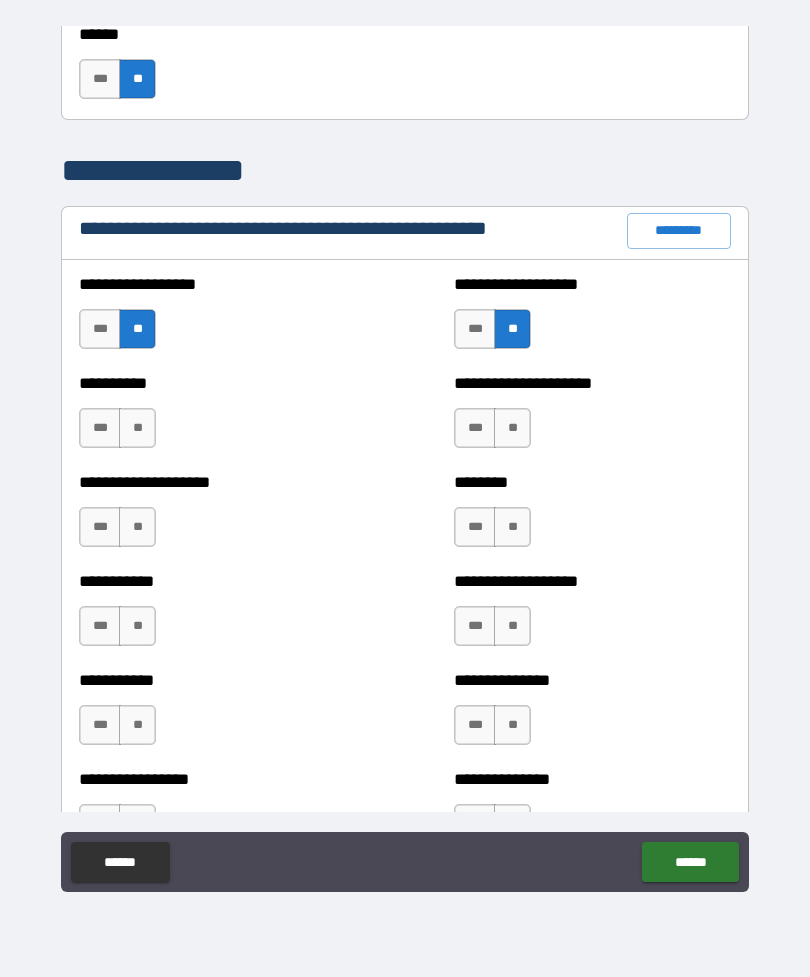 click on "**" at bounding box center (137, 428) 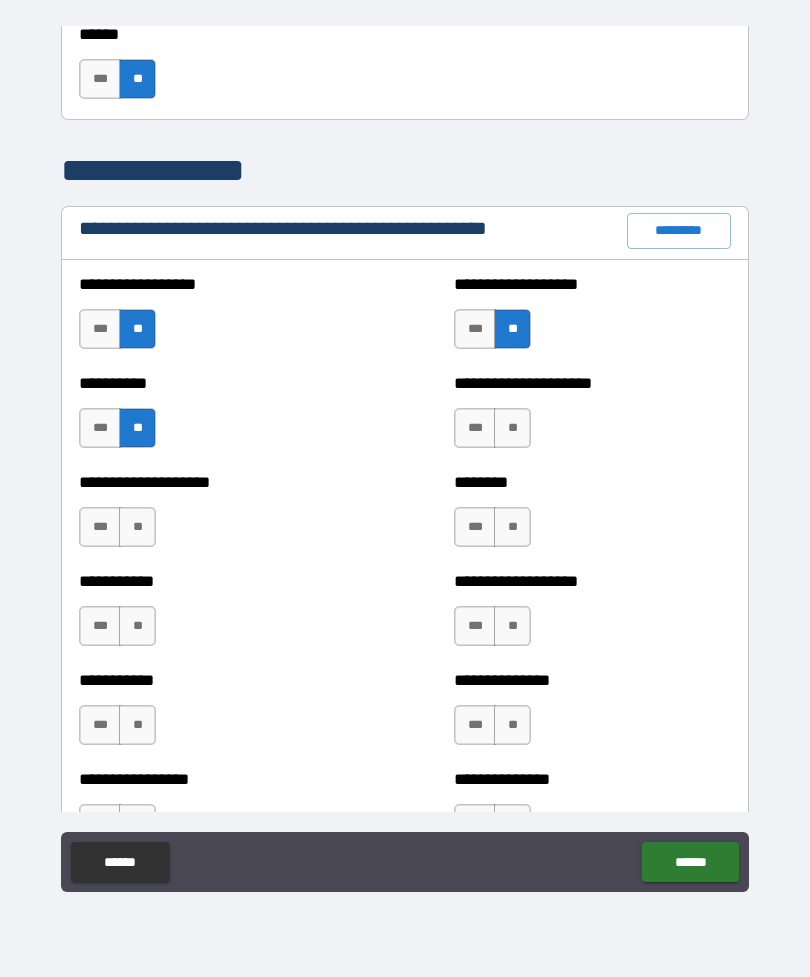 click on "**" at bounding box center (512, 428) 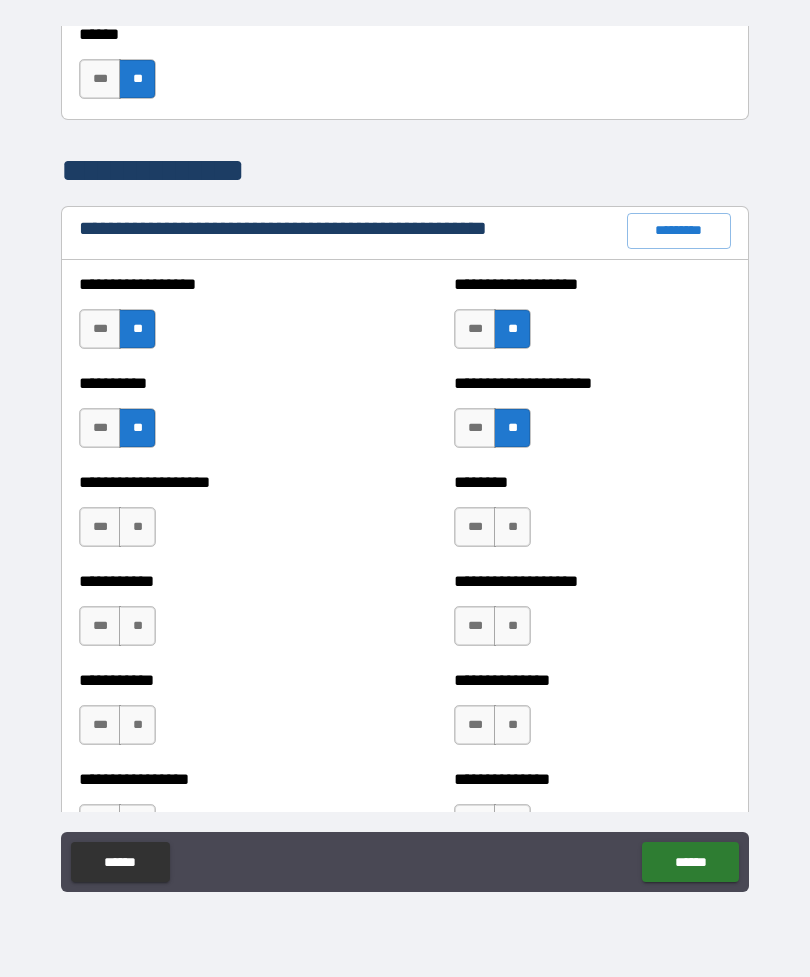 click on "**" at bounding box center (137, 527) 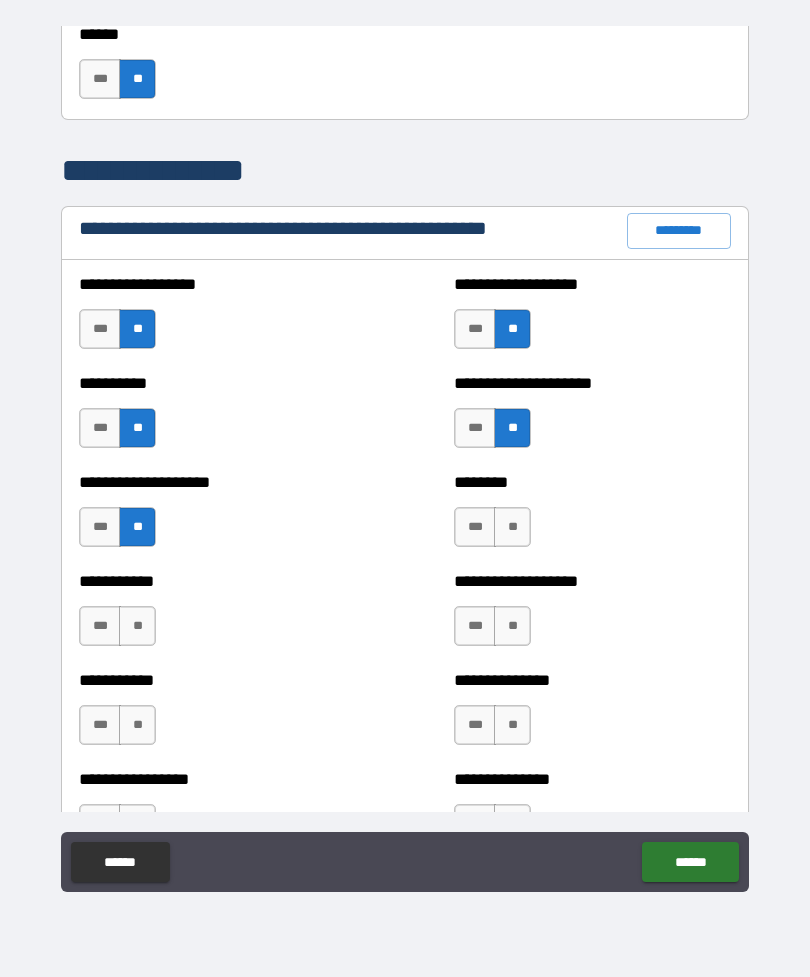 click on "**" at bounding box center [512, 527] 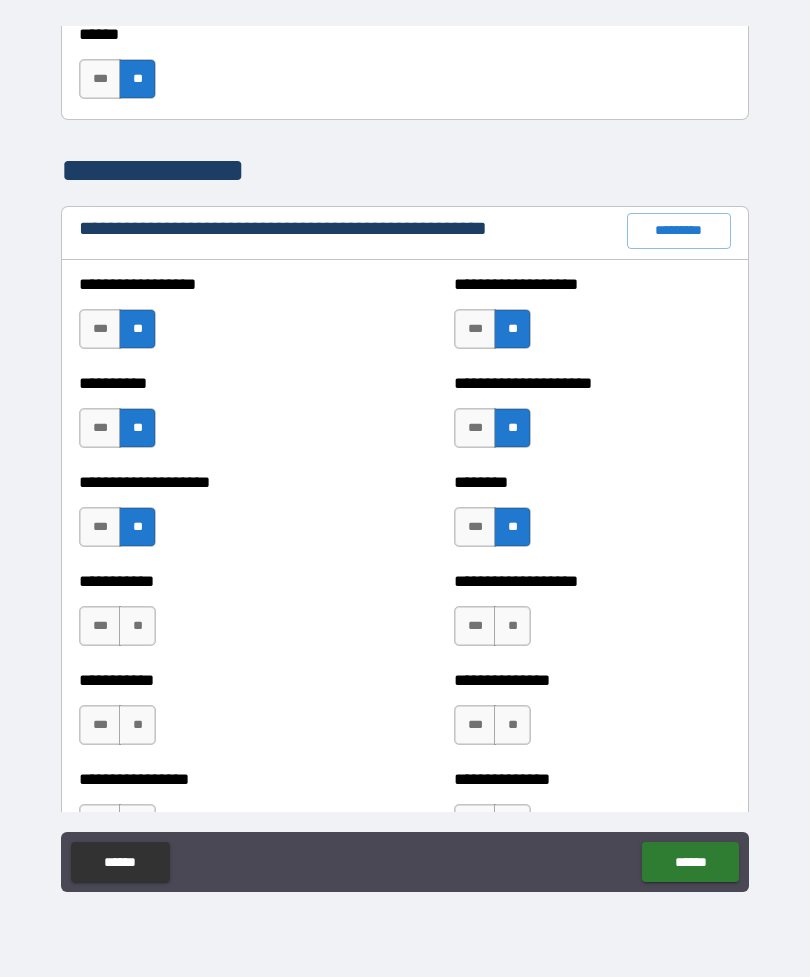 click on "**" at bounding box center (137, 626) 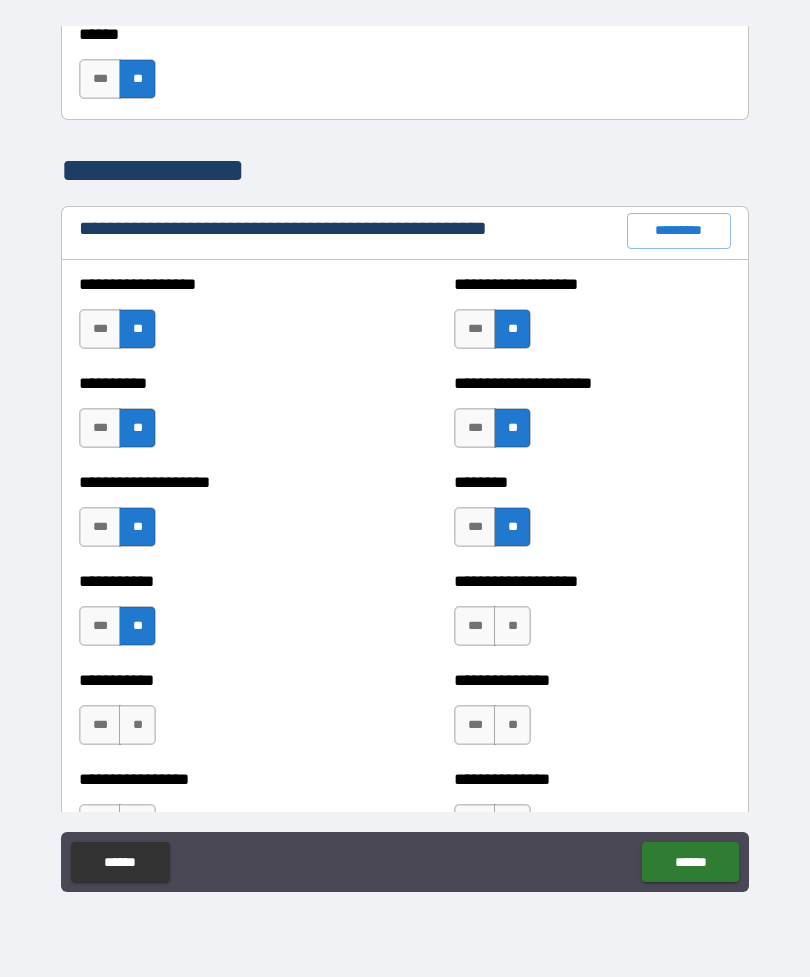 click on "**" at bounding box center (512, 626) 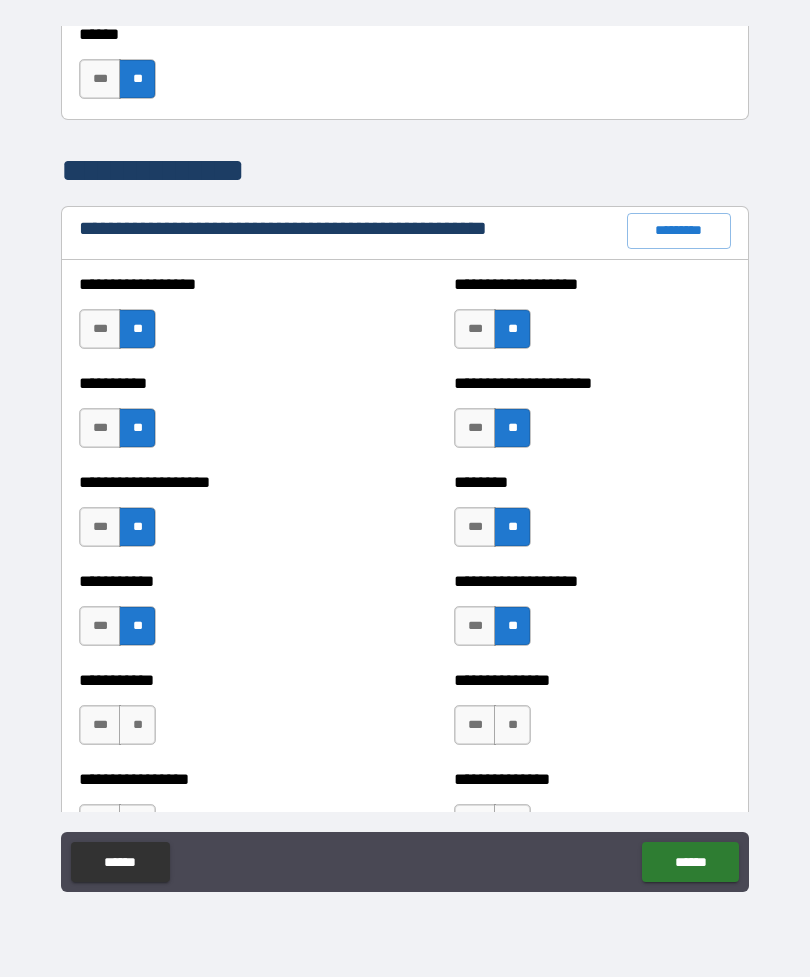 click on "**" at bounding box center [137, 725] 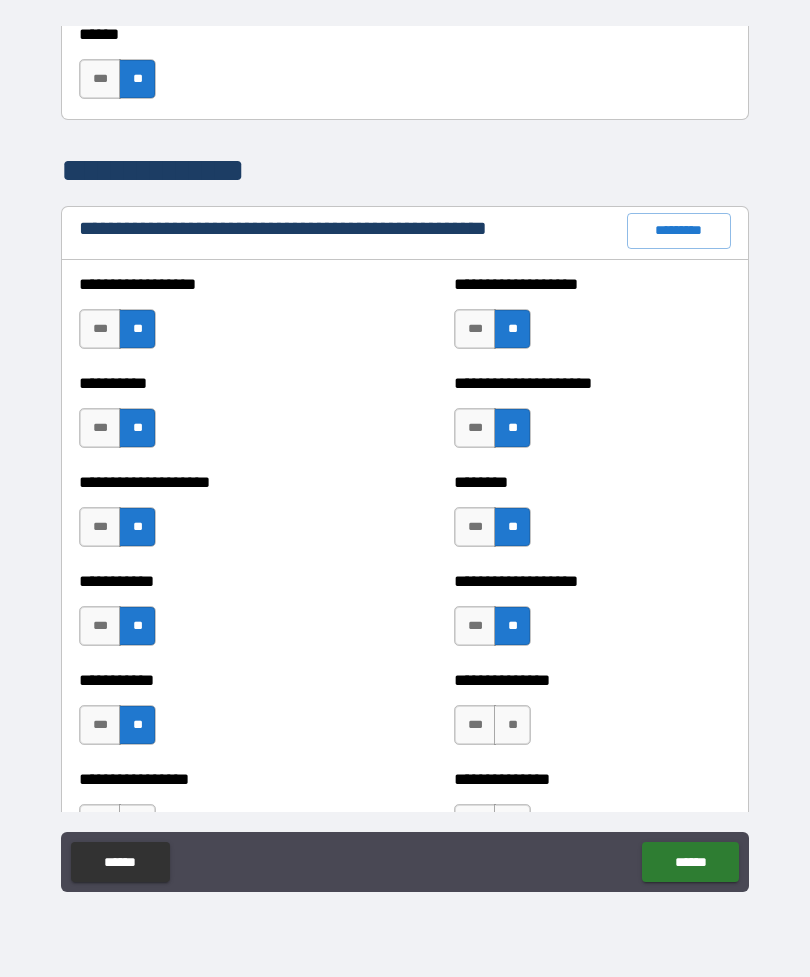 click on "**" at bounding box center (512, 725) 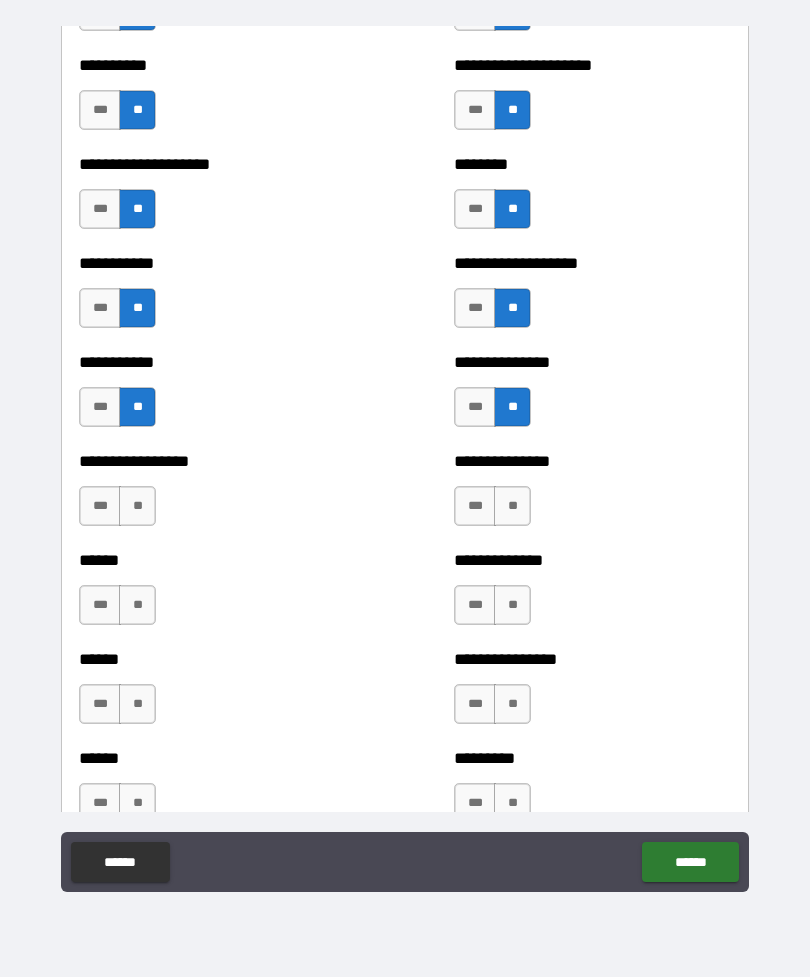 scroll, scrollTop: 2548, scrollLeft: 0, axis: vertical 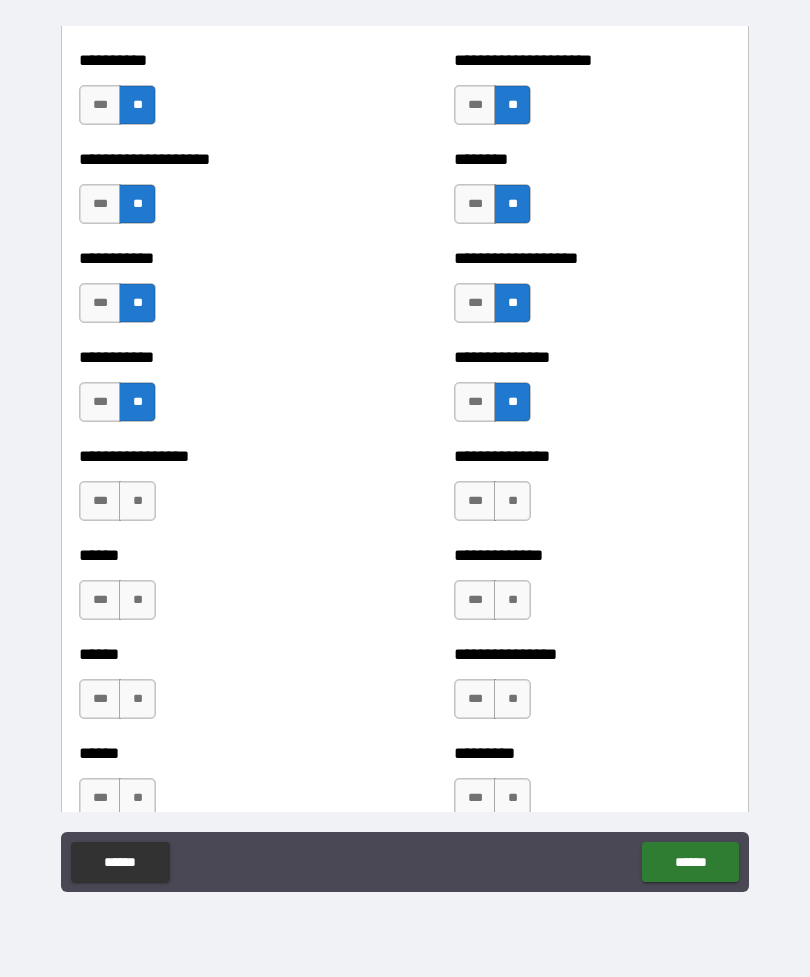 click on "**" at bounding box center (137, 501) 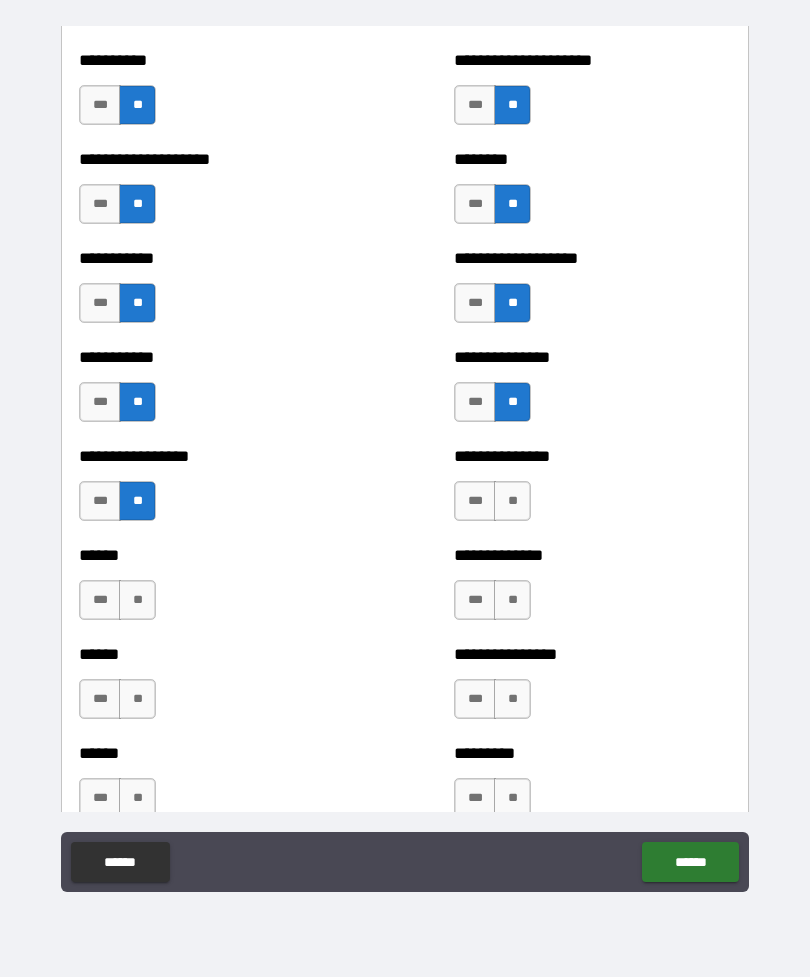 click on "**" at bounding box center [512, 501] 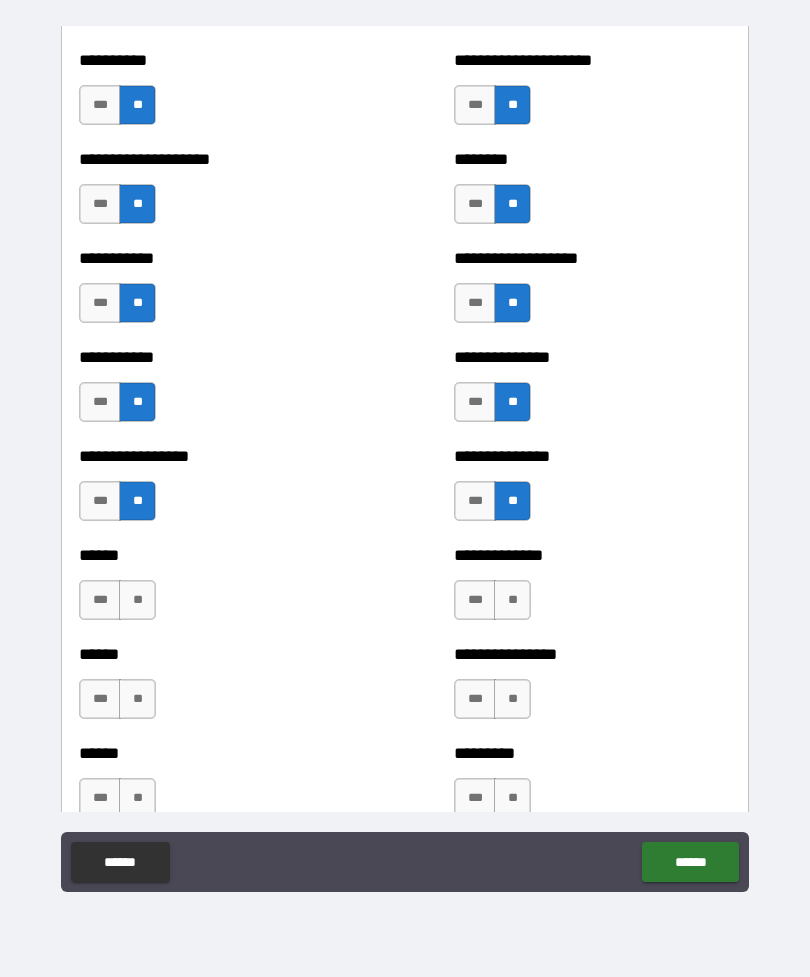 click on "**" at bounding box center (137, 600) 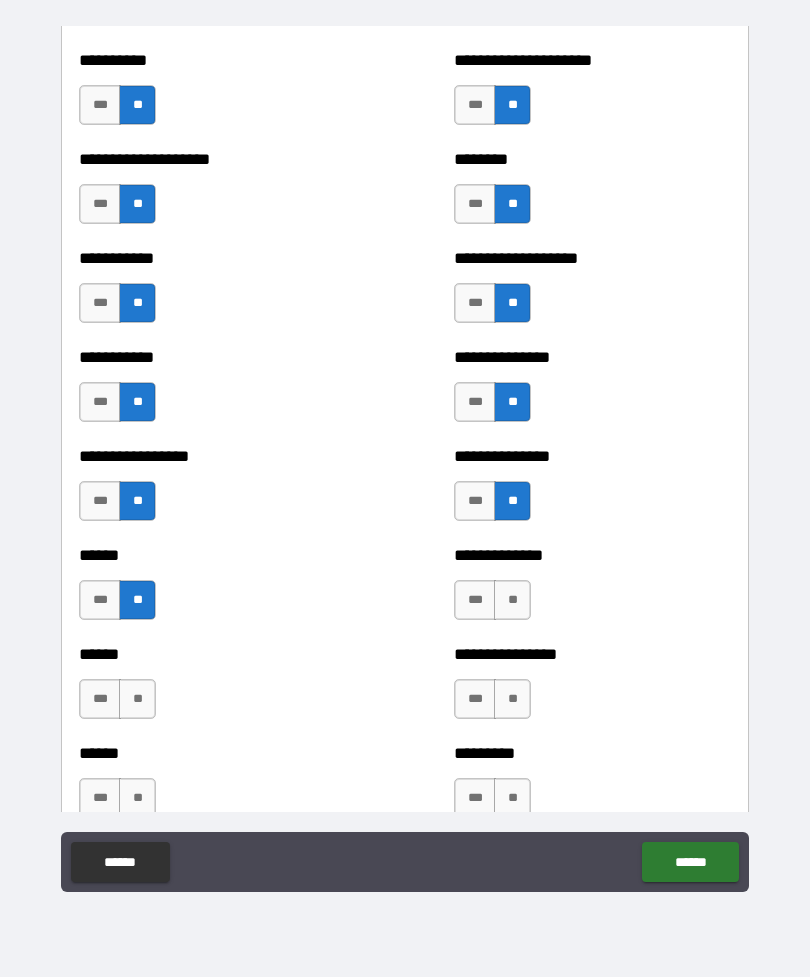 click on "**" at bounding box center [512, 600] 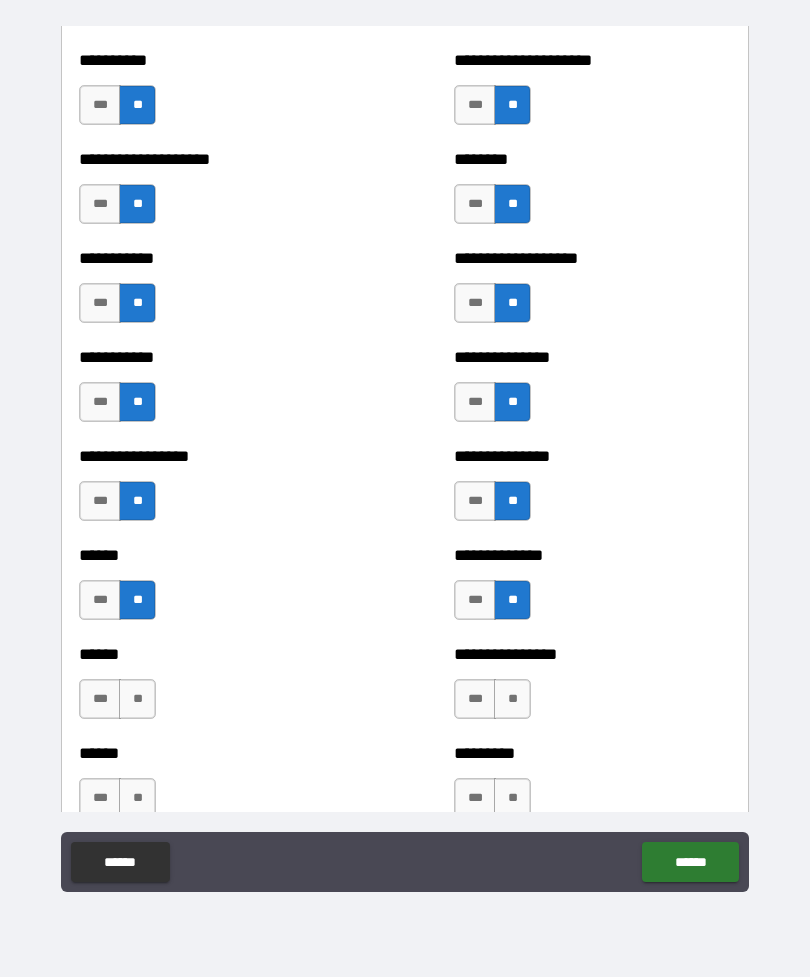 click on "**" at bounding box center [137, 699] 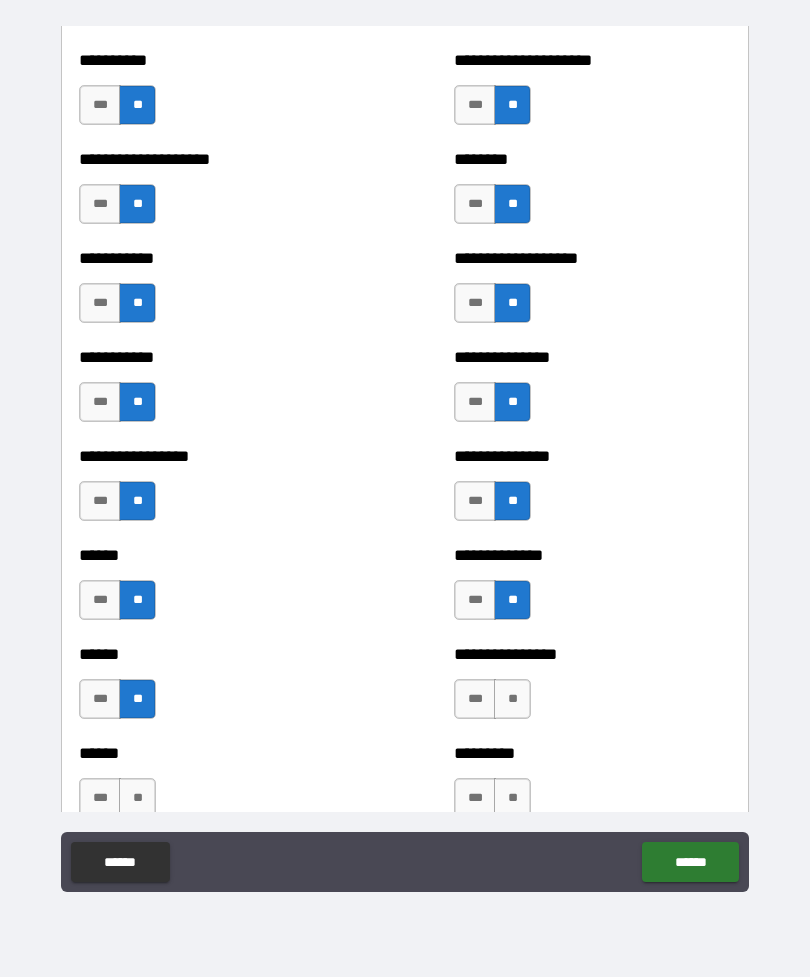 click on "**" at bounding box center (512, 699) 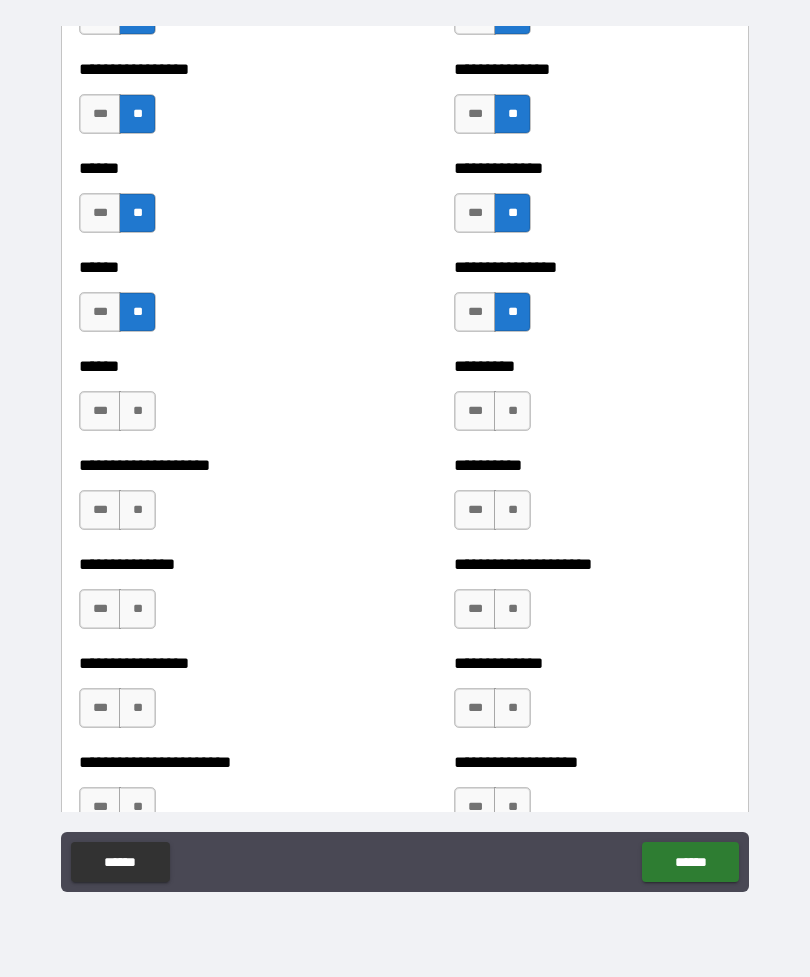 scroll, scrollTop: 2938, scrollLeft: 0, axis: vertical 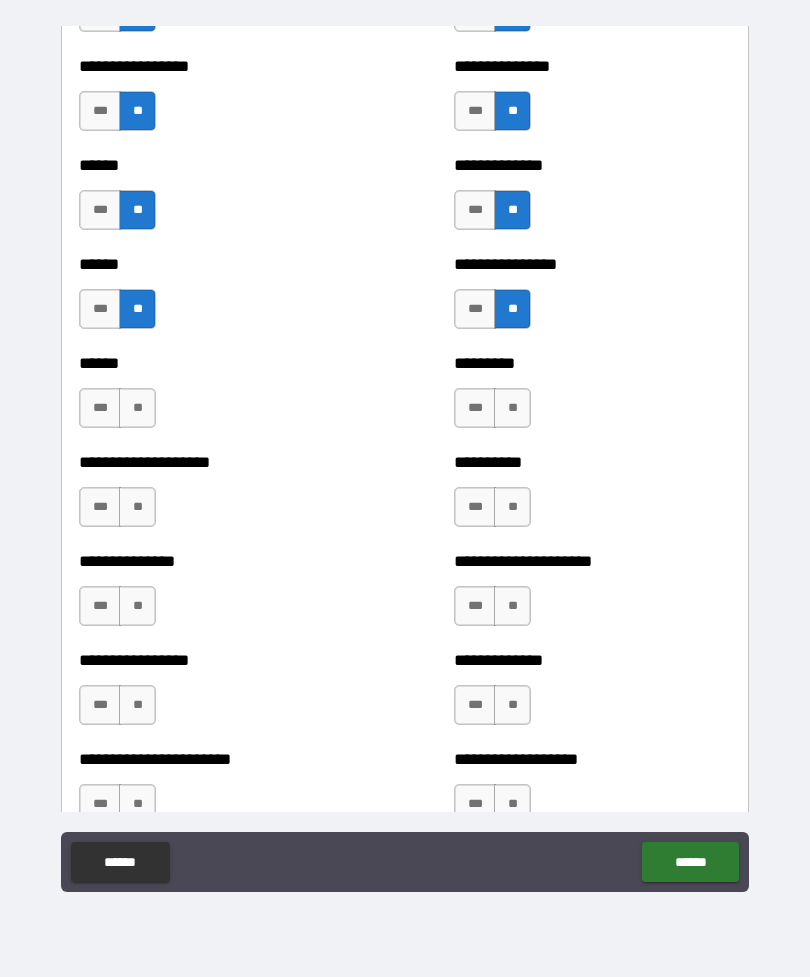 click on "**" at bounding box center [137, 408] 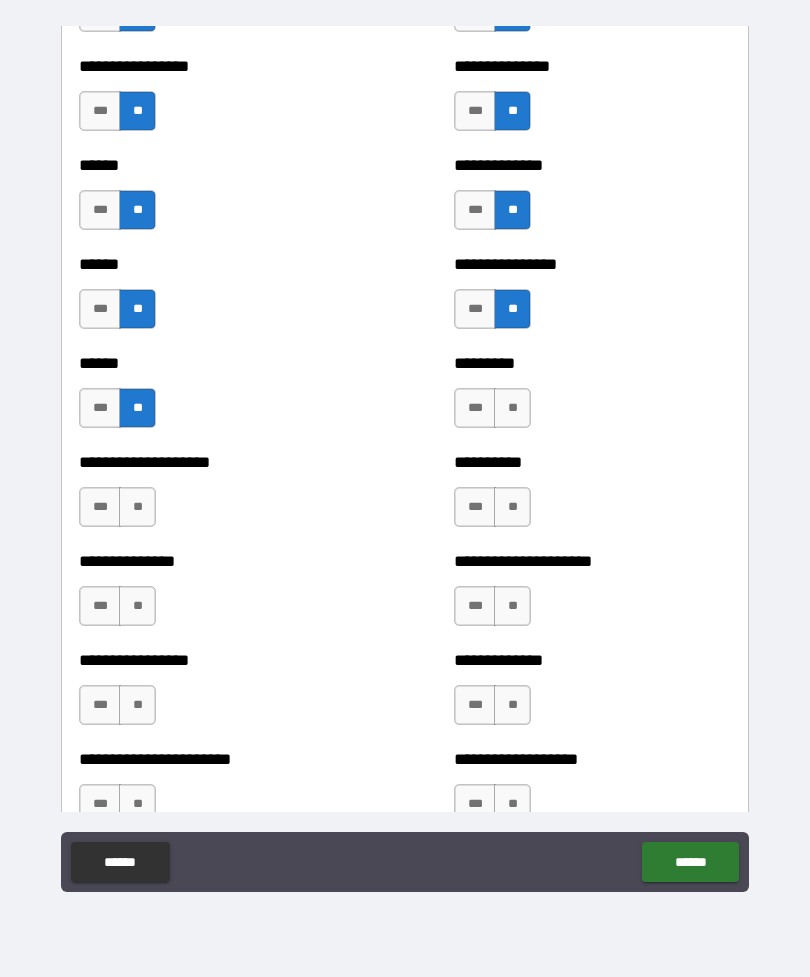 click on "**" at bounding box center [512, 408] 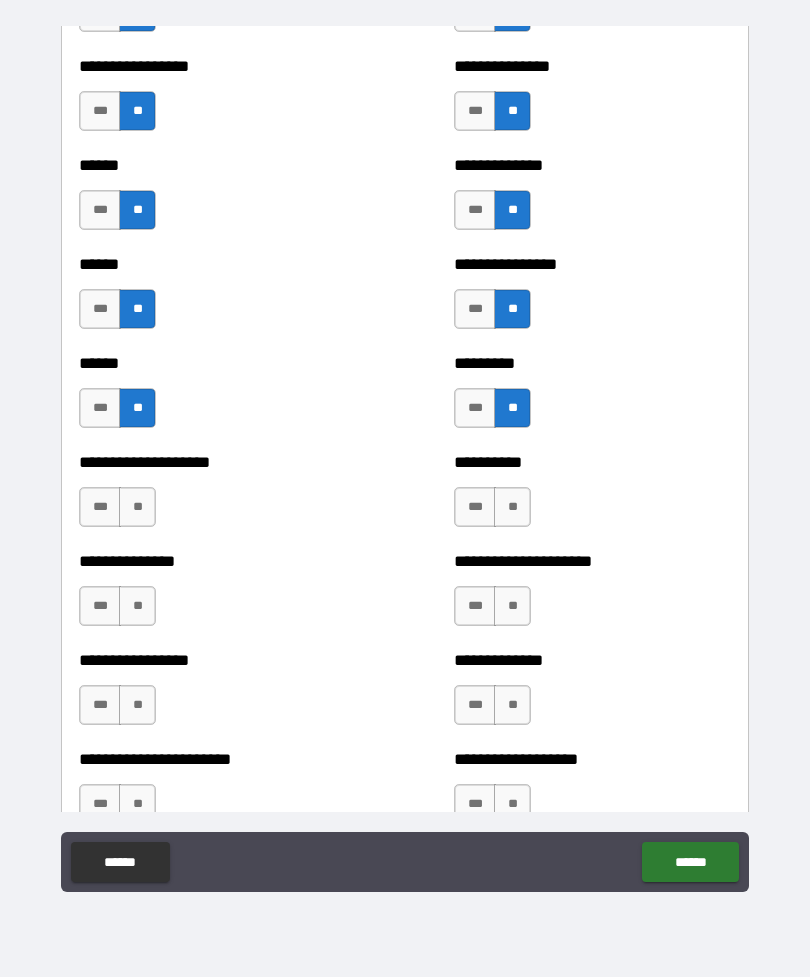 click on "**" at bounding box center [137, 507] 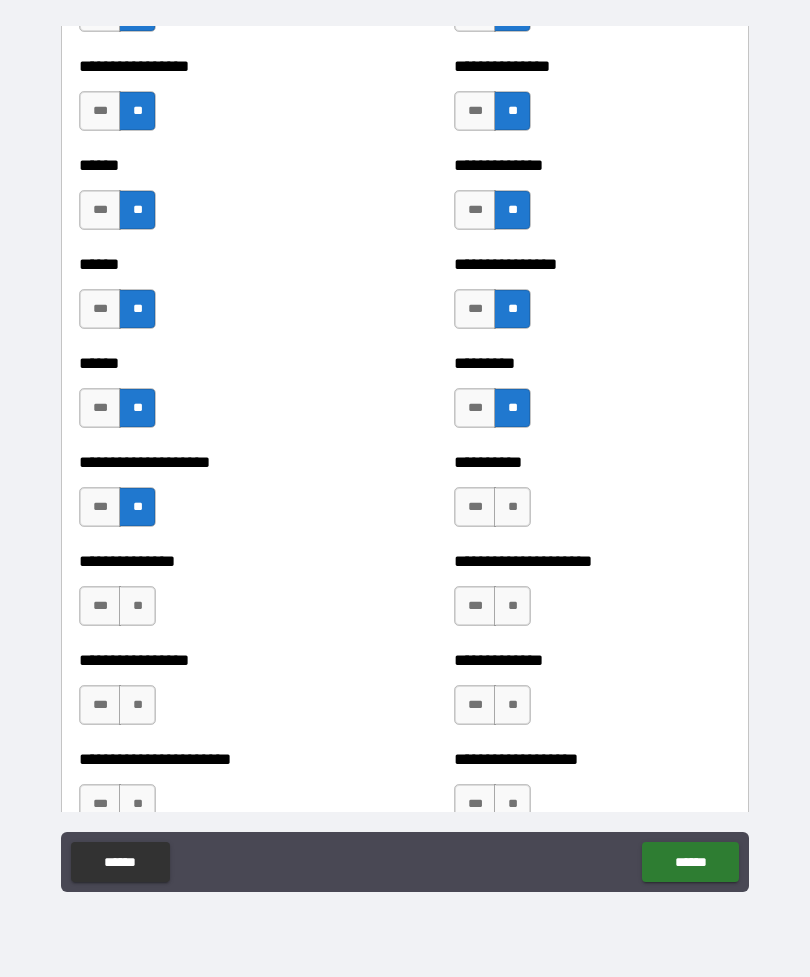 click on "**" at bounding box center [512, 507] 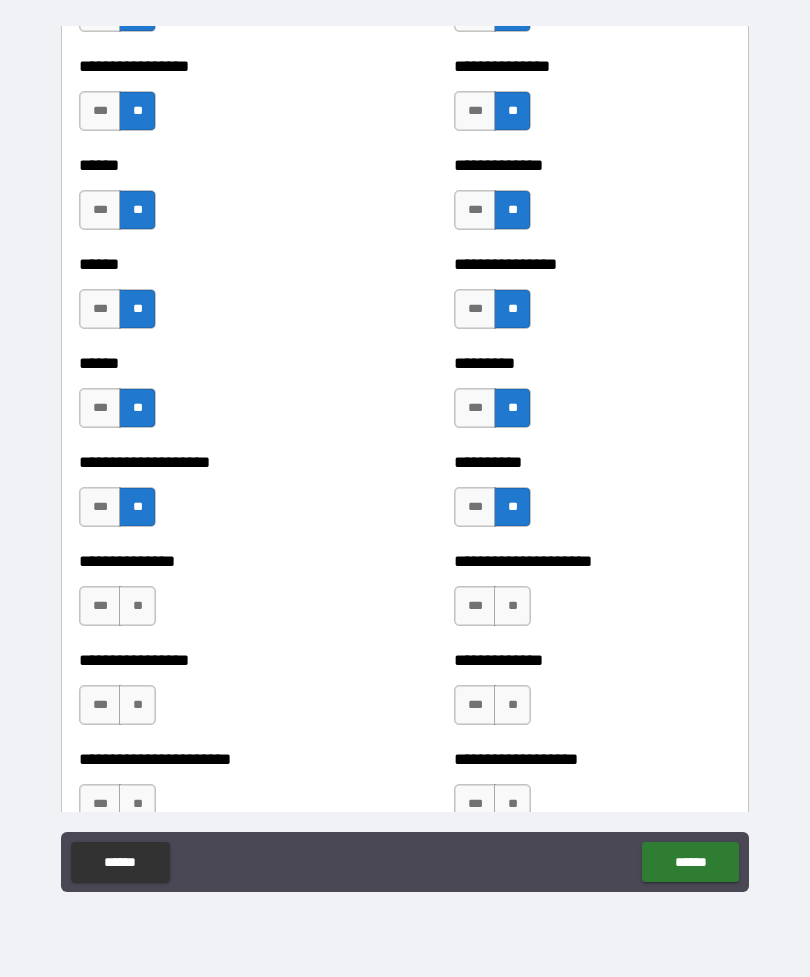 click on "**" at bounding box center [137, 606] 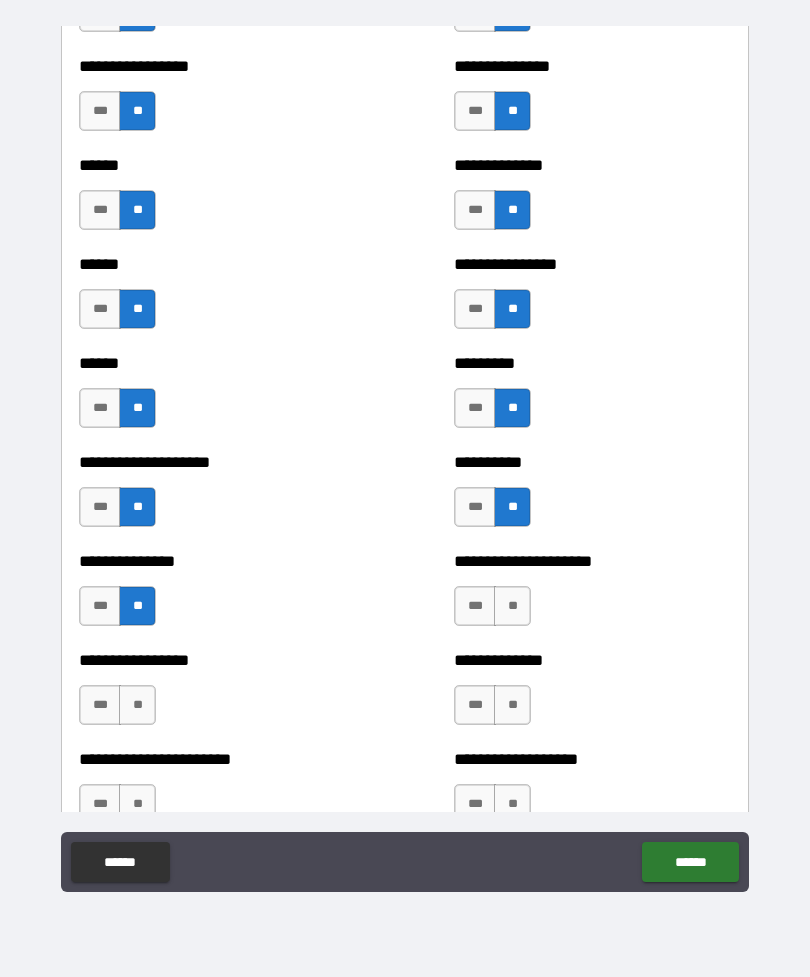 click on "**" at bounding box center [512, 606] 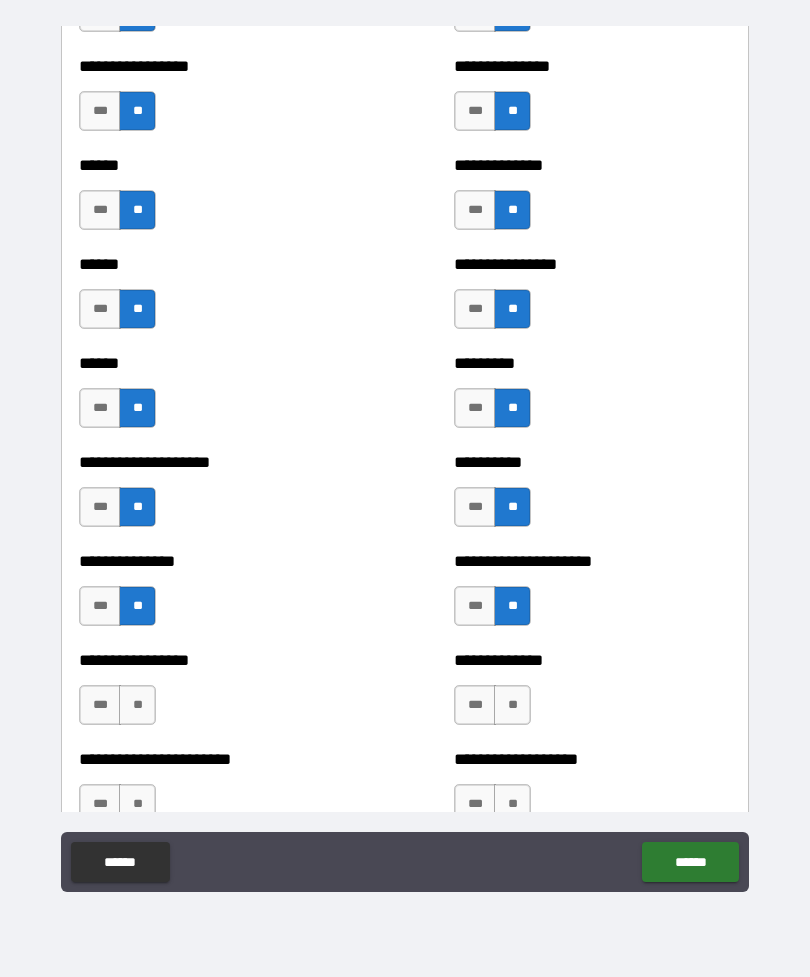 click on "**" at bounding box center [137, 705] 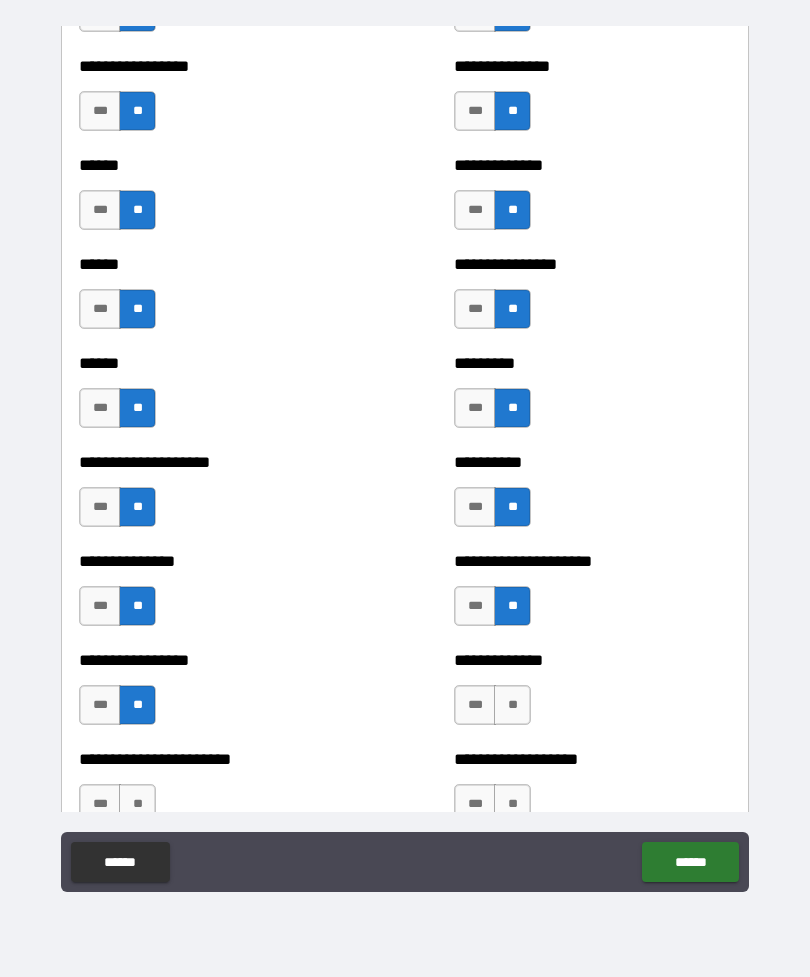 click on "**" at bounding box center (512, 705) 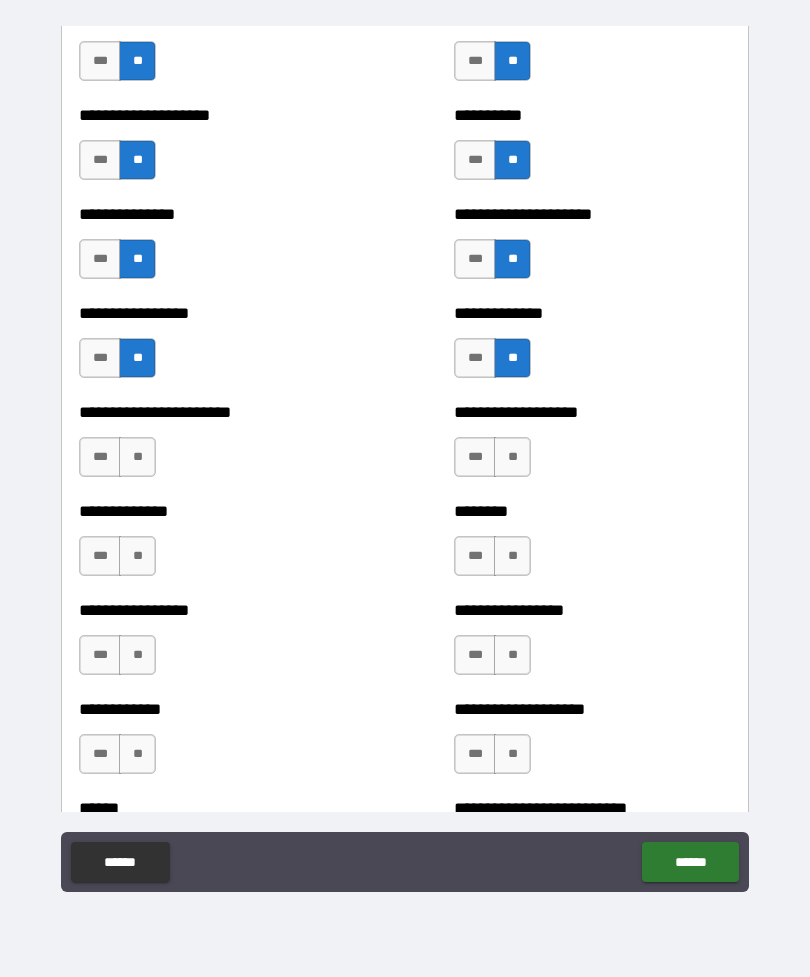 scroll, scrollTop: 3292, scrollLeft: 0, axis: vertical 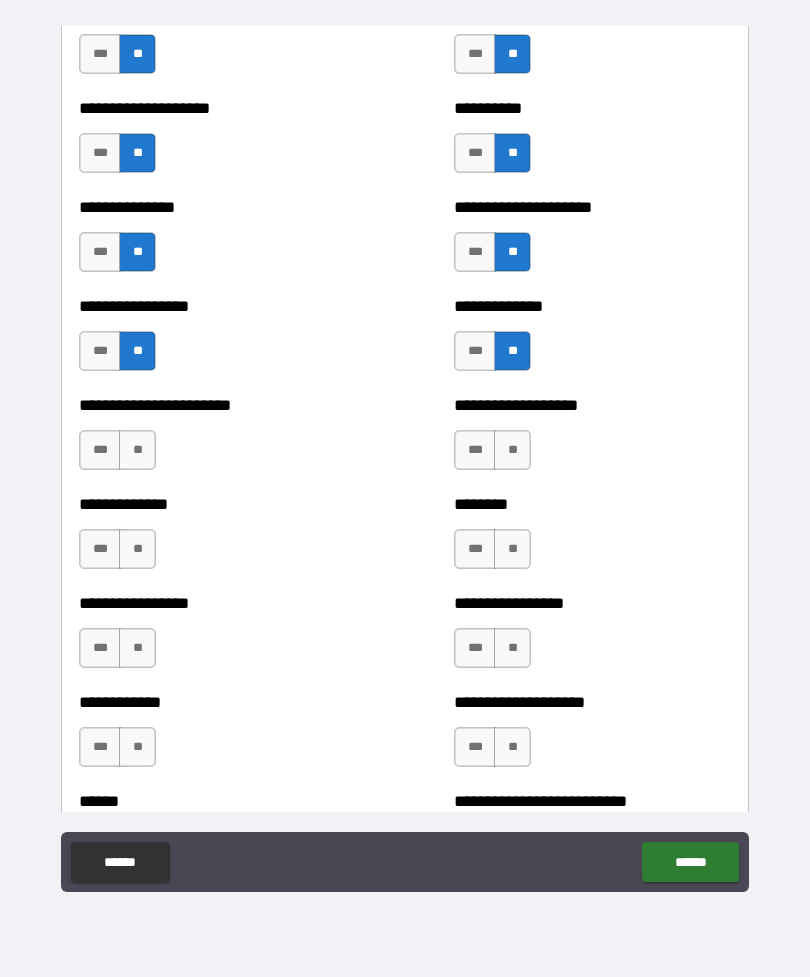 click on "***" at bounding box center (100, 450) 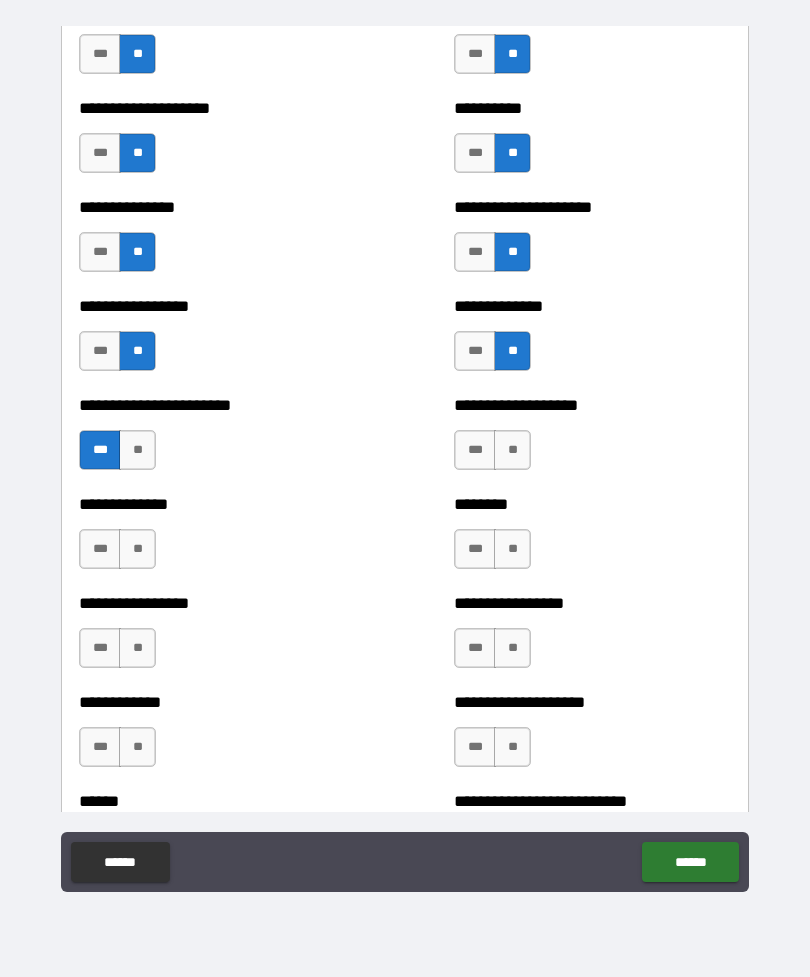 click on "**" at bounding box center (137, 450) 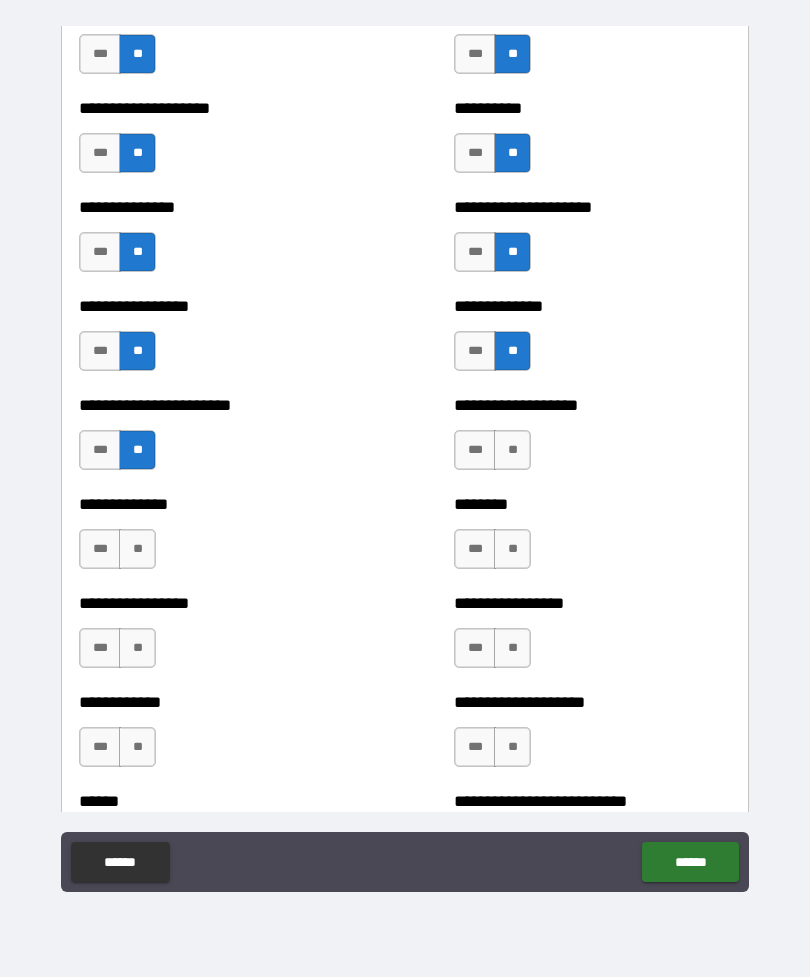 click on "**" at bounding box center (512, 450) 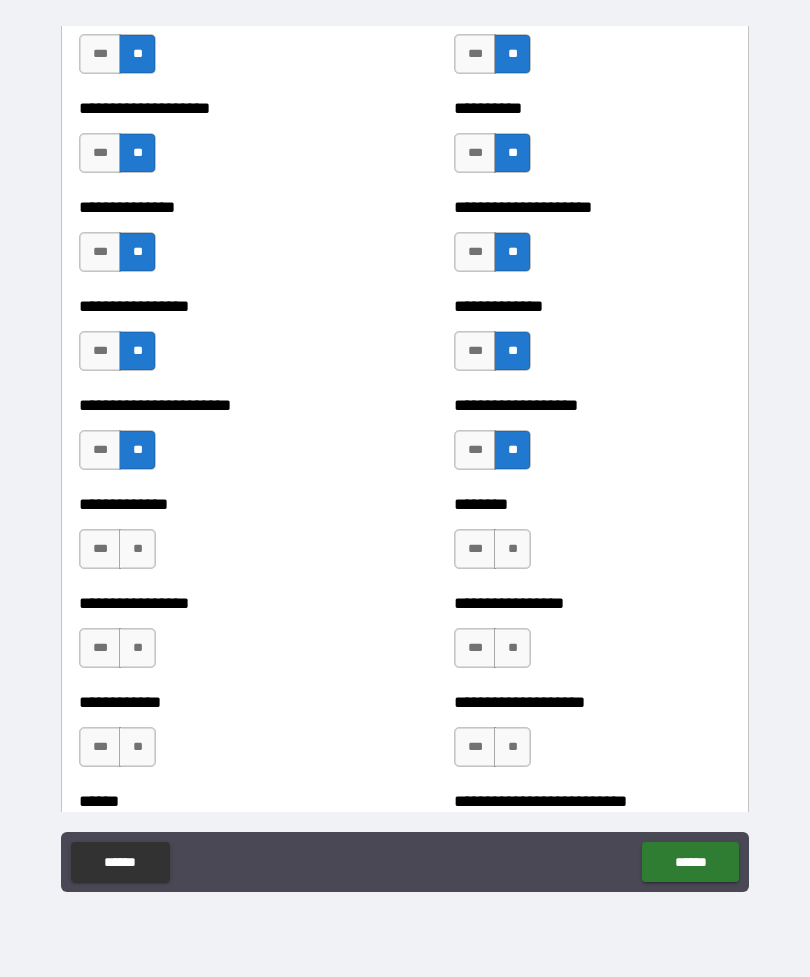click on "**" at bounding box center (137, 549) 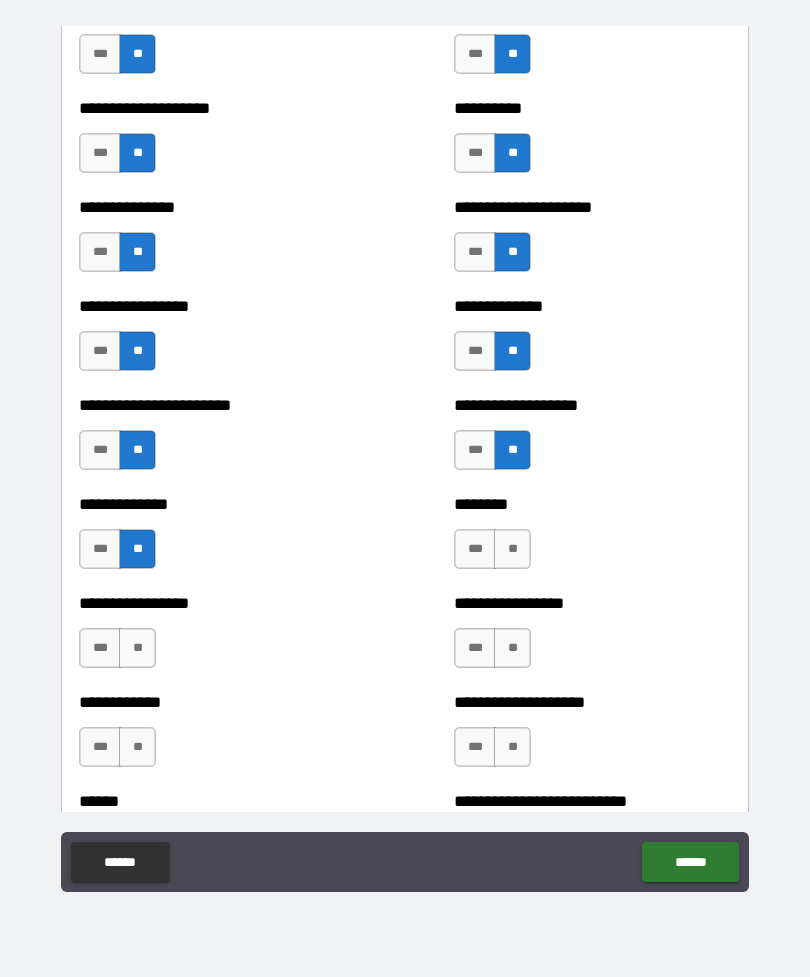 click on "**" at bounding box center (512, 549) 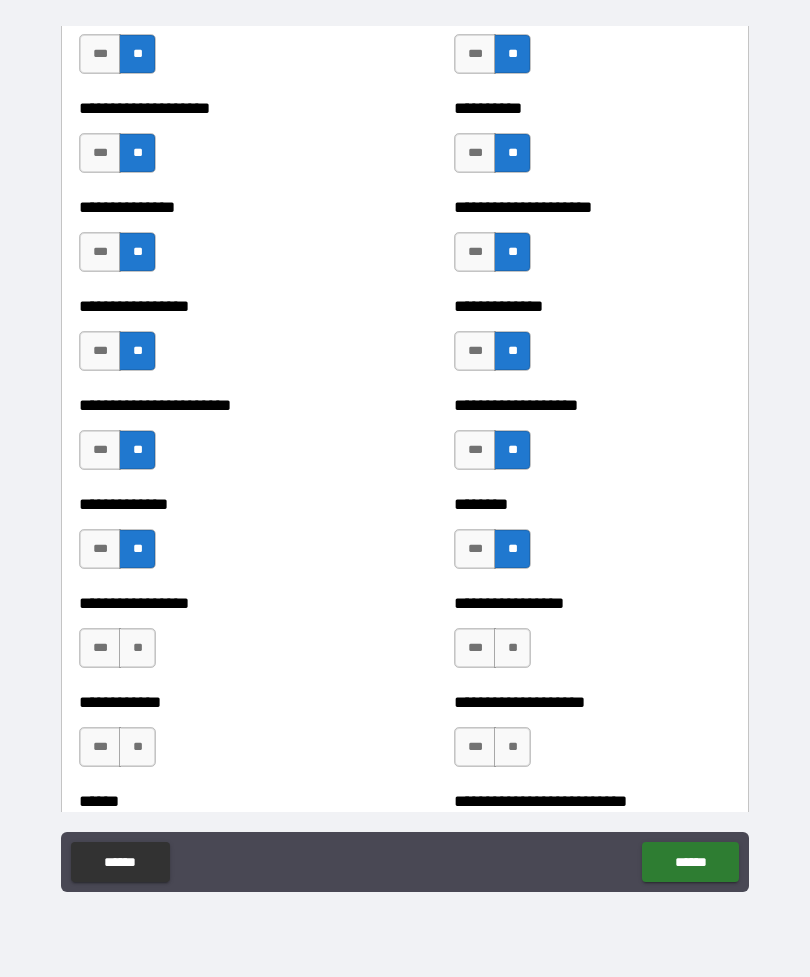 click on "**" at bounding box center (137, 648) 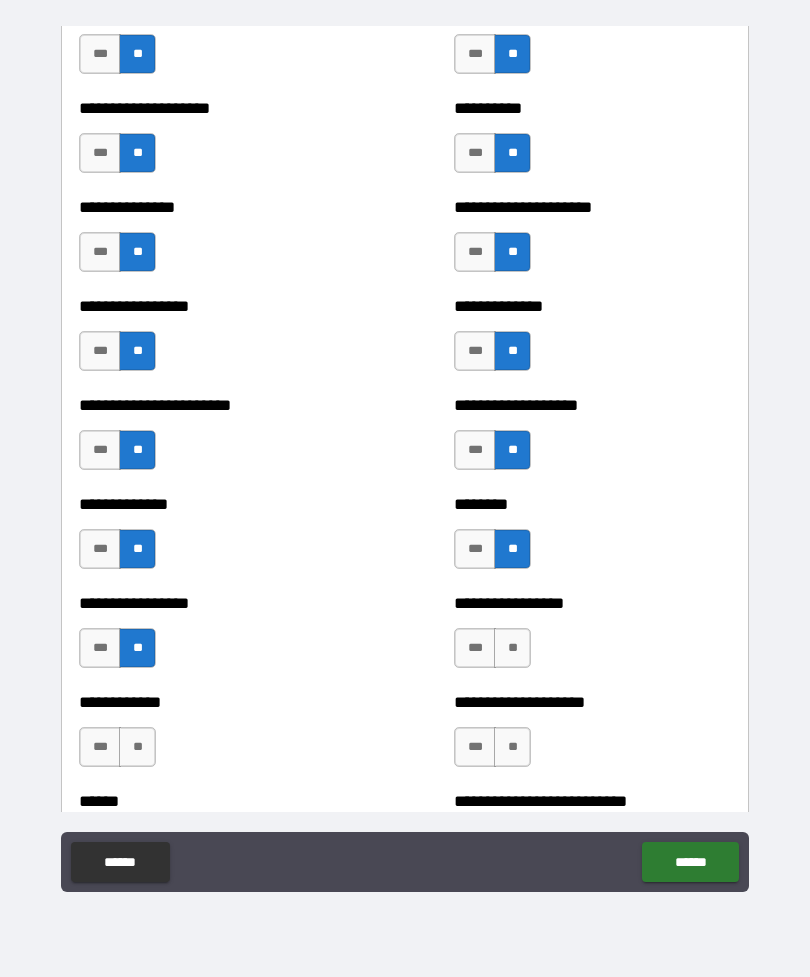 click on "**********" at bounding box center [592, 638] 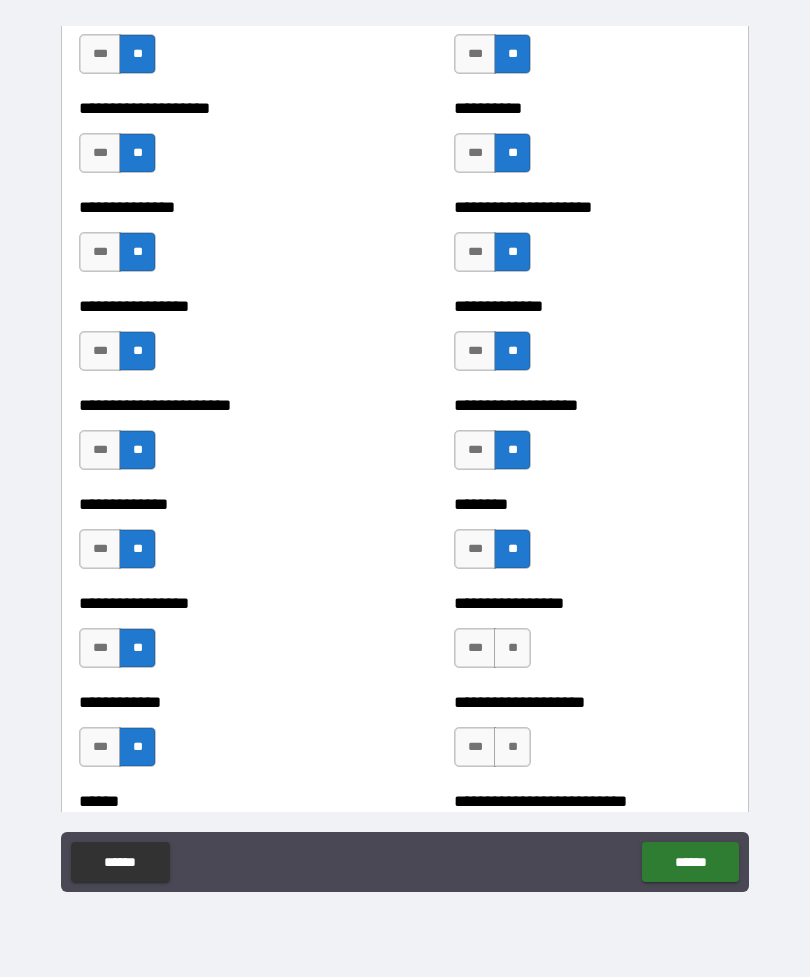 click on "**" at bounding box center (512, 648) 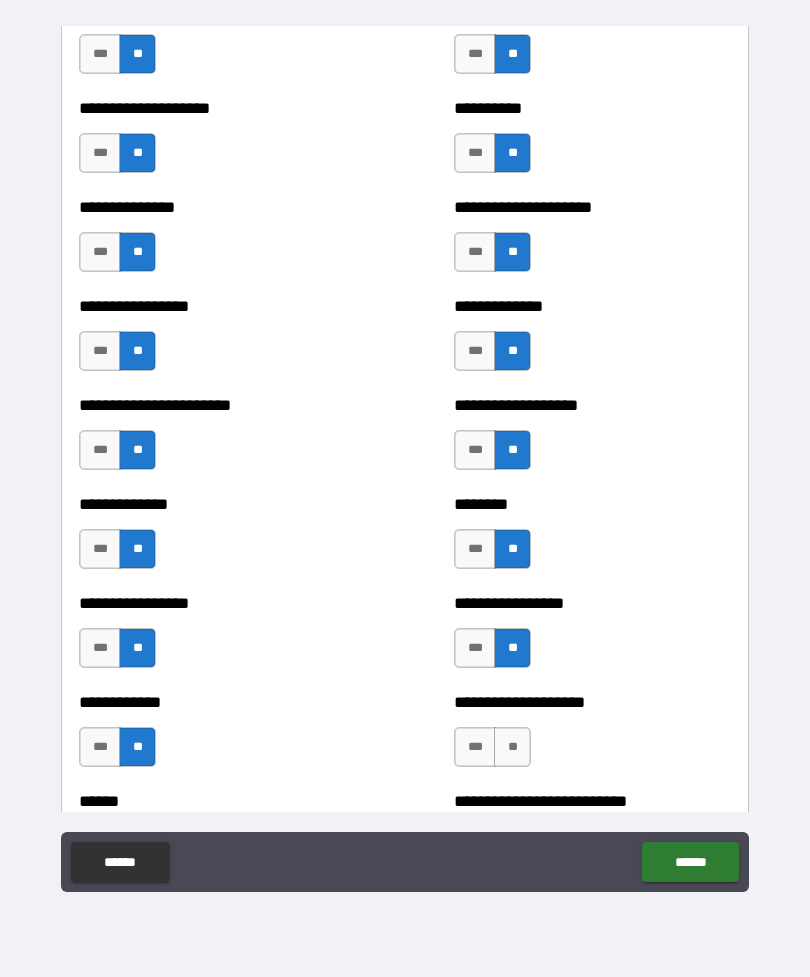 click on "**" at bounding box center [512, 747] 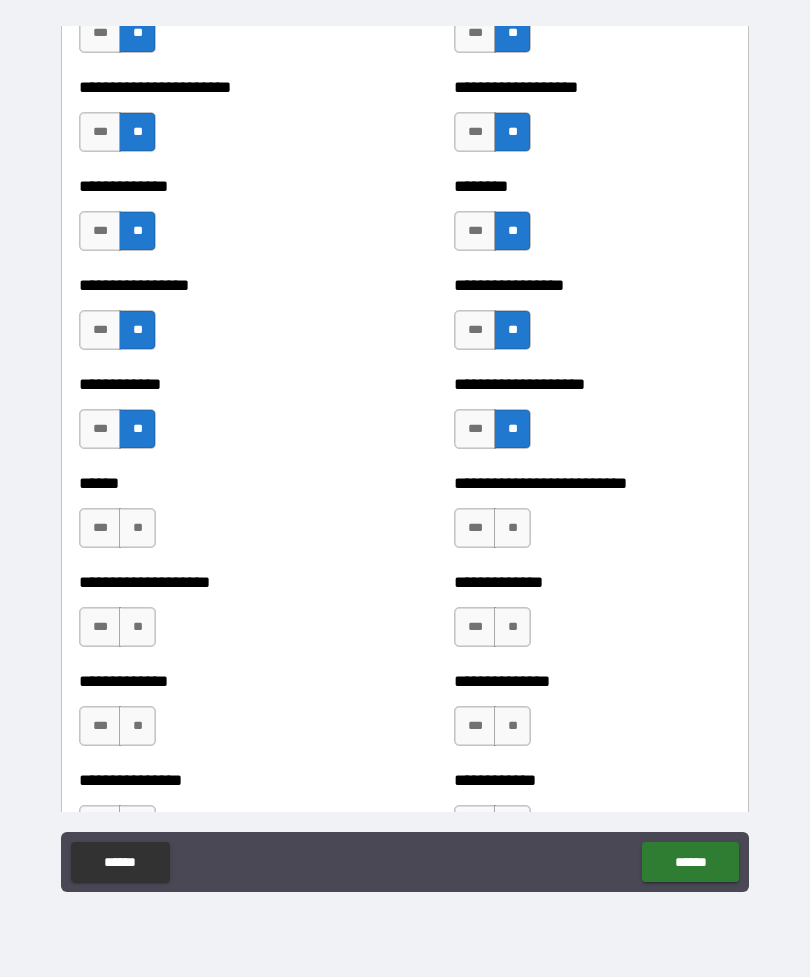 scroll, scrollTop: 3636, scrollLeft: 0, axis: vertical 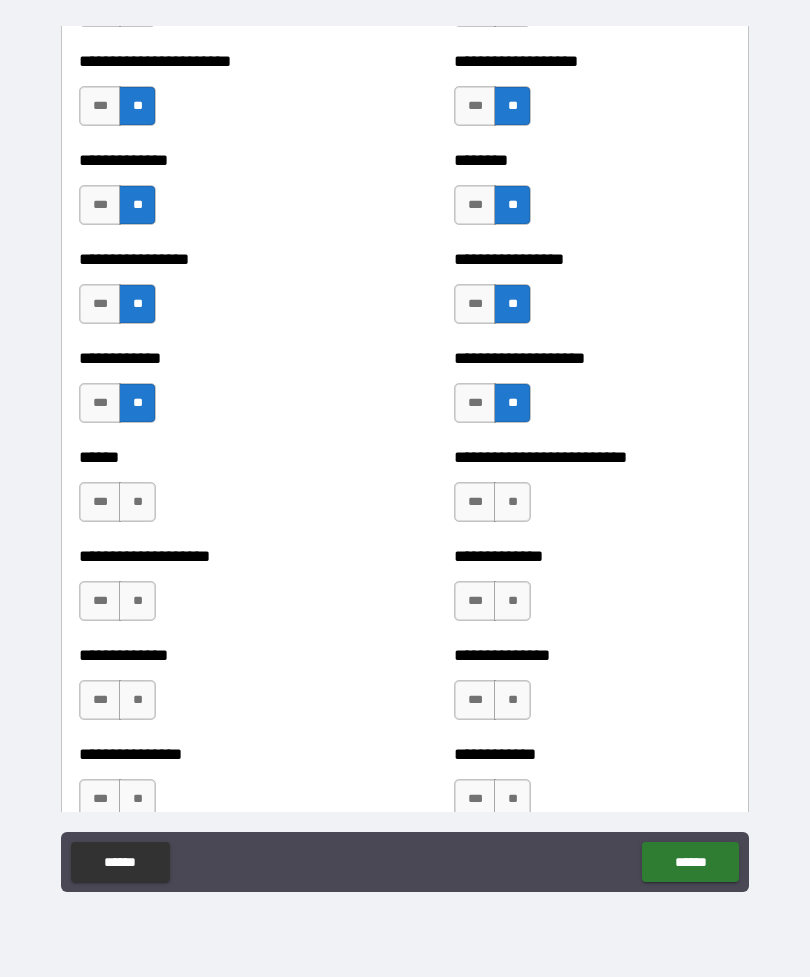 click on "**" at bounding box center [137, 502] 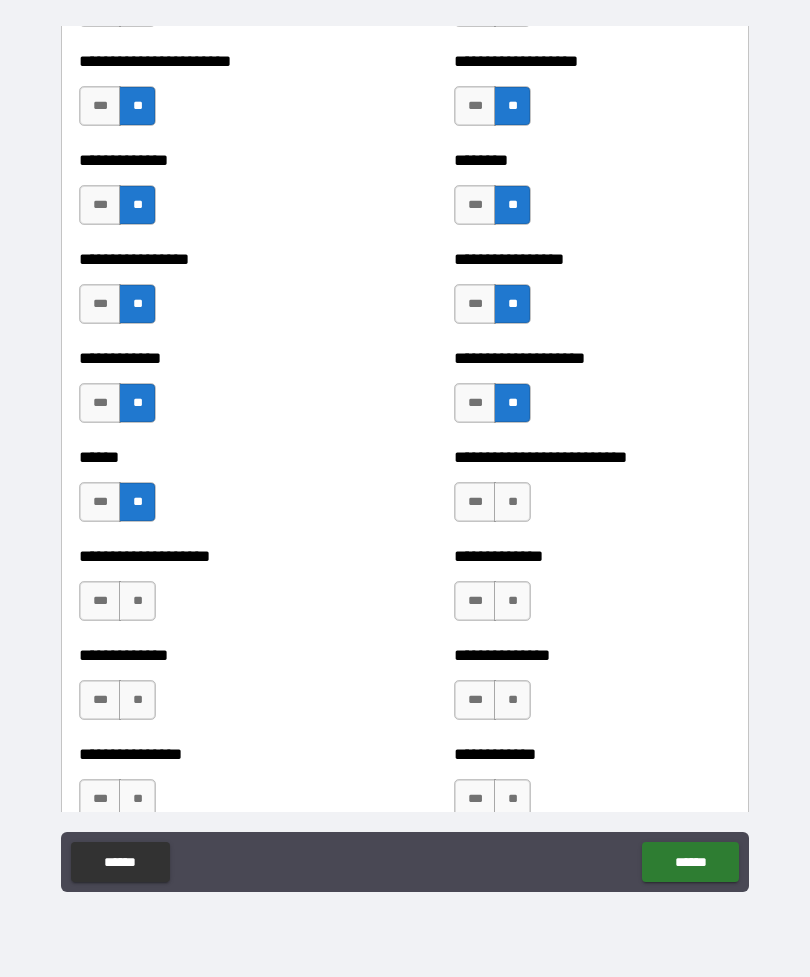 click on "**" at bounding box center [512, 502] 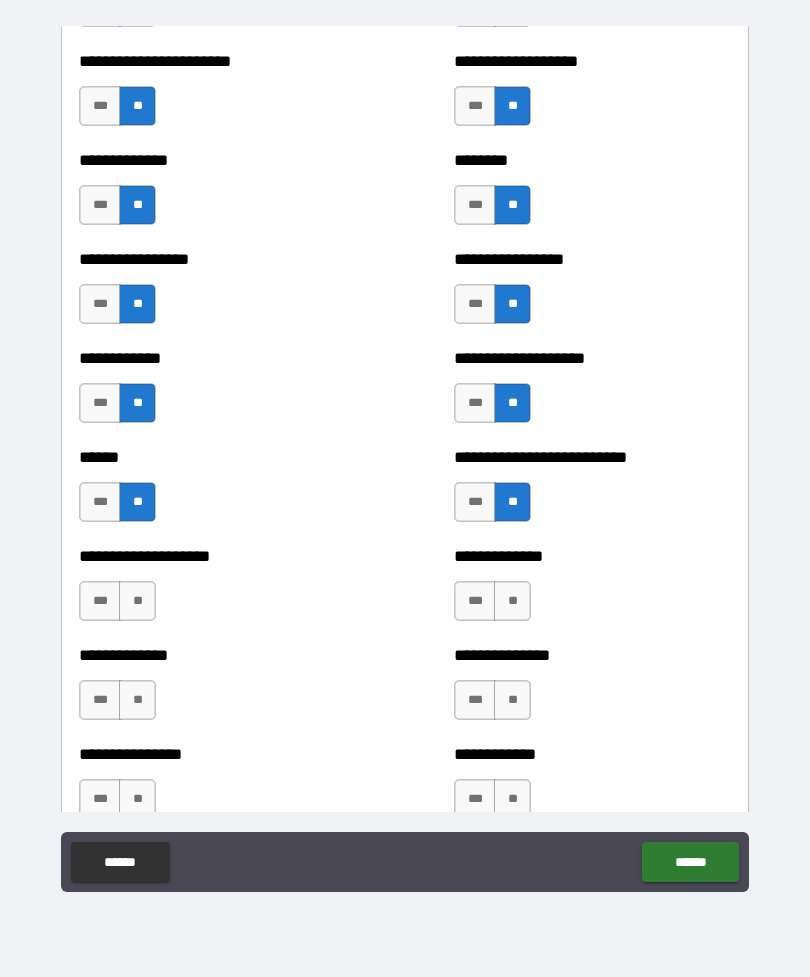 click on "**" at bounding box center (137, 601) 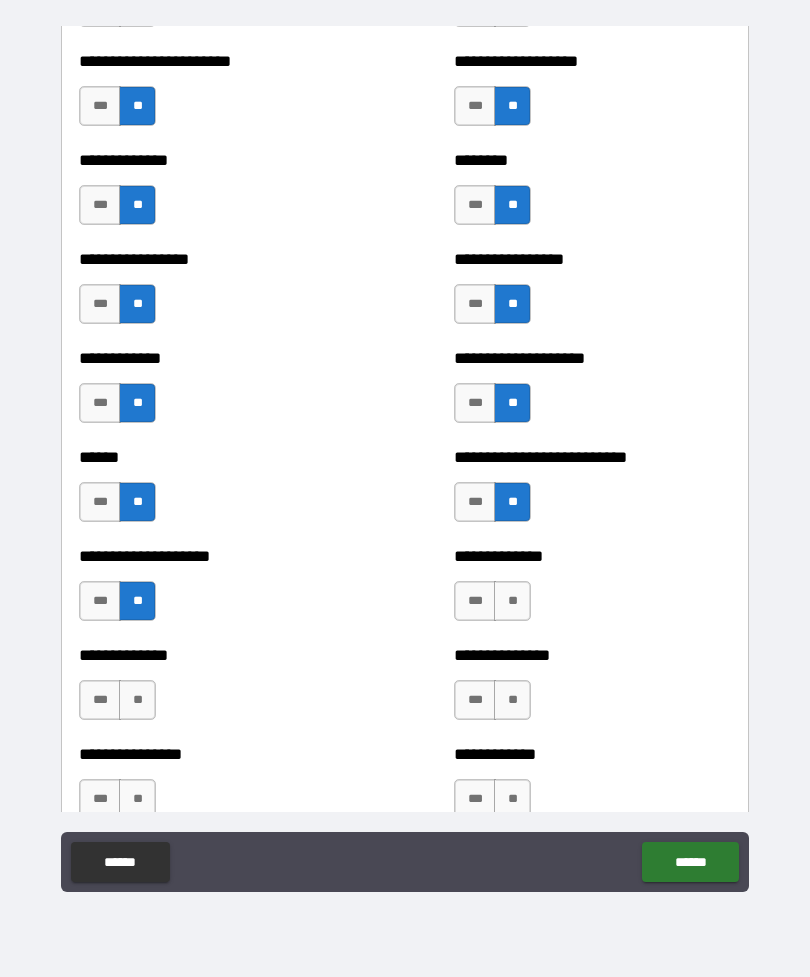click on "**" at bounding box center (512, 601) 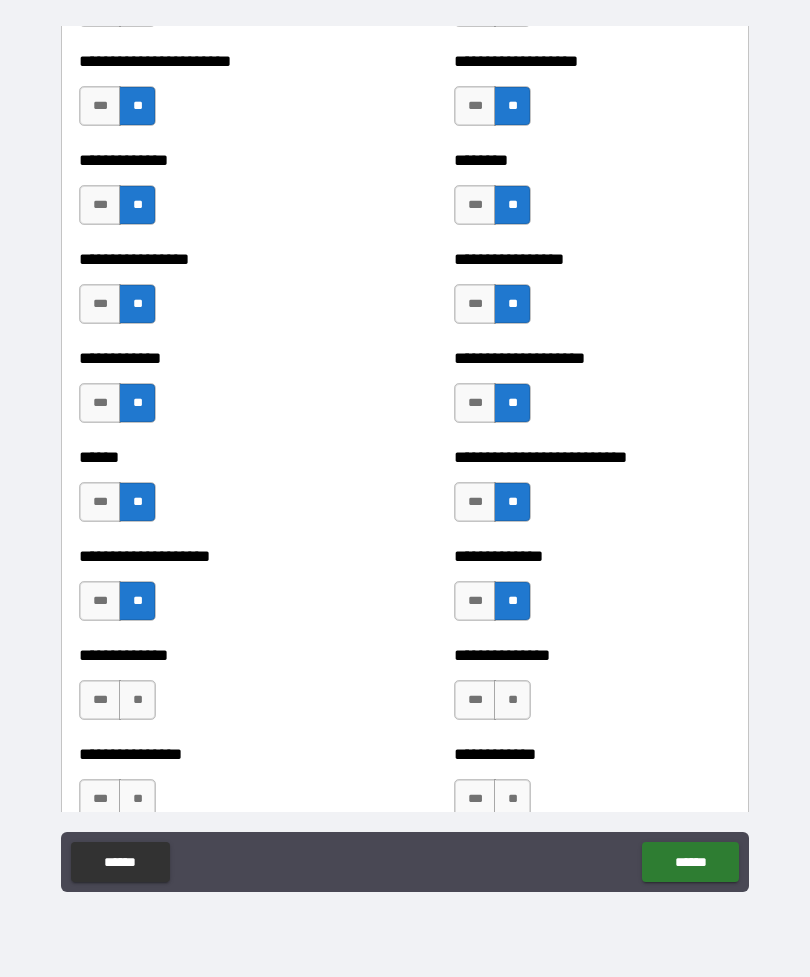 click on "**" at bounding box center [137, 700] 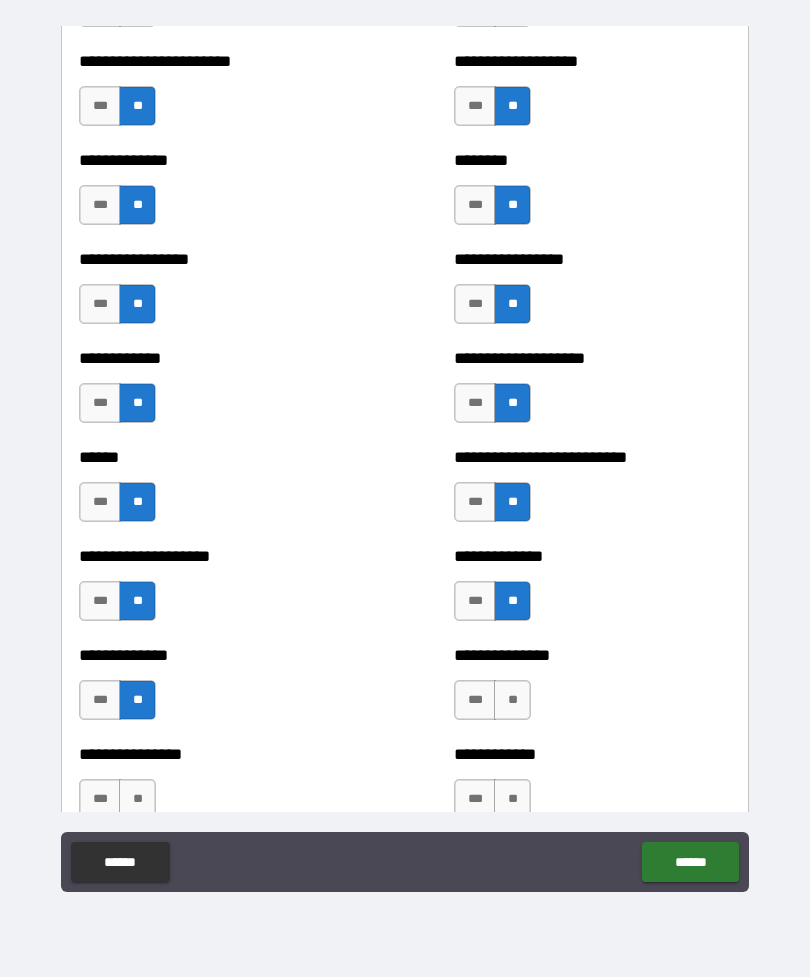 click on "**" at bounding box center [512, 700] 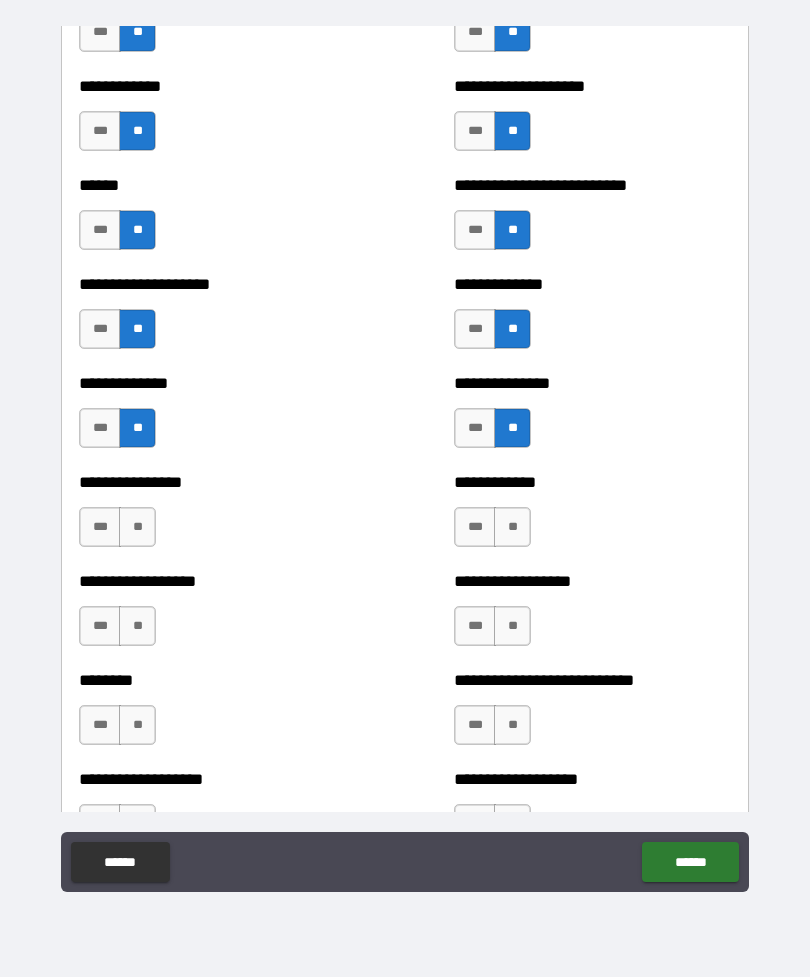 scroll, scrollTop: 3909, scrollLeft: 0, axis: vertical 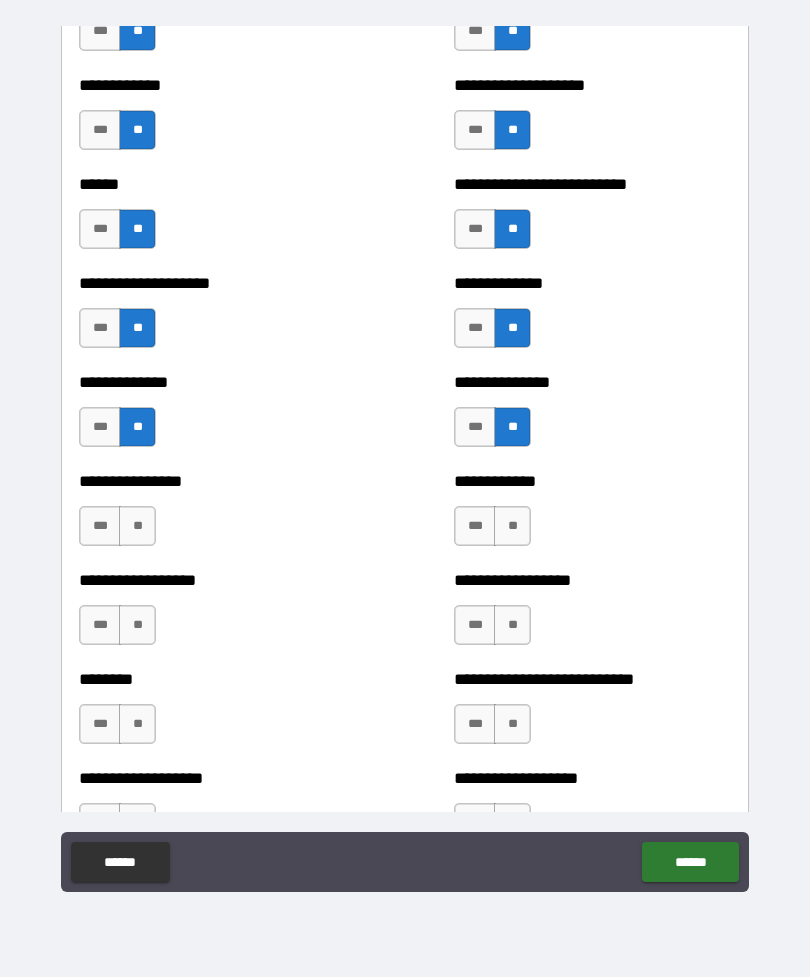click on "**" at bounding box center (137, 526) 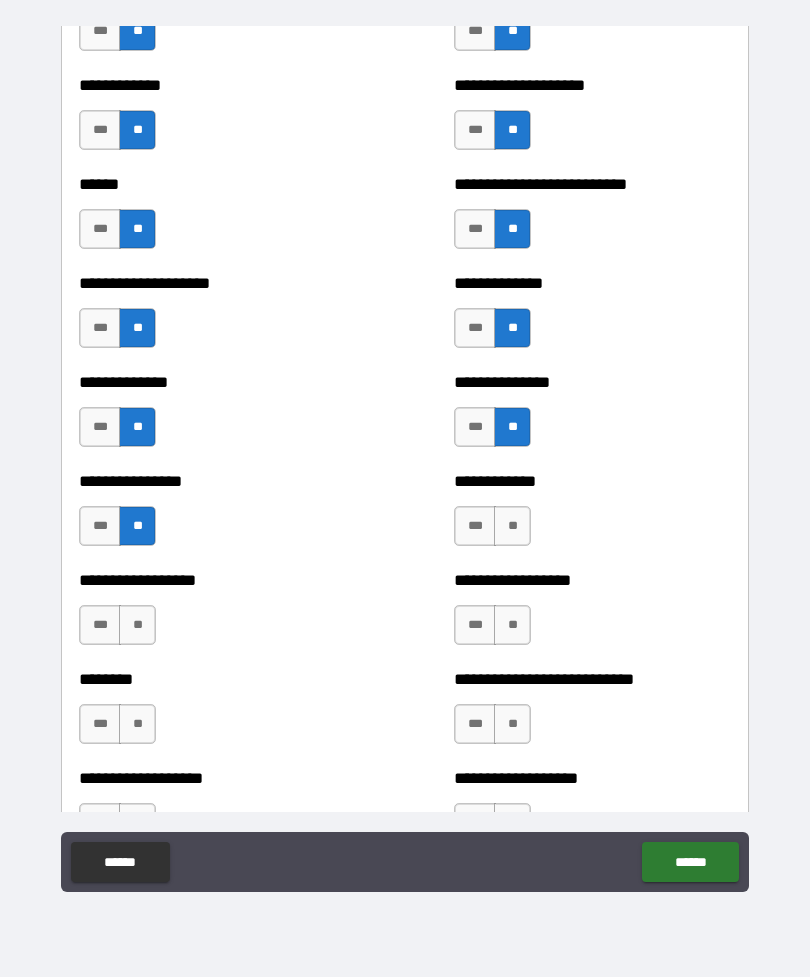 click on "**" at bounding box center [512, 526] 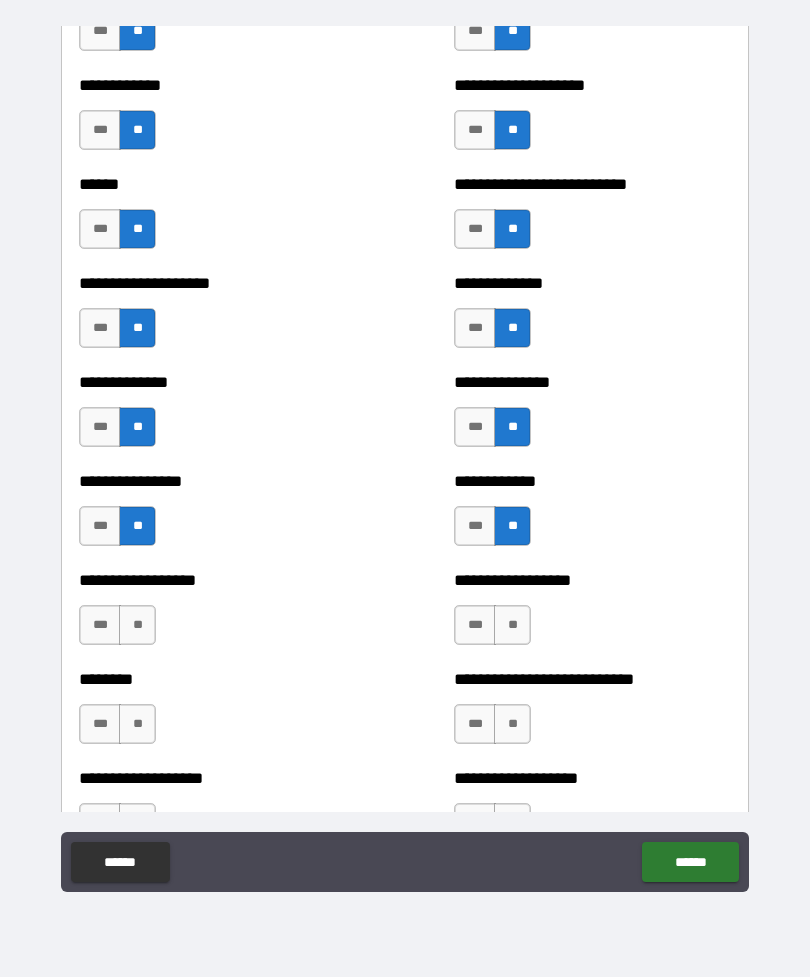 click on "**" at bounding box center [137, 625] 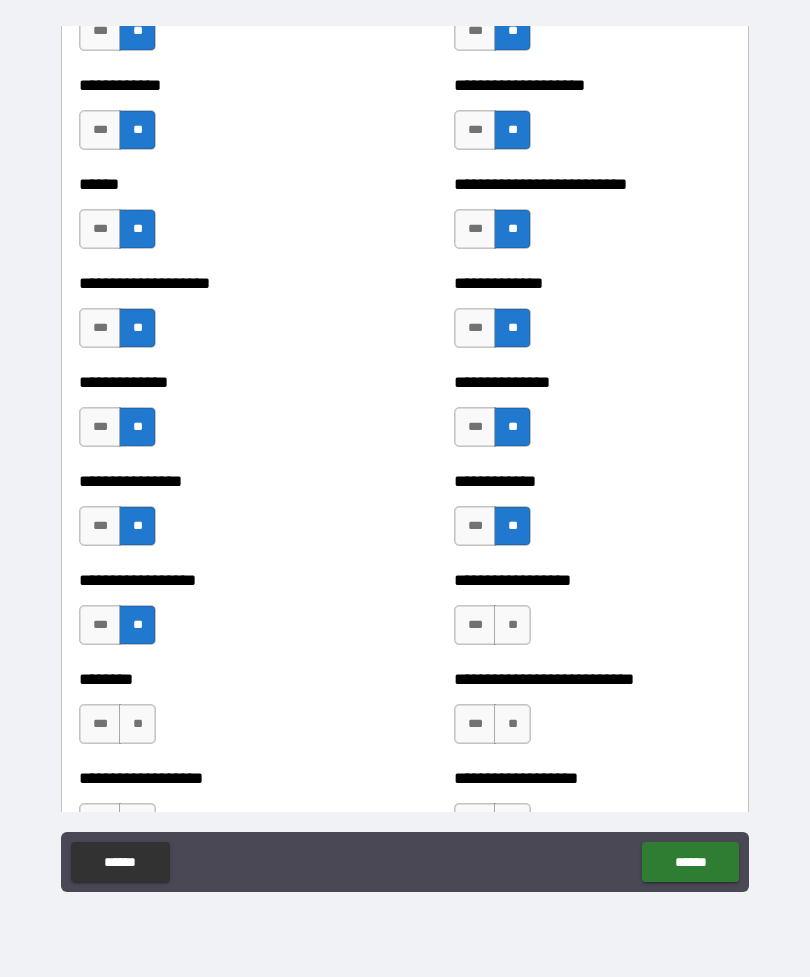 click on "**" at bounding box center [512, 625] 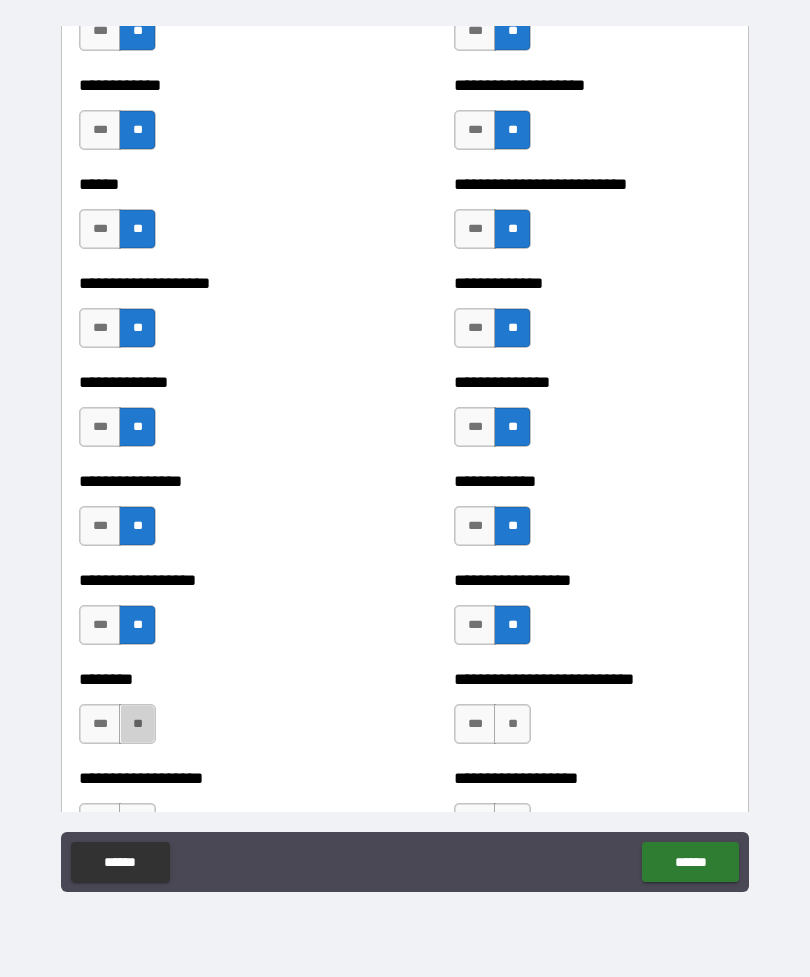 click on "**" at bounding box center [137, 724] 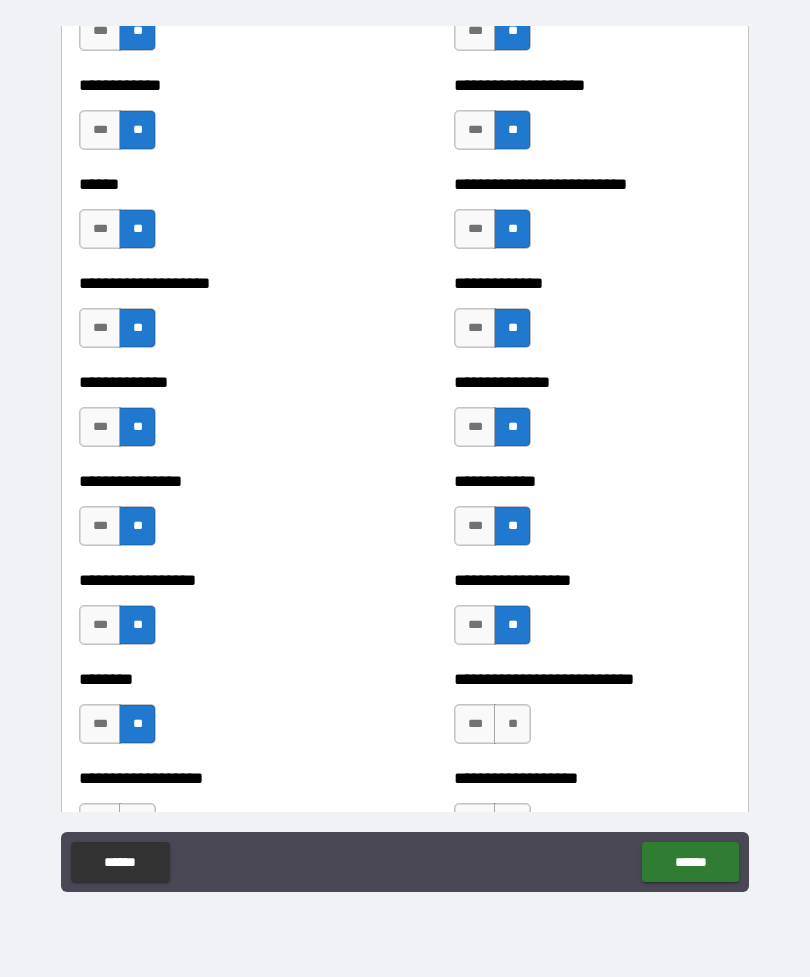 click on "**" at bounding box center (512, 724) 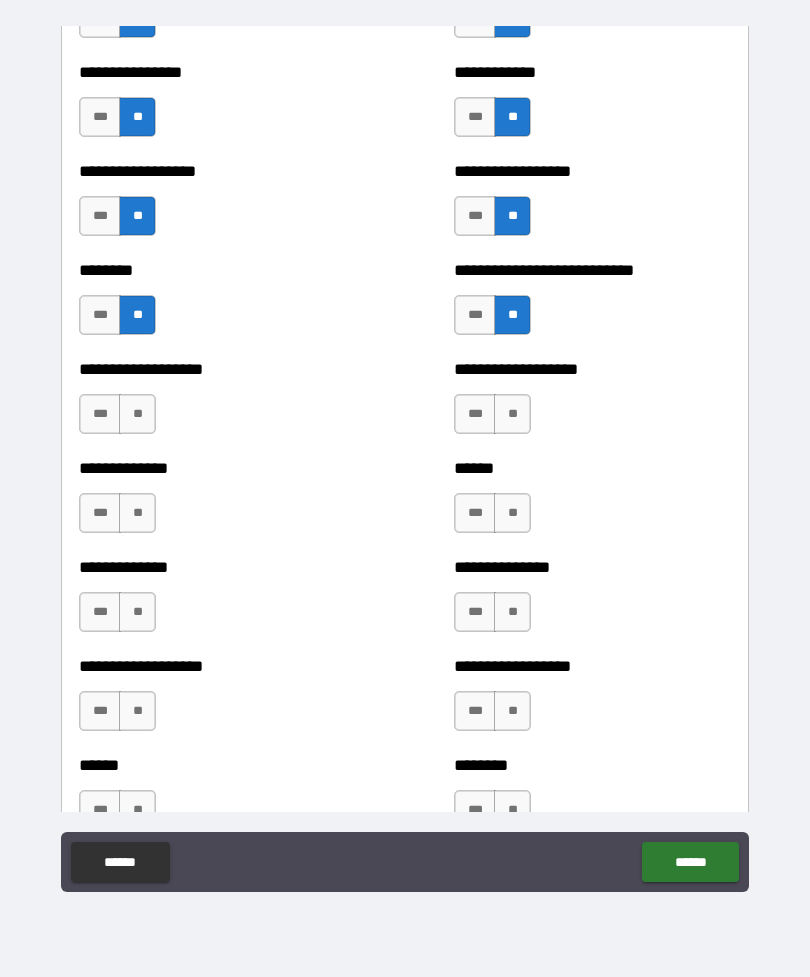 scroll, scrollTop: 4319, scrollLeft: 0, axis: vertical 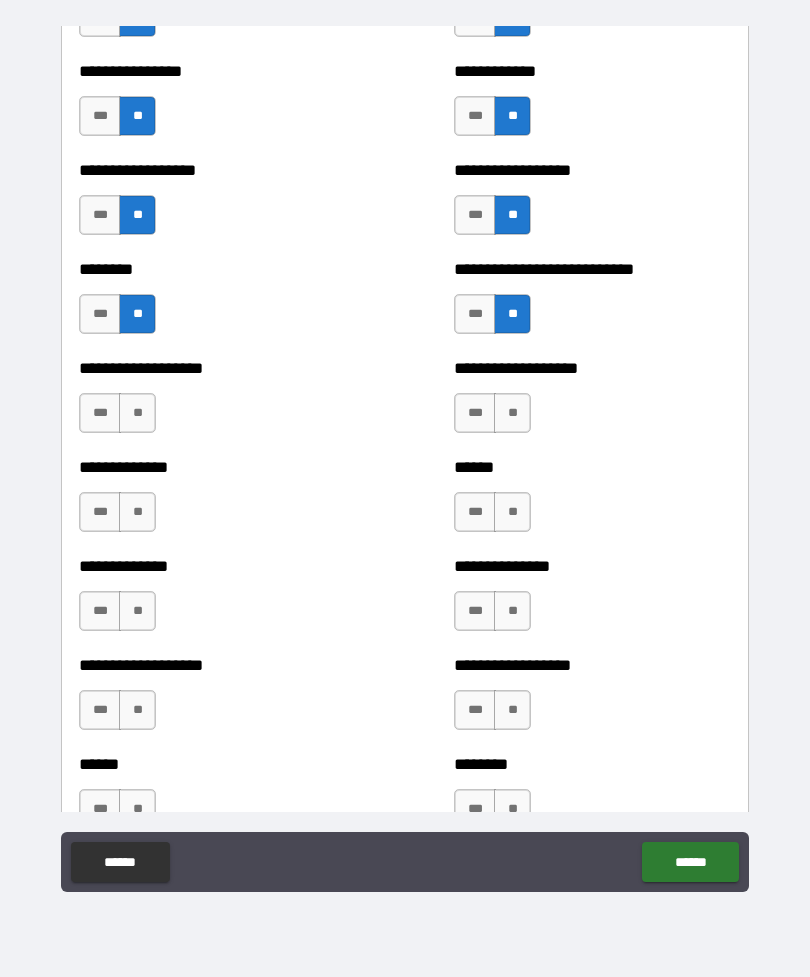 click on "**" at bounding box center [137, 413] 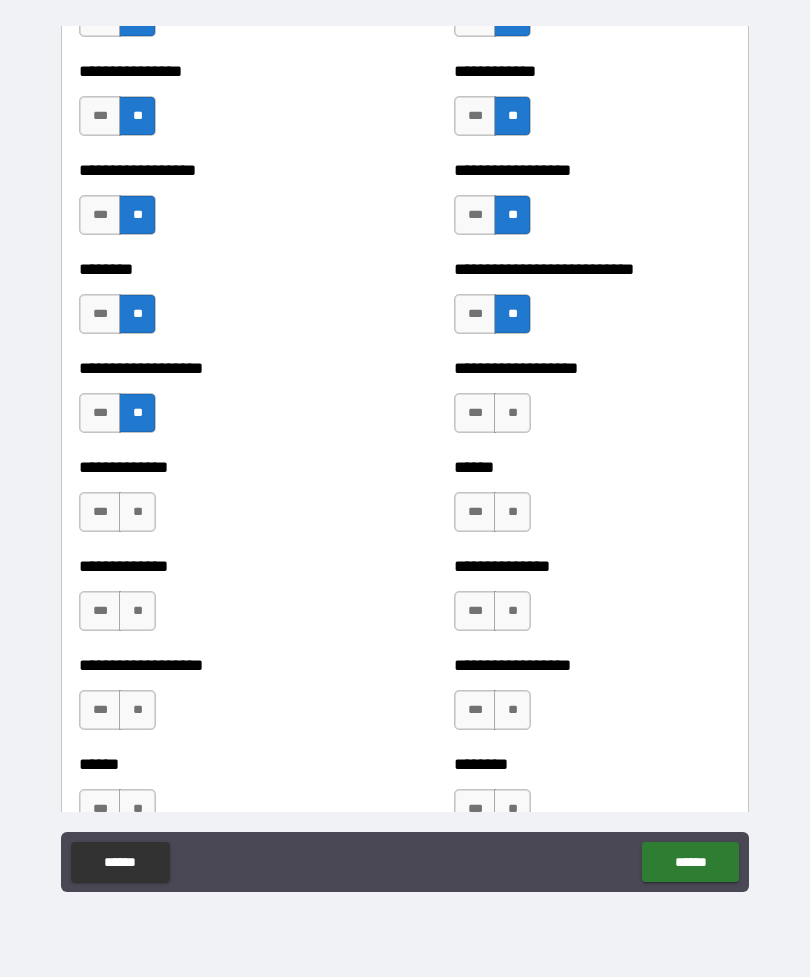 click on "**" at bounding box center [512, 413] 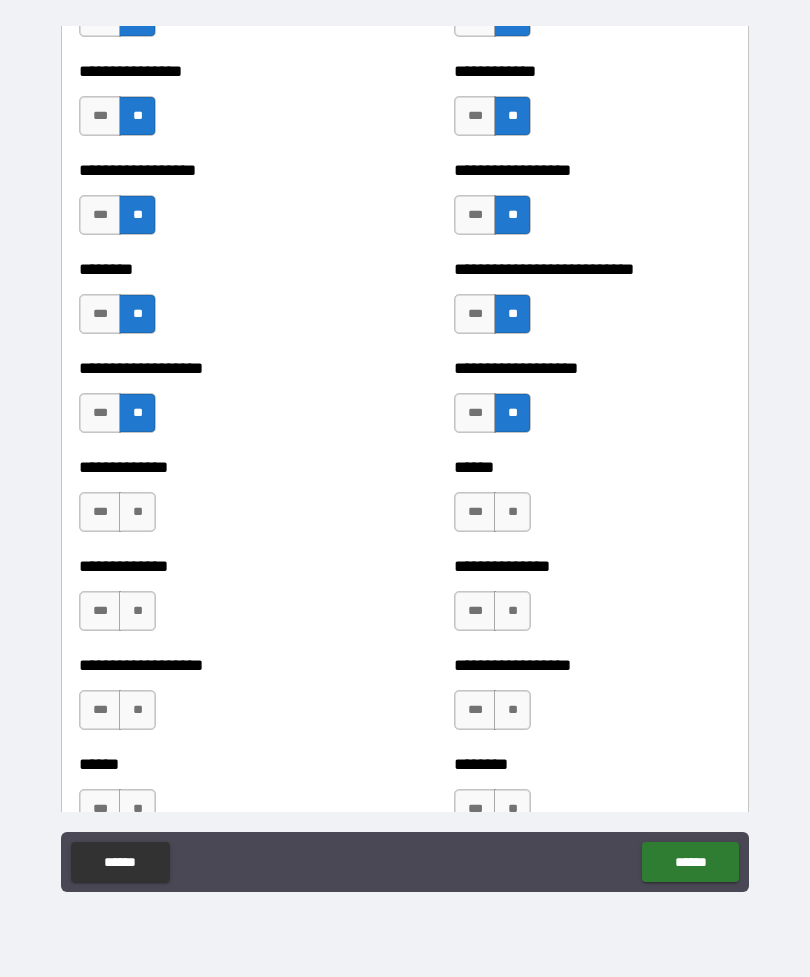 click on "**" at bounding box center (137, 512) 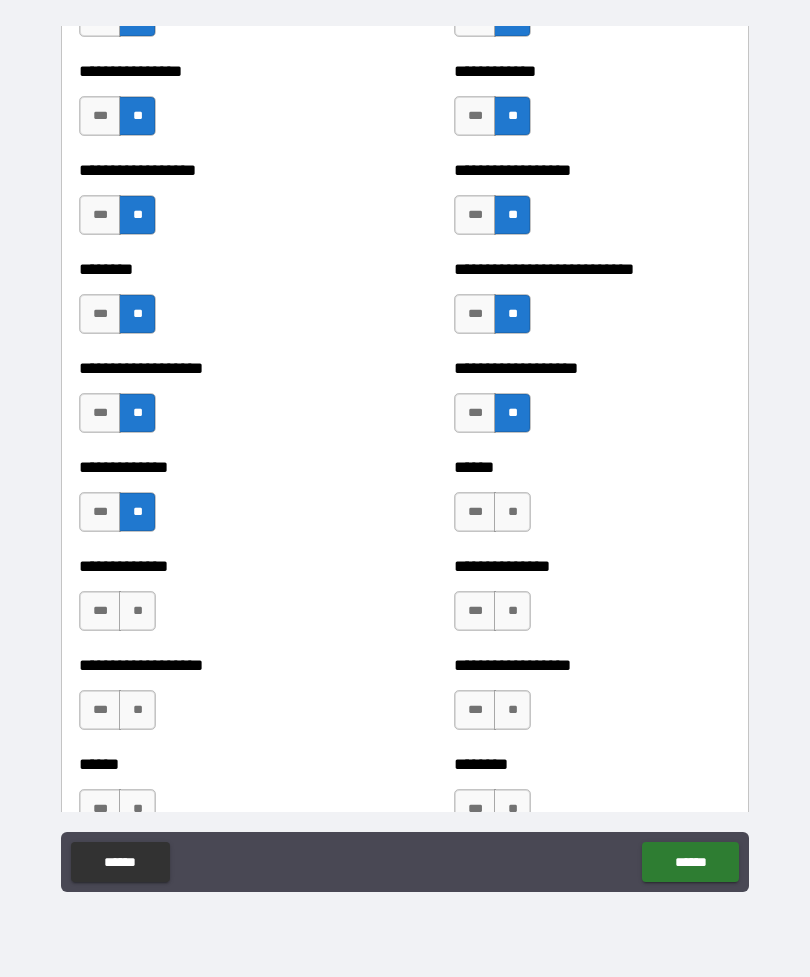 click on "**" at bounding box center (512, 512) 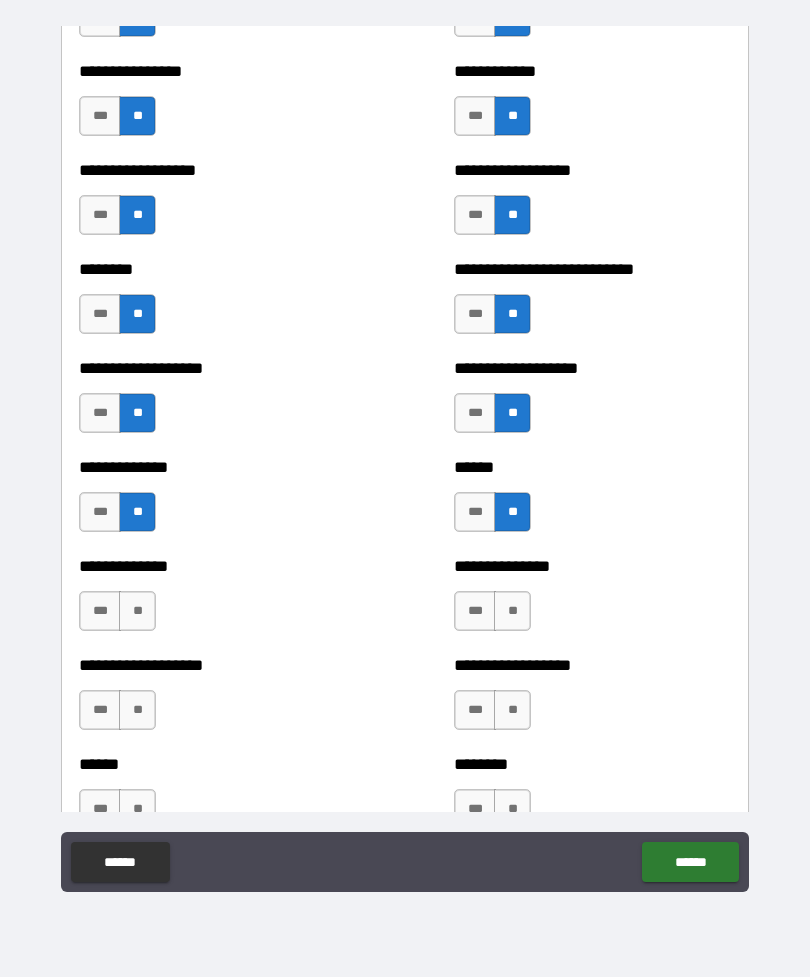 click on "**" at bounding box center (137, 611) 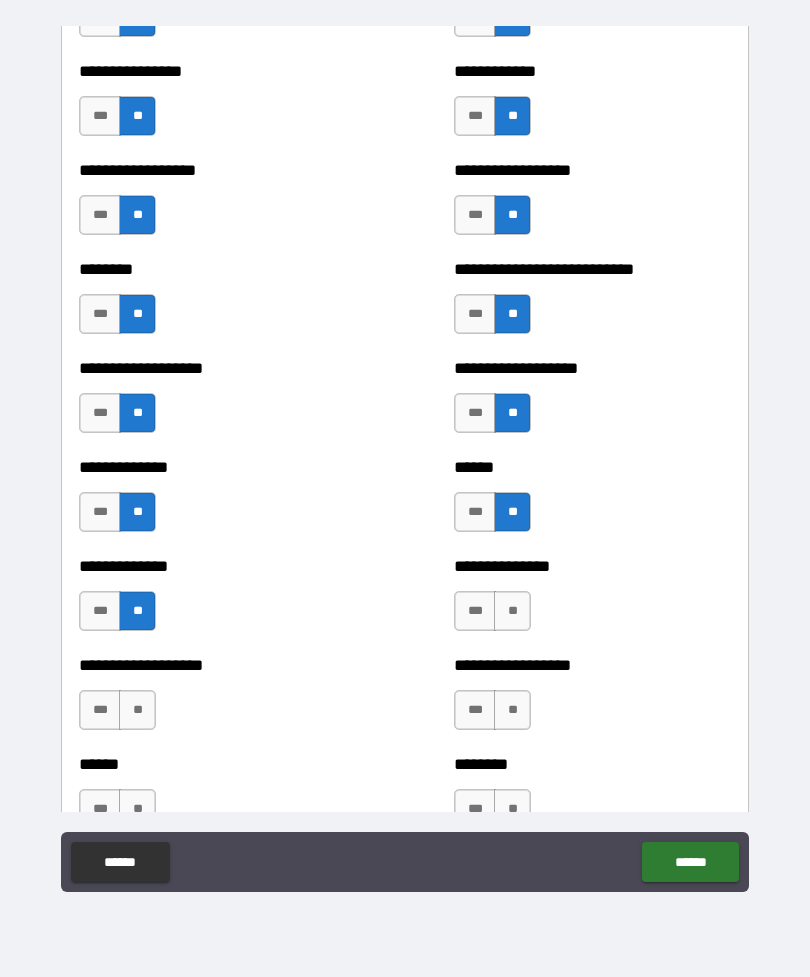 click on "**" at bounding box center (512, 611) 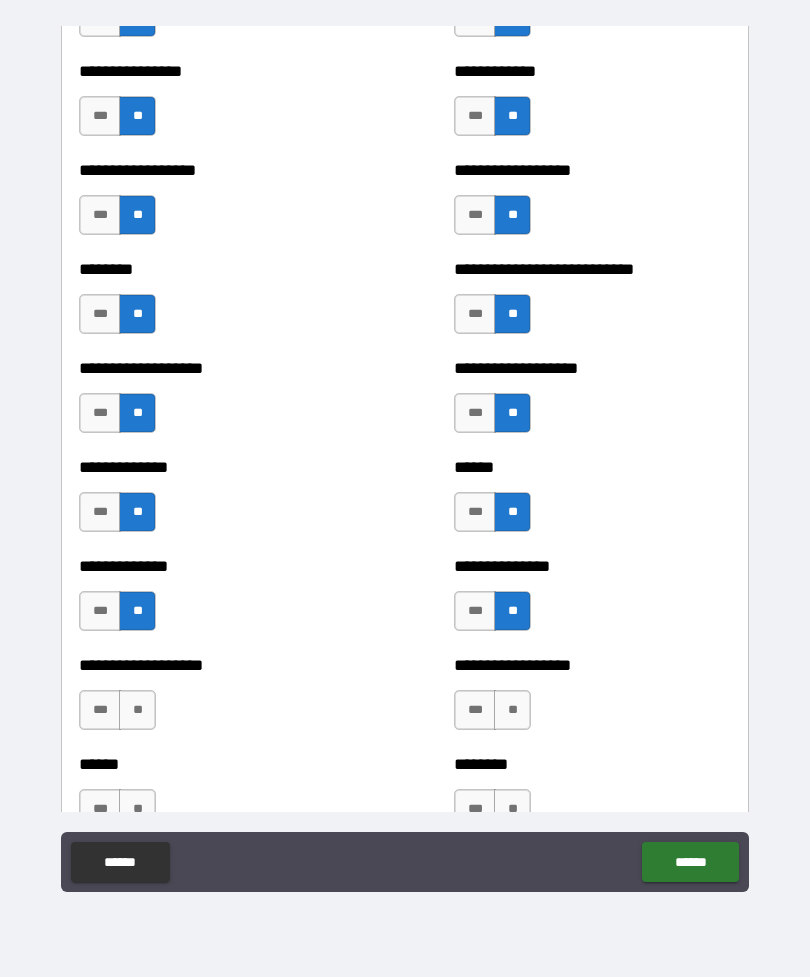 click on "**" at bounding box center (137, 710) 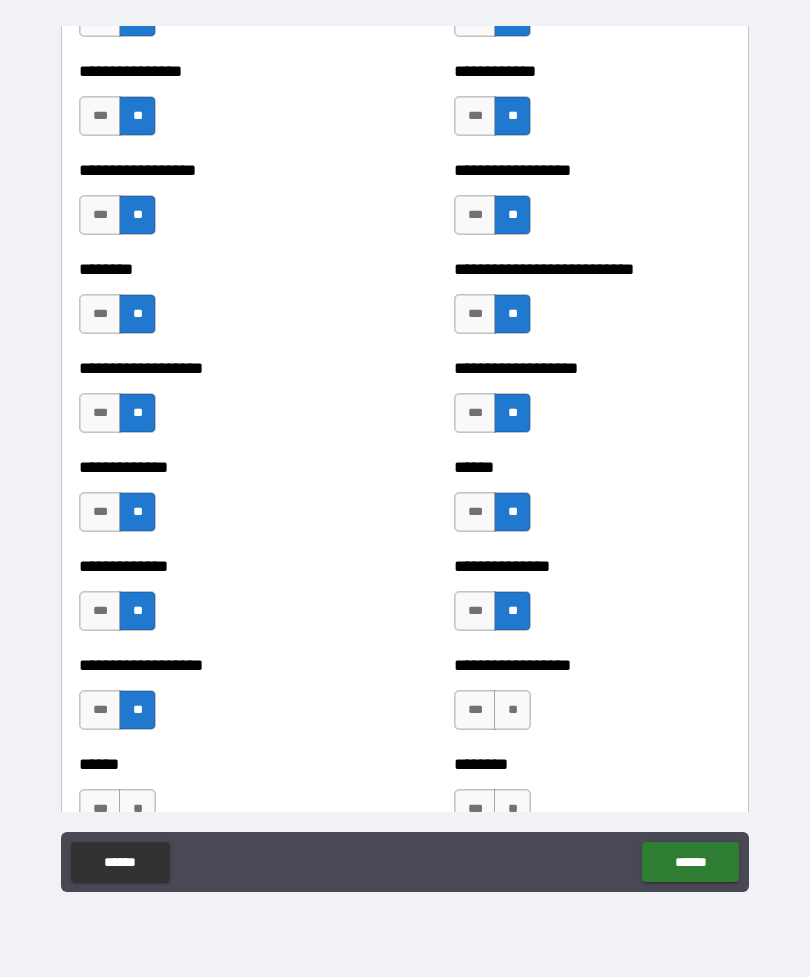 click on "**" at bounding box center (512, 710) 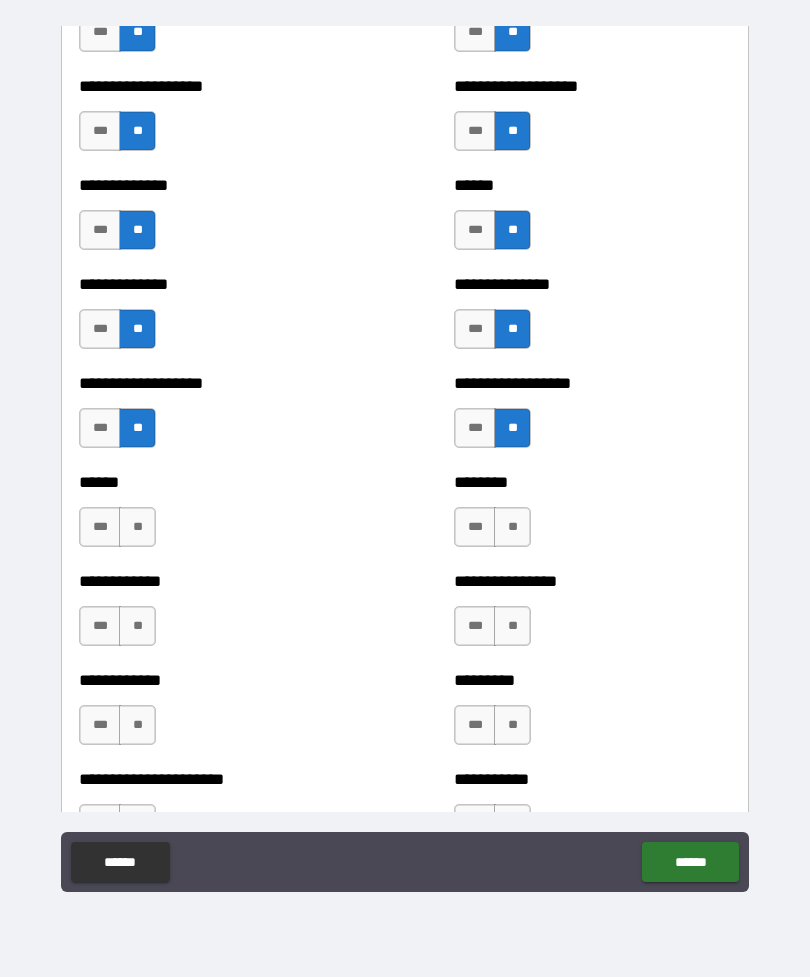 scroll, scrollTop: 4609, scrollLeft: 0, axis: vertical 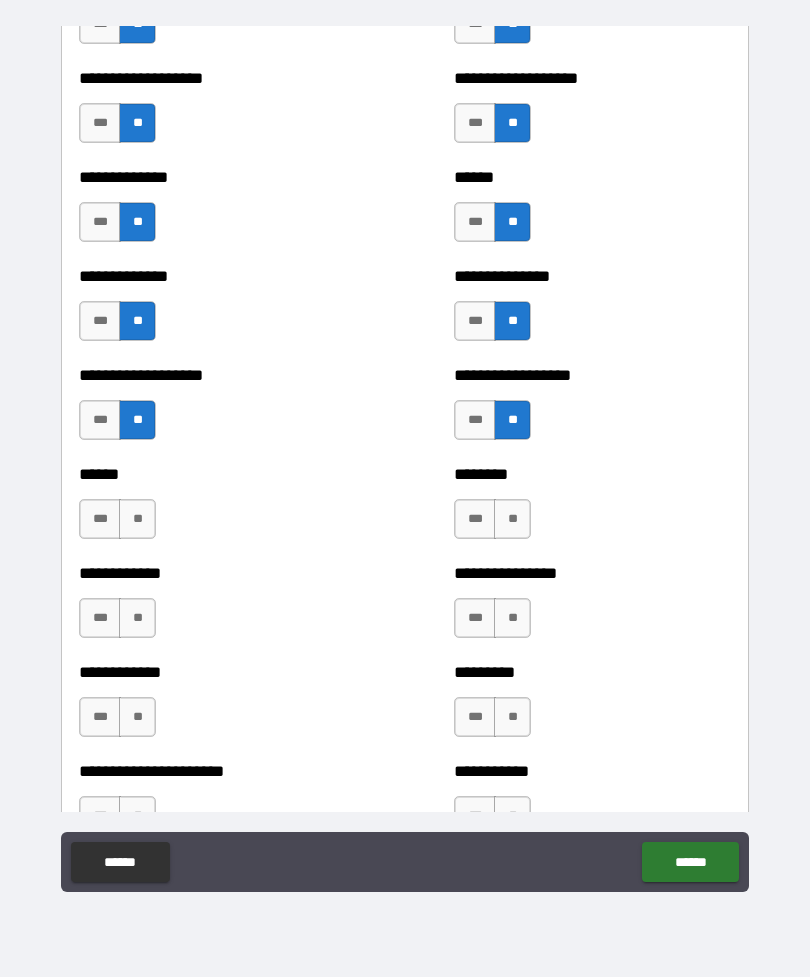click on "**" at bounding box center (137, 519) 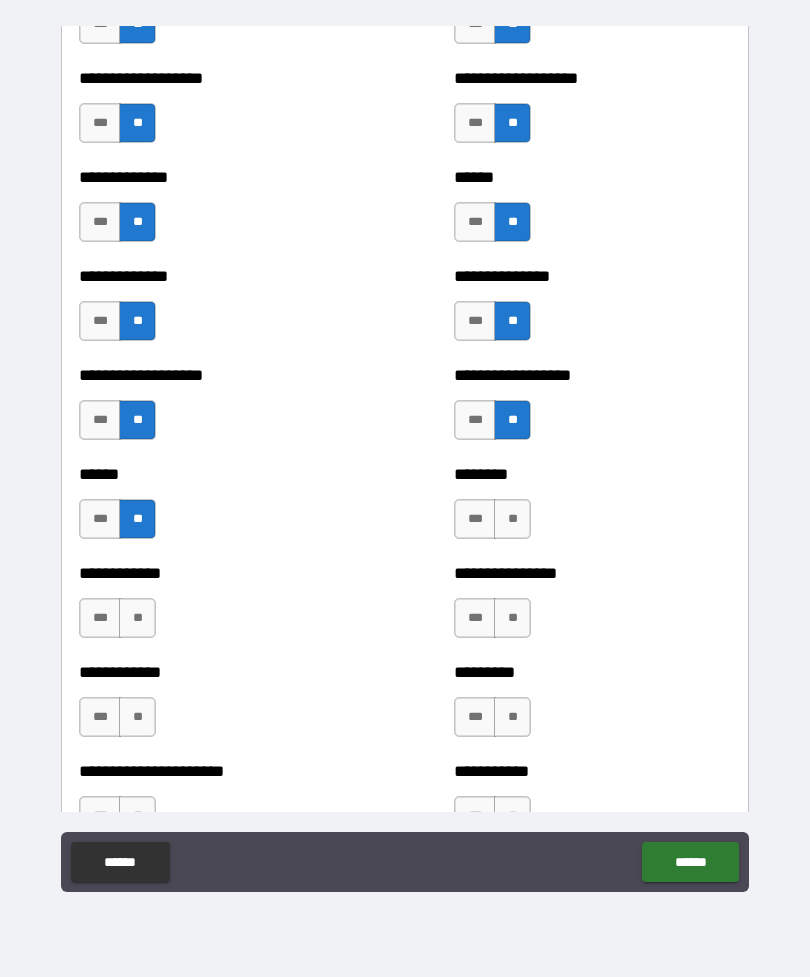 click on "**" at bounding box center [512, 519] 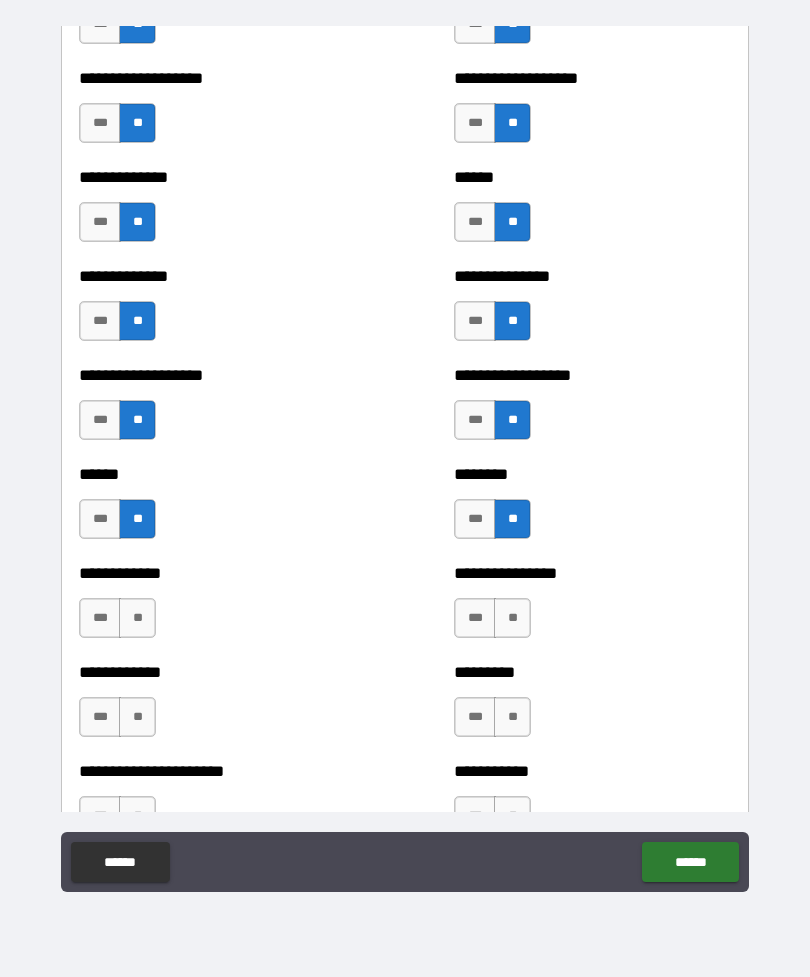 click on "**" at bounding box center [137, 618] 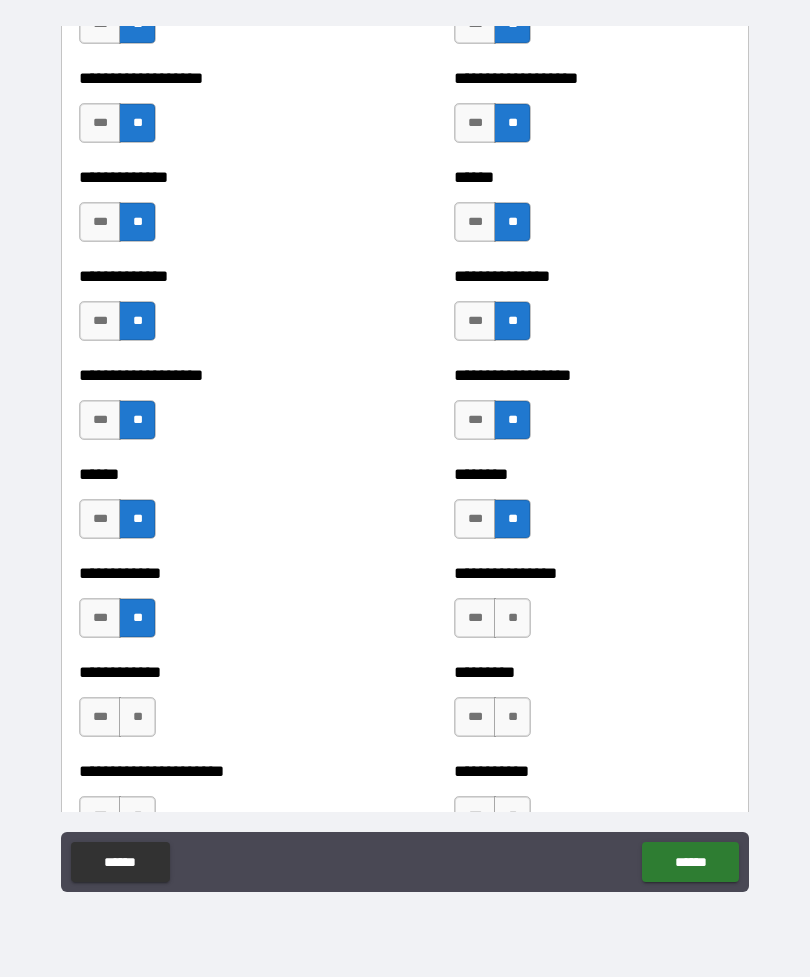 click on "**" at bounding box center (512, 618) 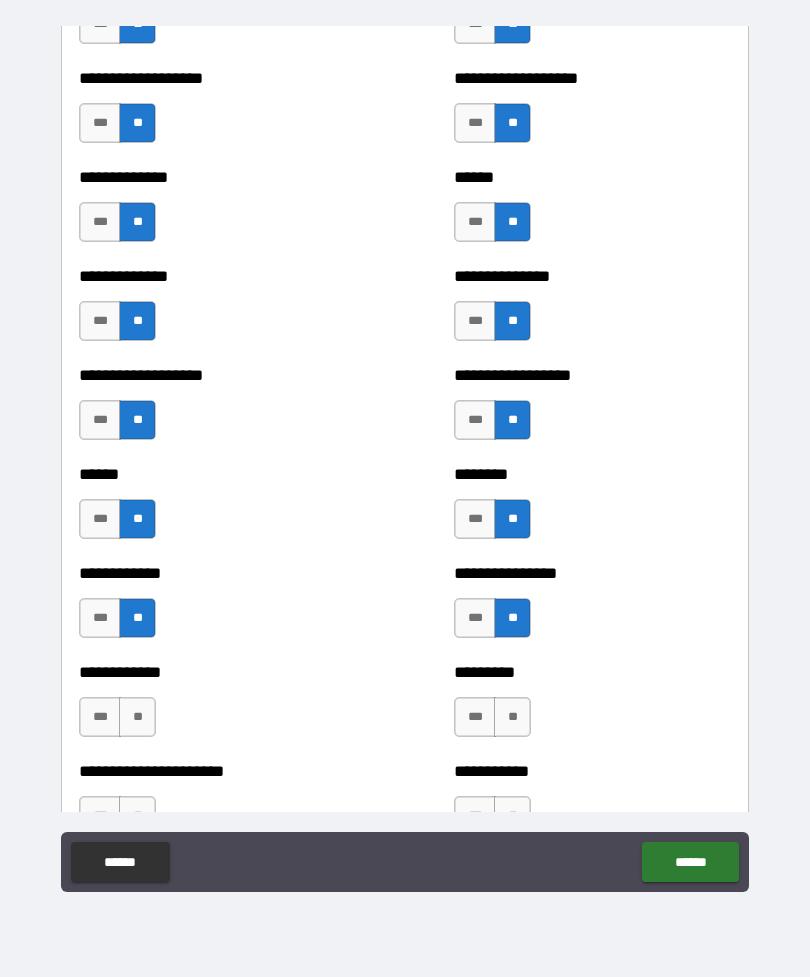 click on "**" at bounding box center (137, 717) 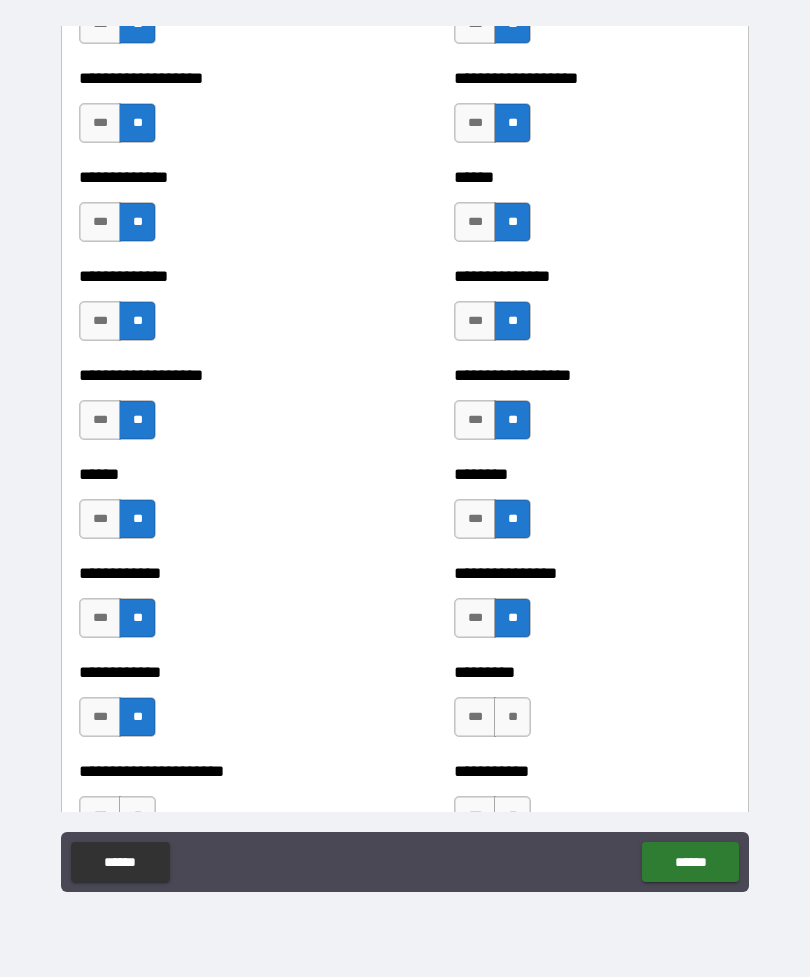 click on "**" at bounding box center (512, 717) 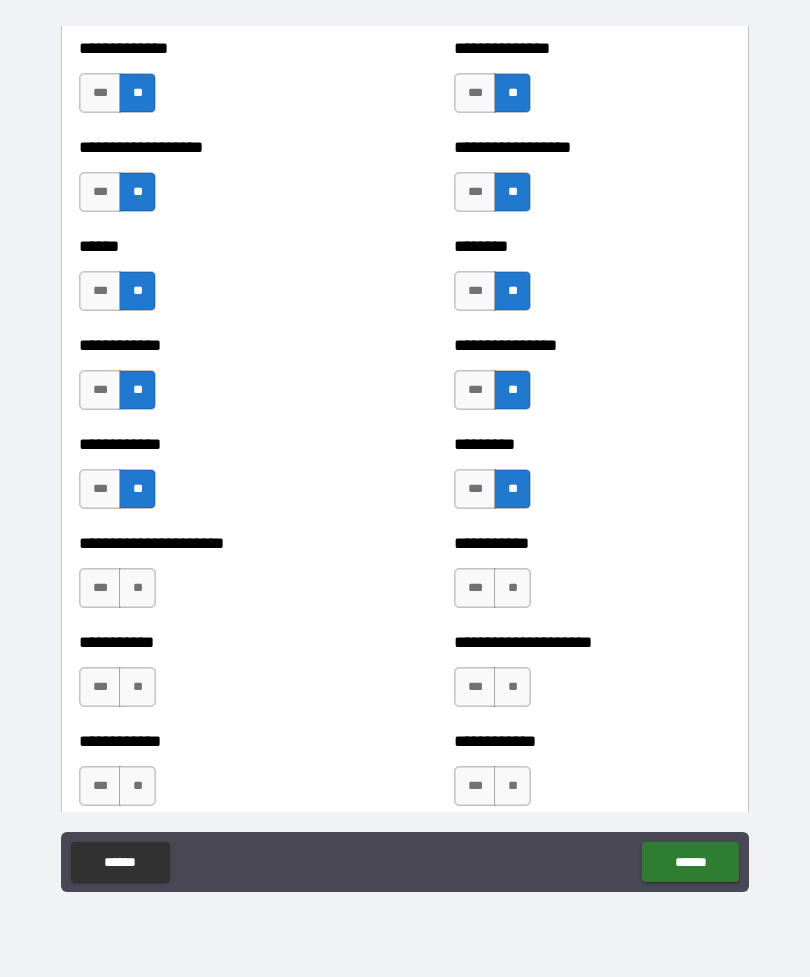 scroll, scrollTop: 4886, scrollLeft: 0, axis: vertical 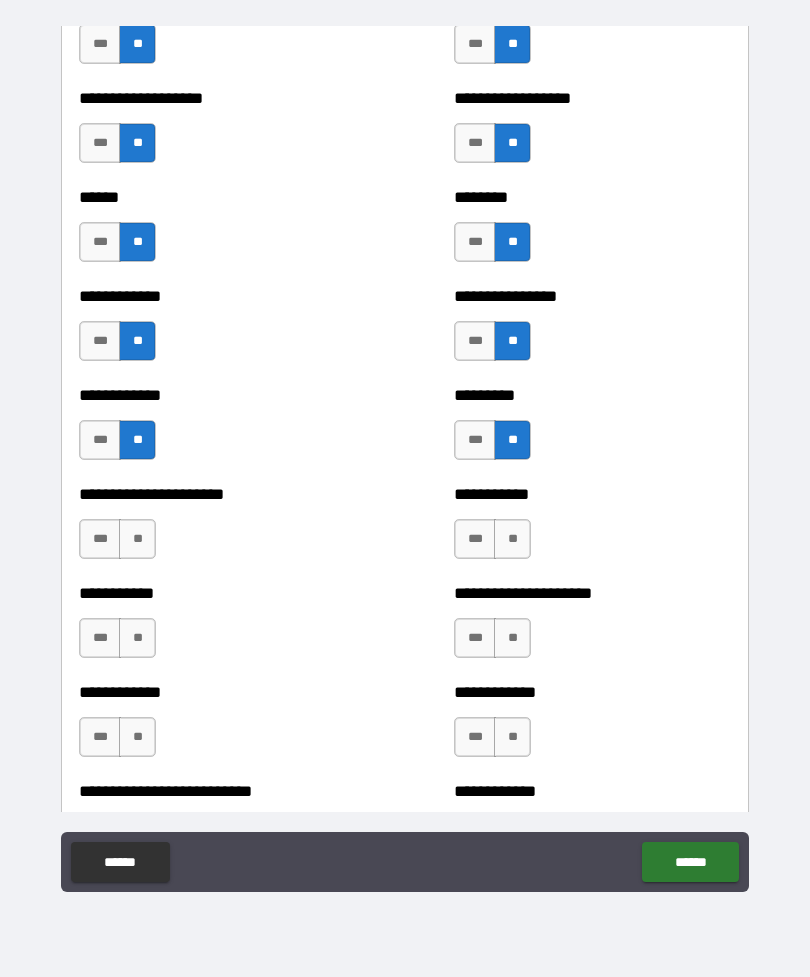 click on "**" at bounding box center [137, 539] 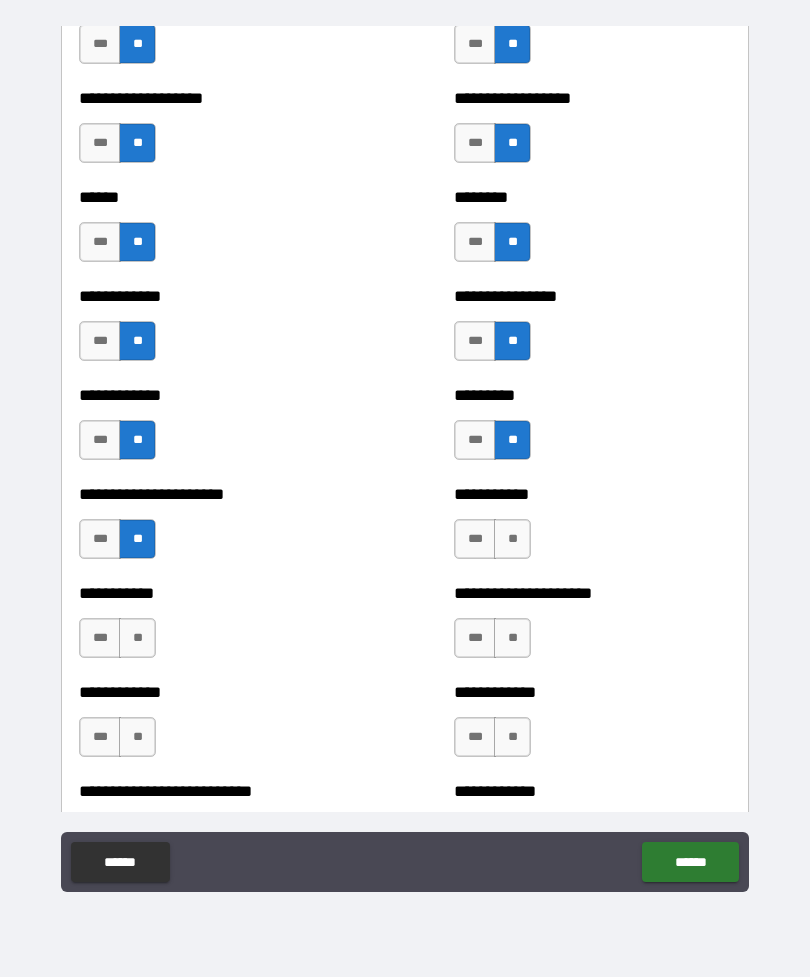 click on "**" at bounding box center (512, 539) 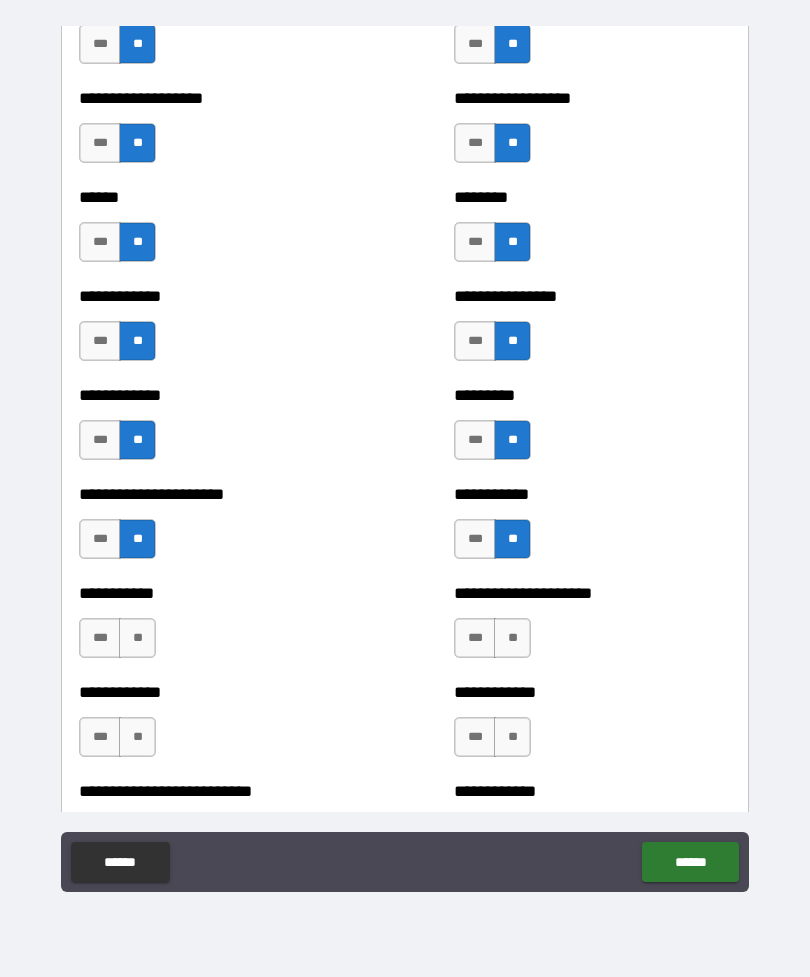 click on "**" at bounding box center (137, 638) 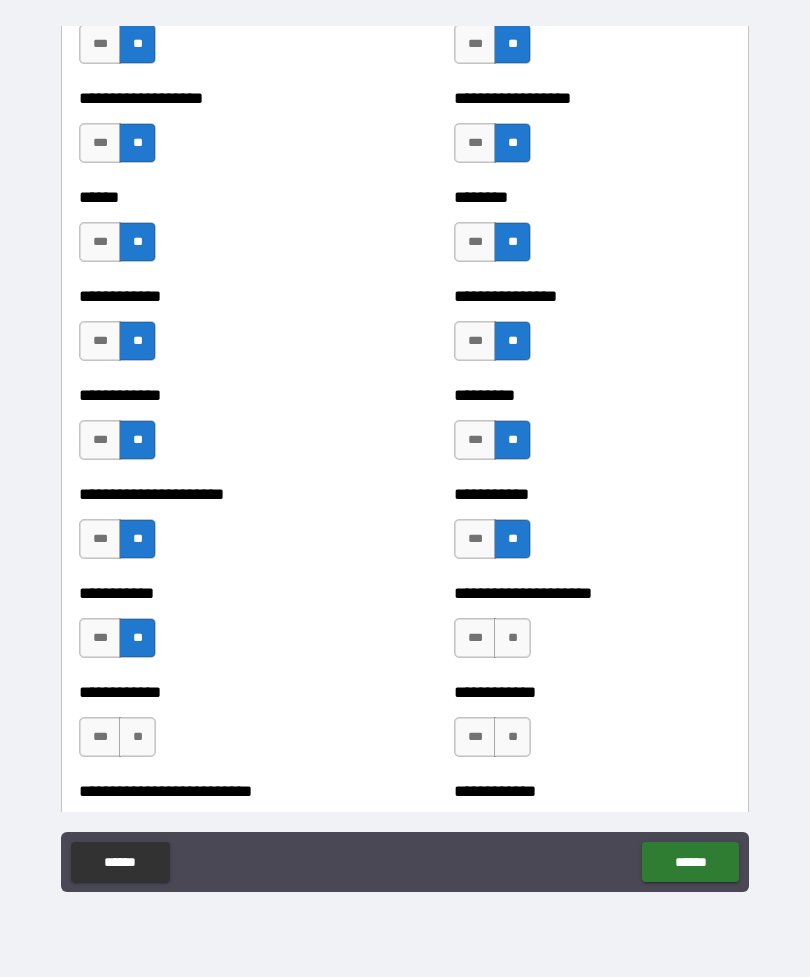 click on "**" at bounding box center (512, 638) 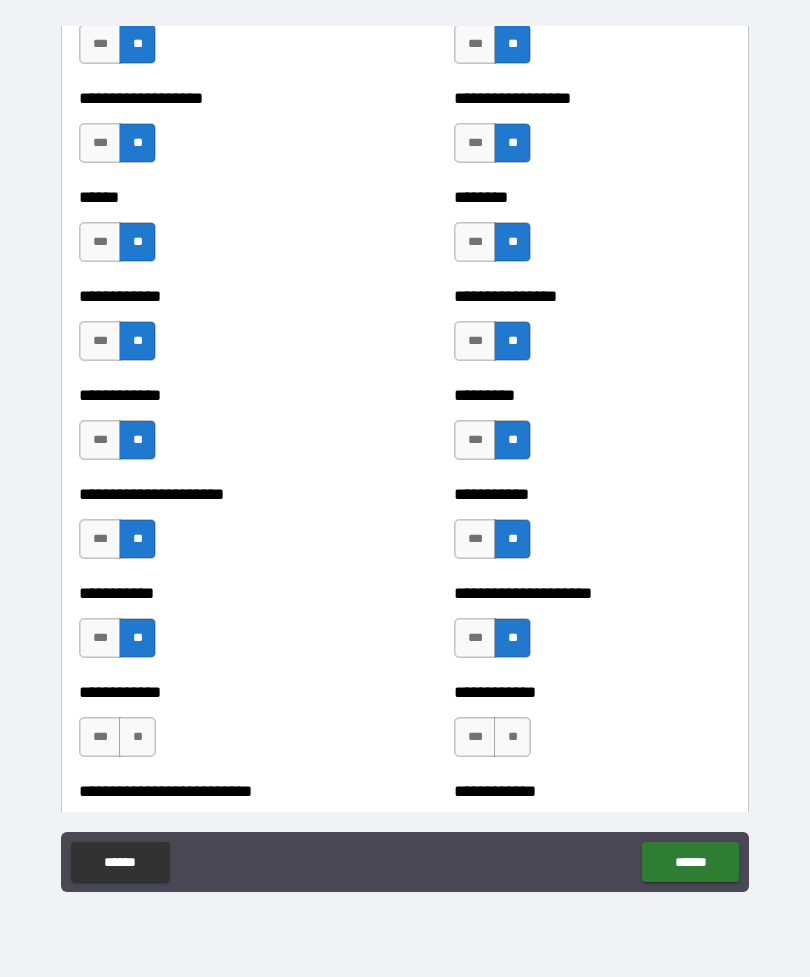 click on "**" at bounding box center [137, 737] 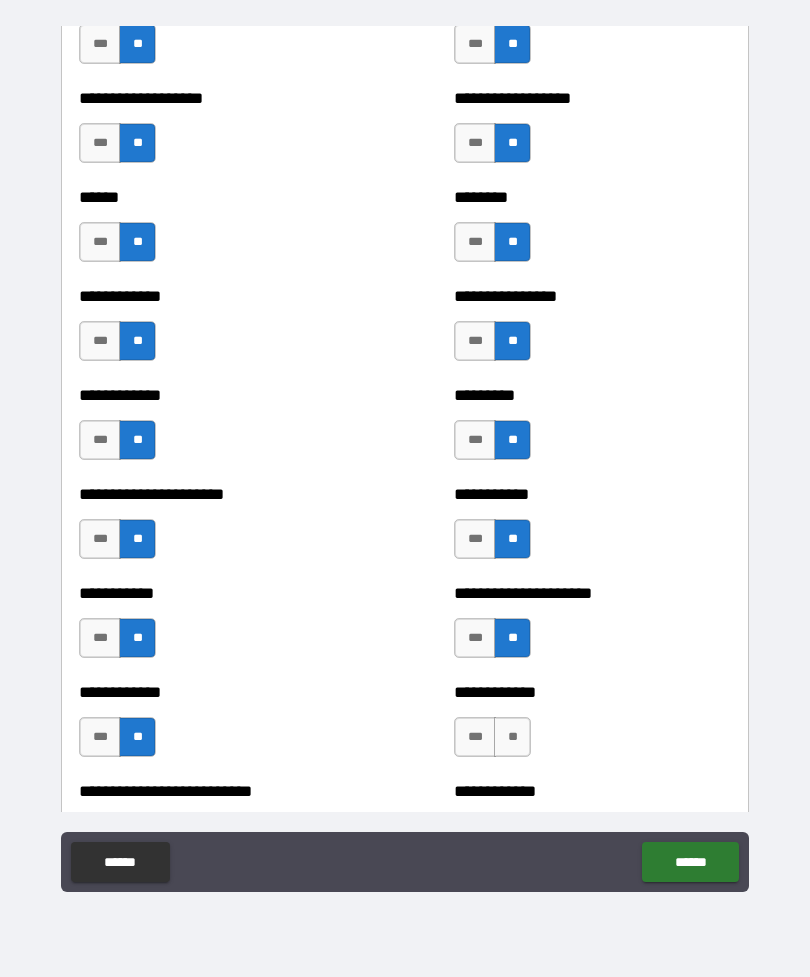 click on "**" at bounding box center [512, 737] 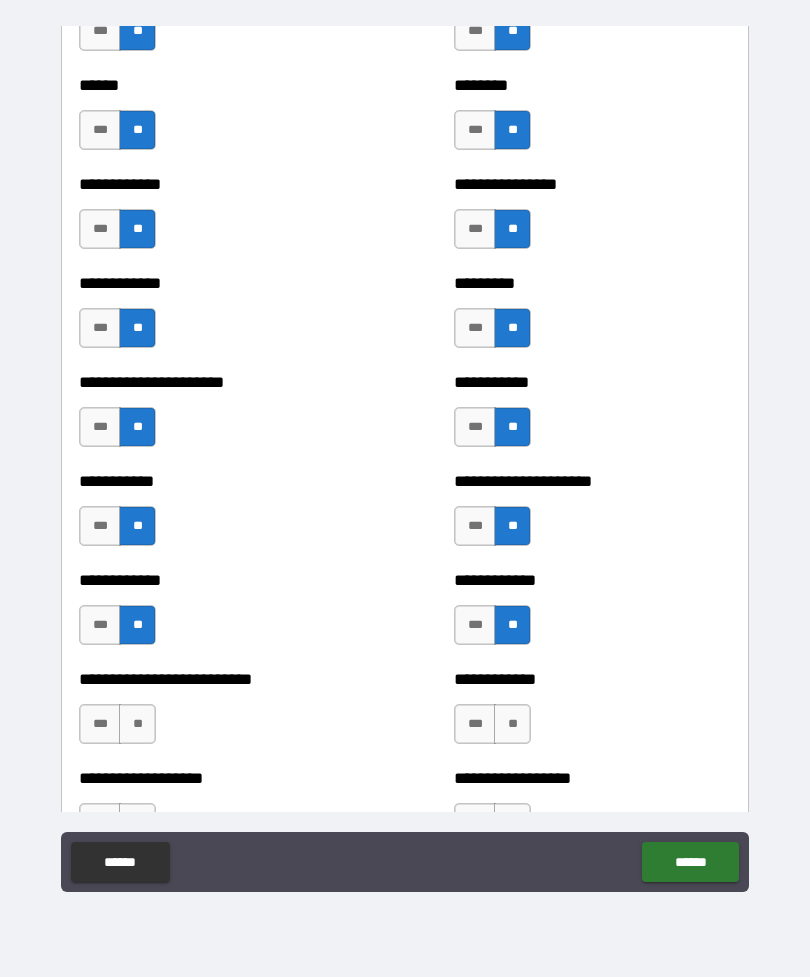 scroll, scrollTop: 5112, scrollLeft: 0, axis: vertical 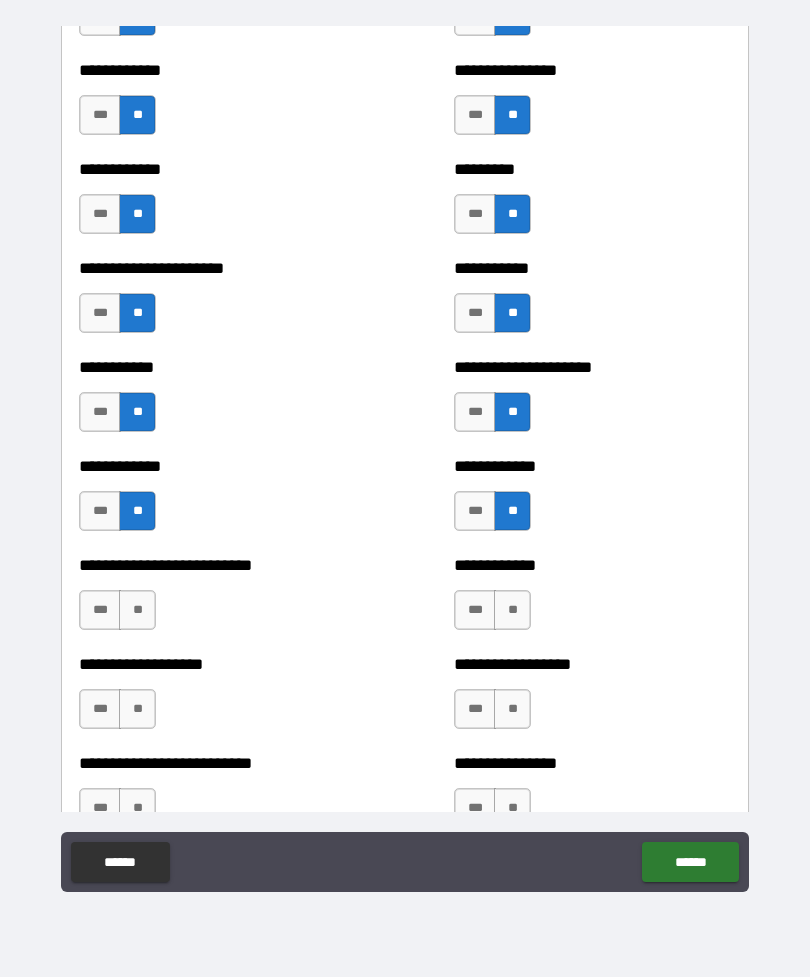 click on "**" at bounding box center (137, 610) 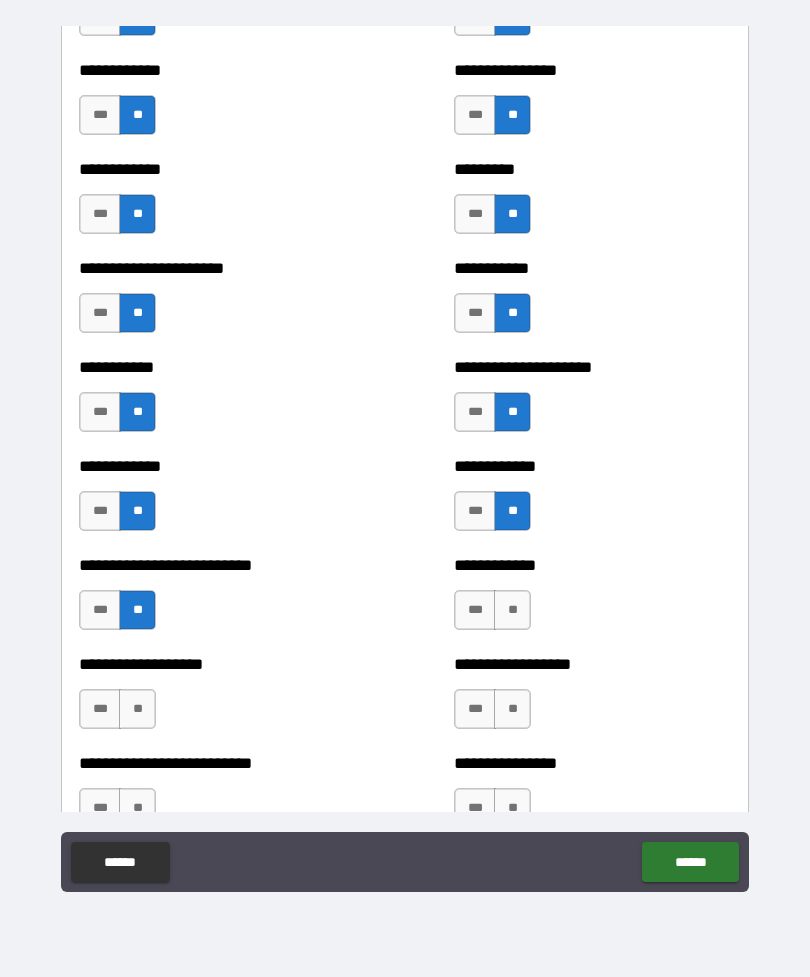 click on "**" at bounding box center [512, 610] 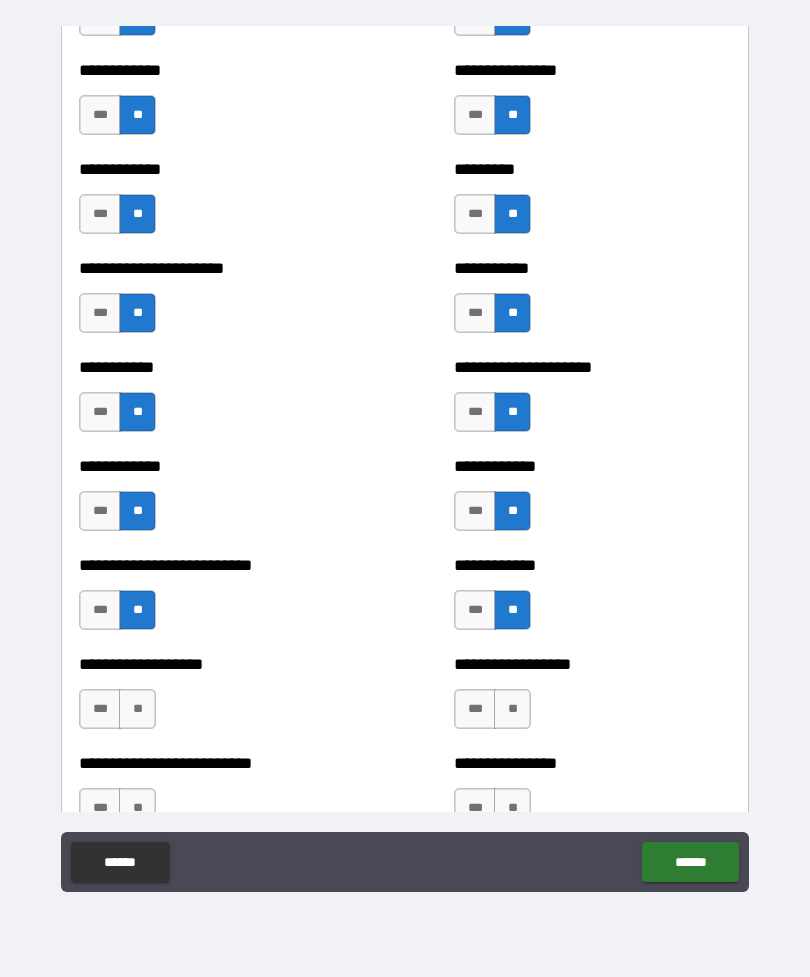 click on "**" at bounding box center [137, 709] 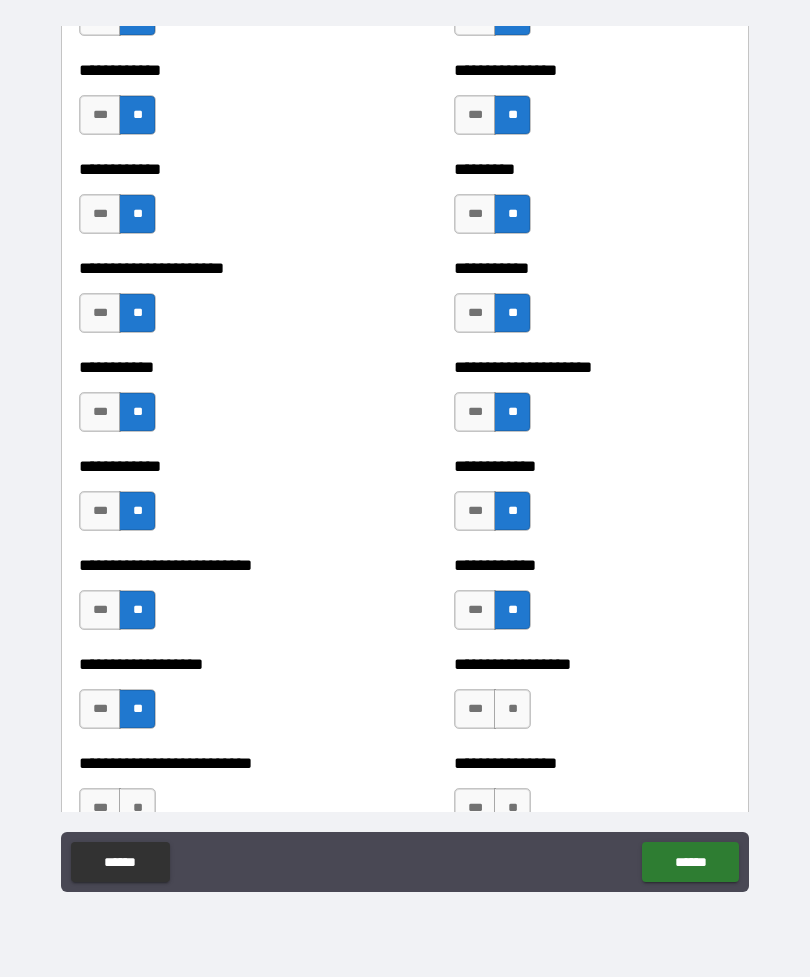 click on "**" at bounding box center (512, 709) 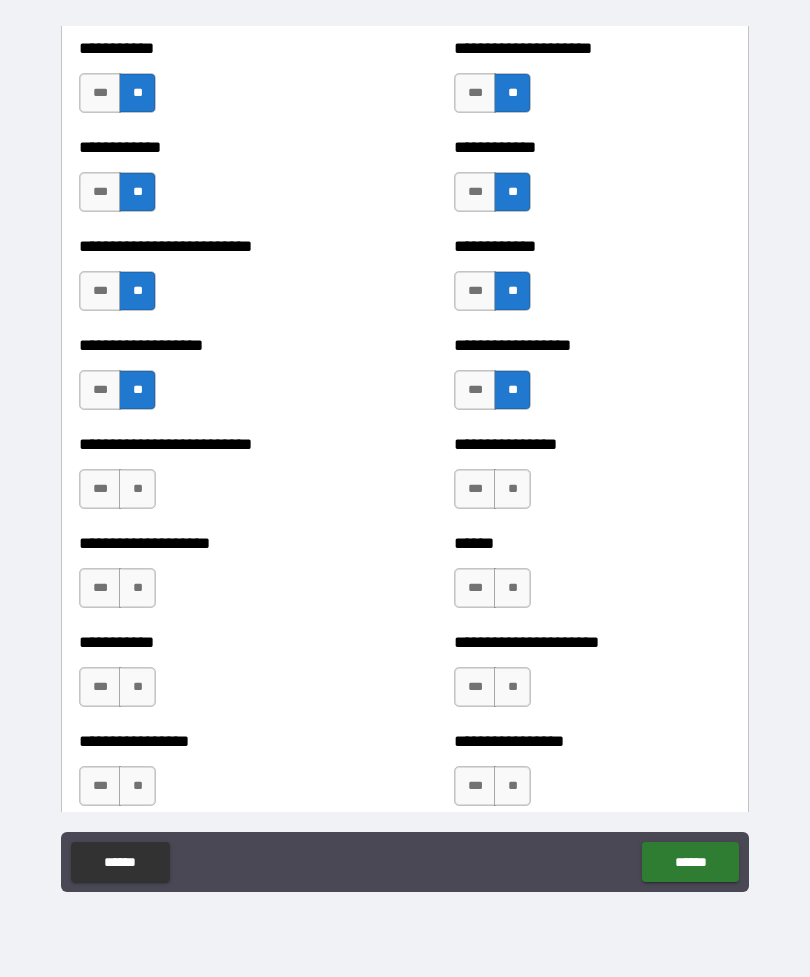 scroll, scrollTop: 5434, scrollLeft: 0, axis: vertical 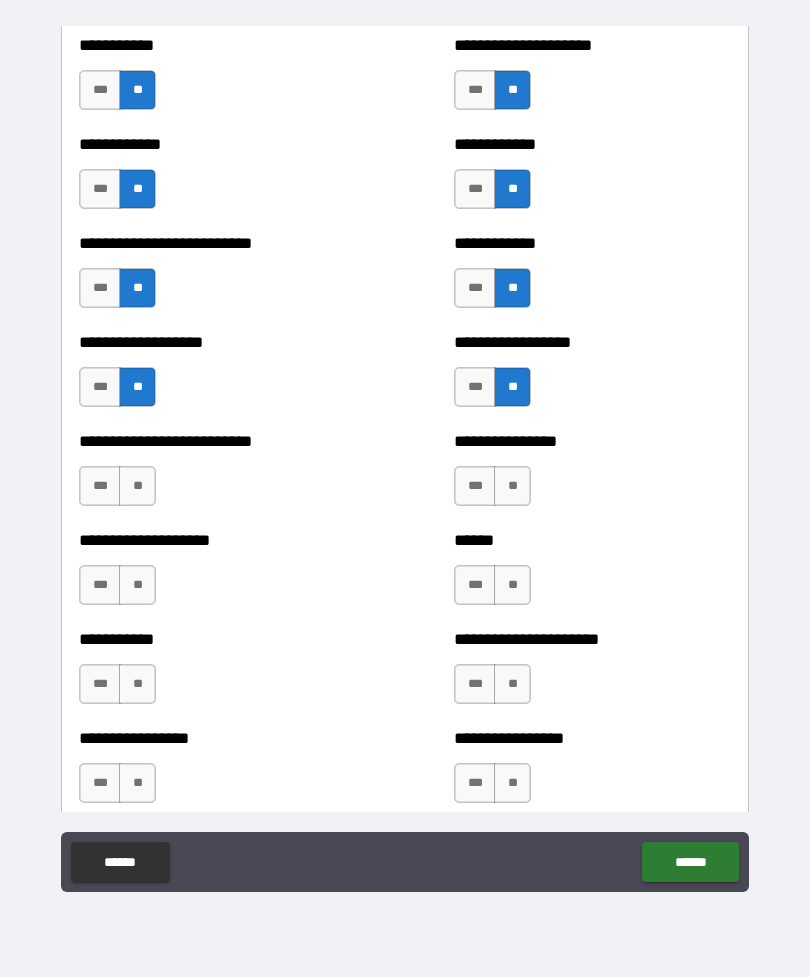click on "**" at bounding box center [137, 486] 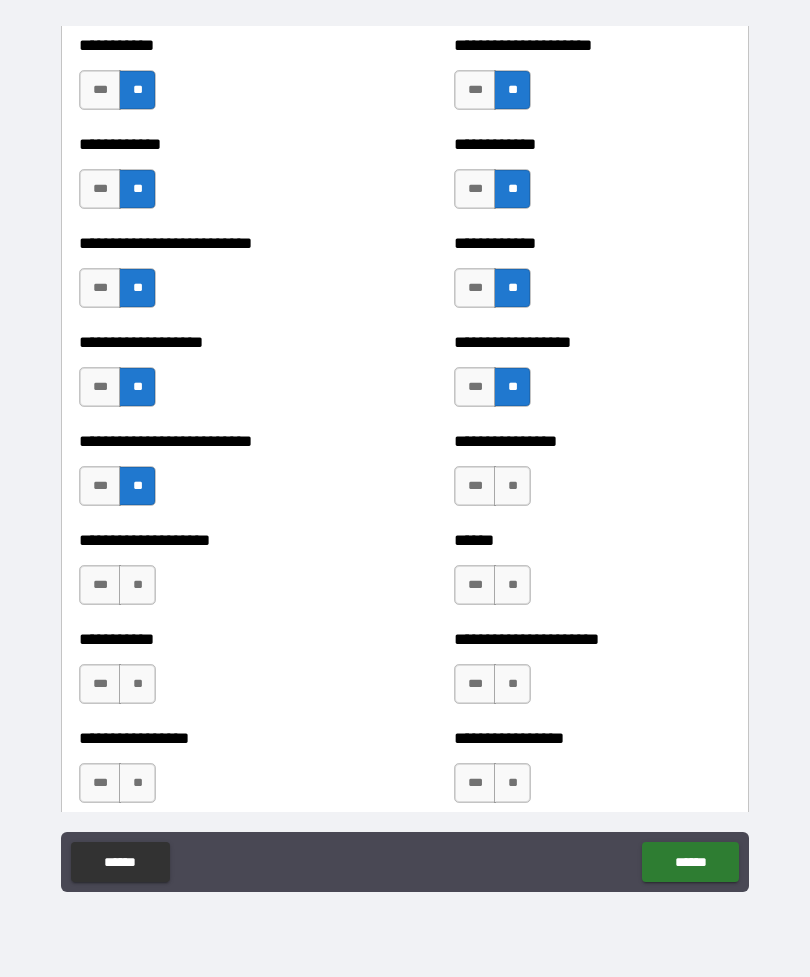 click on "**" at bounding box center [512, 486] 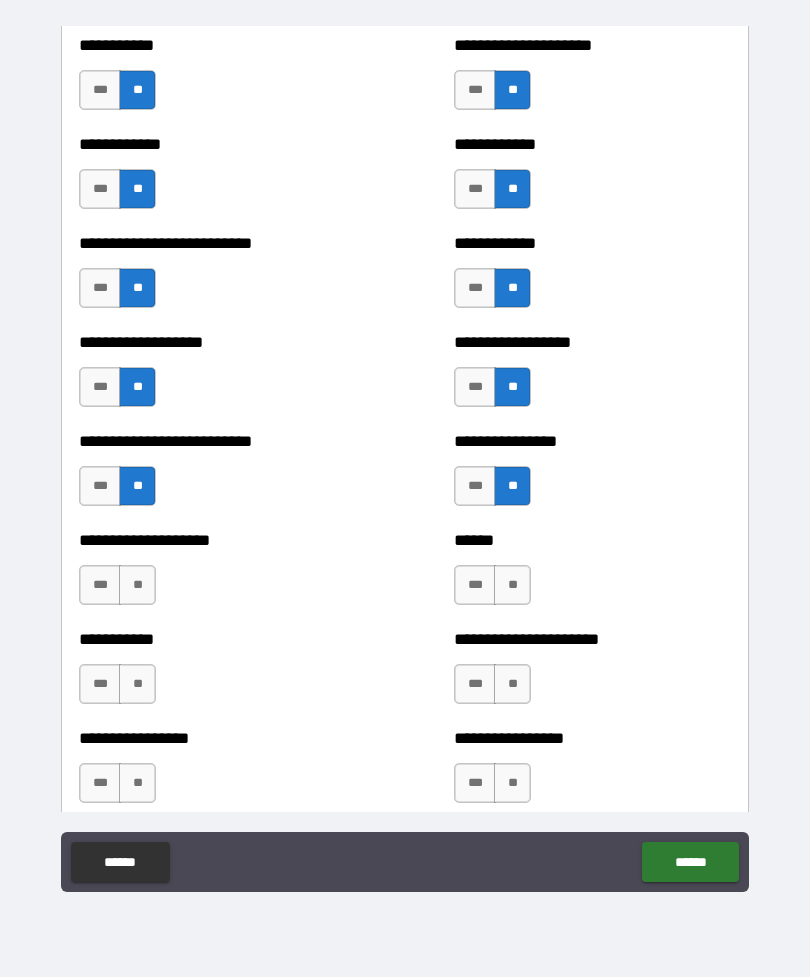 click on "**" at bounding box center [137, 585] 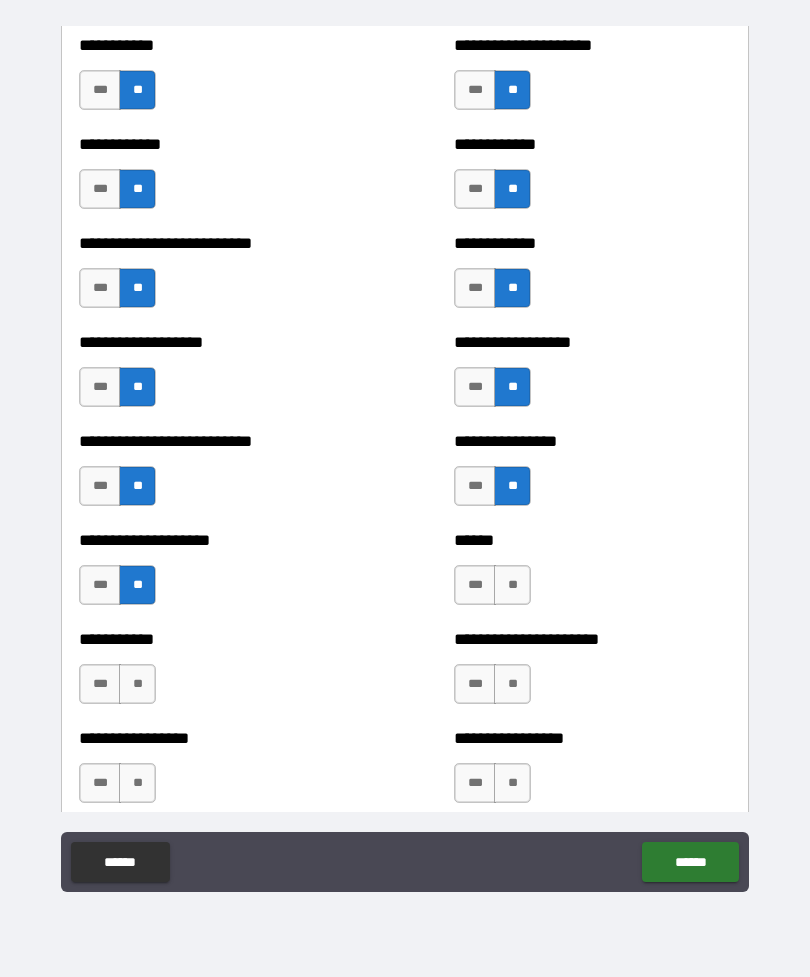click on "**" at bounding box center (512, 585) 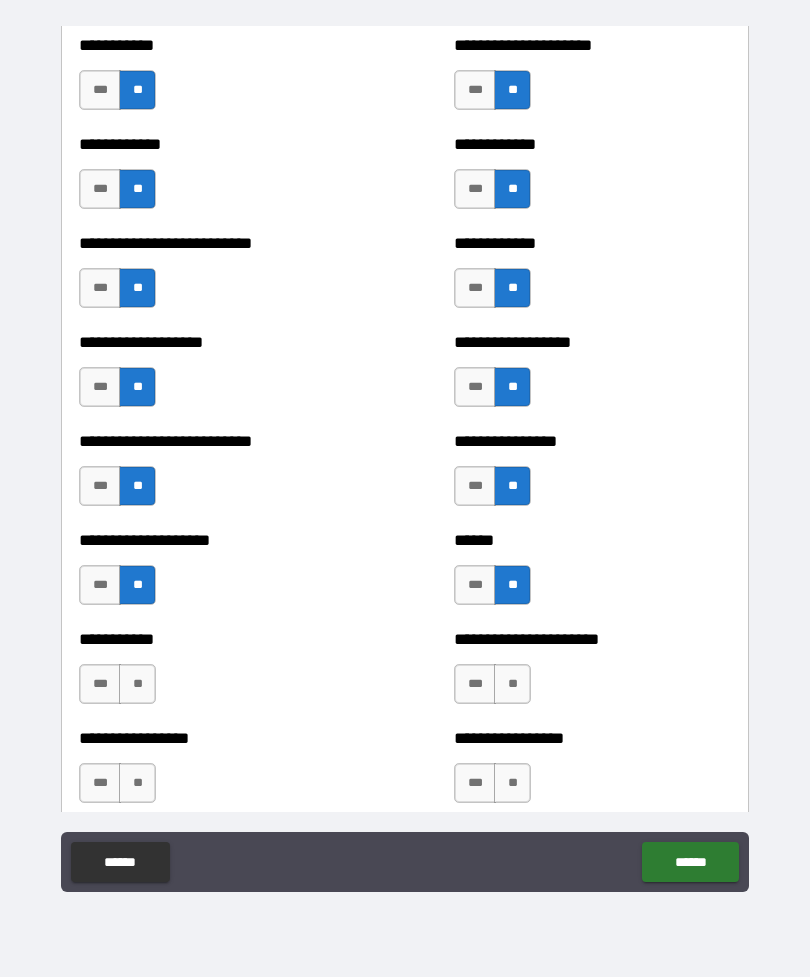 click on "**" at bounding box center (137, 684) 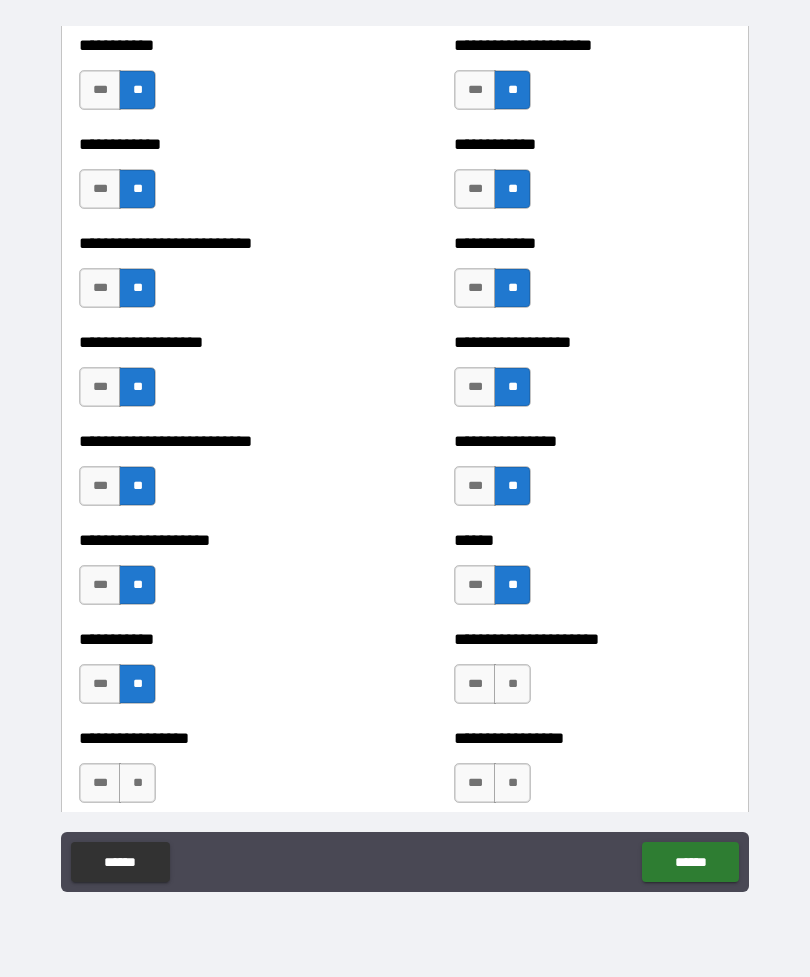 click on "**" at bounding box center [512, 684] 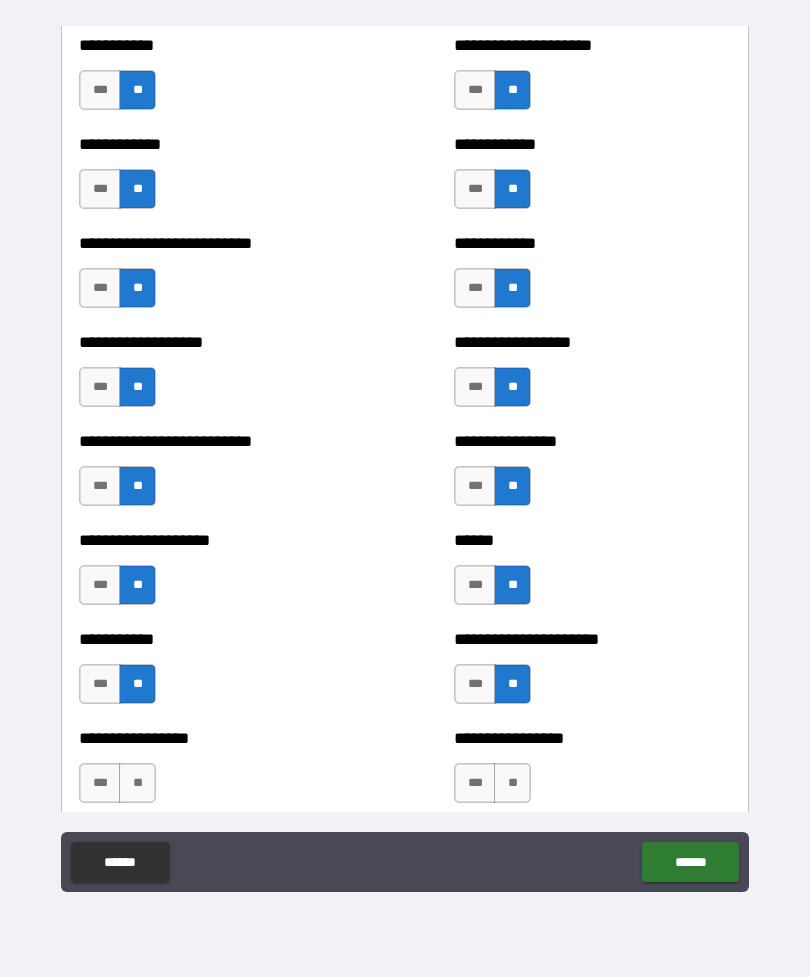 click on "**" at bounding box center [137, 783] 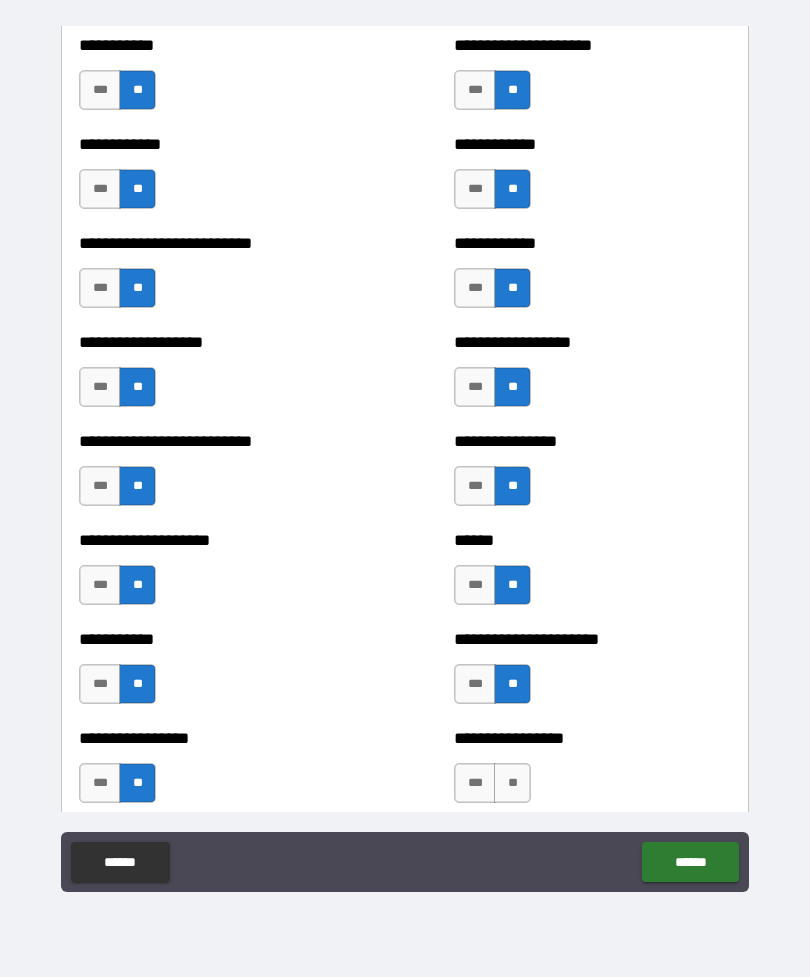 click on "**" at bounding box center [512, 783] 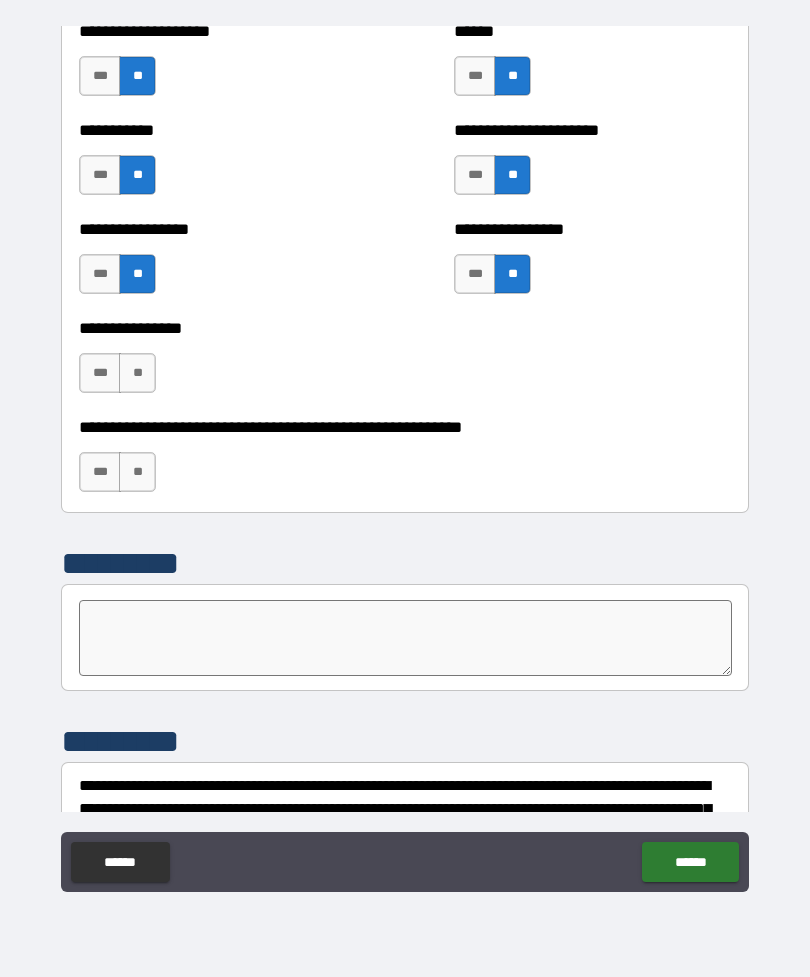 scroll, scrollTop: 5944, scrollLeft: 0, axis: vertical 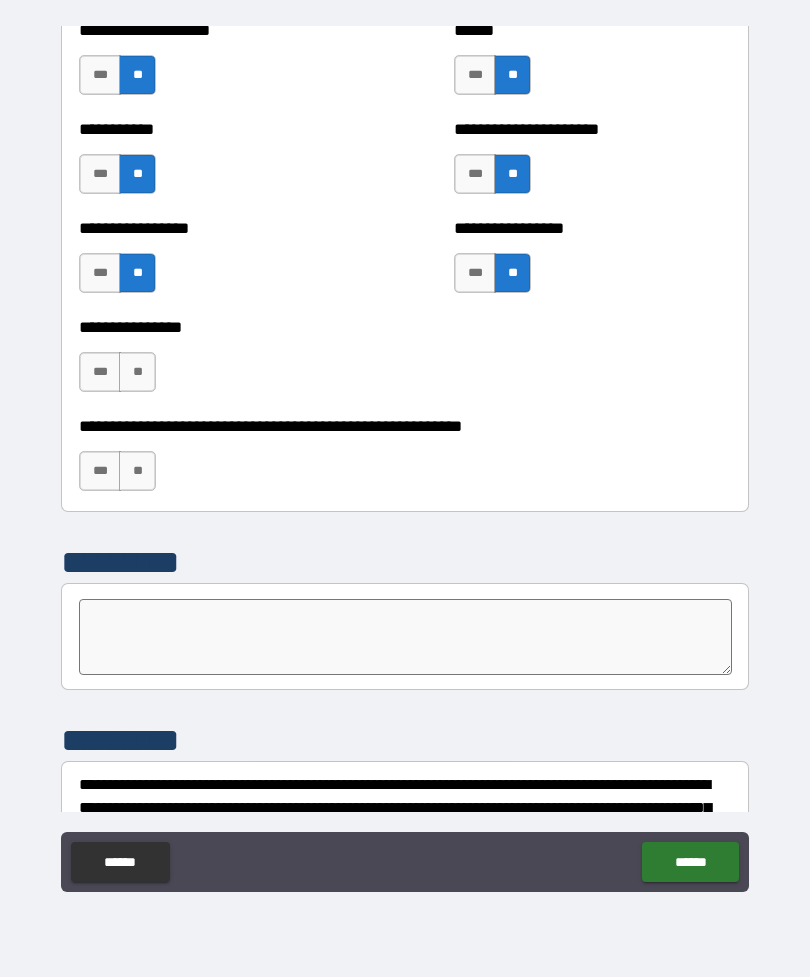 click on "**" at bounding box center (137, 372) 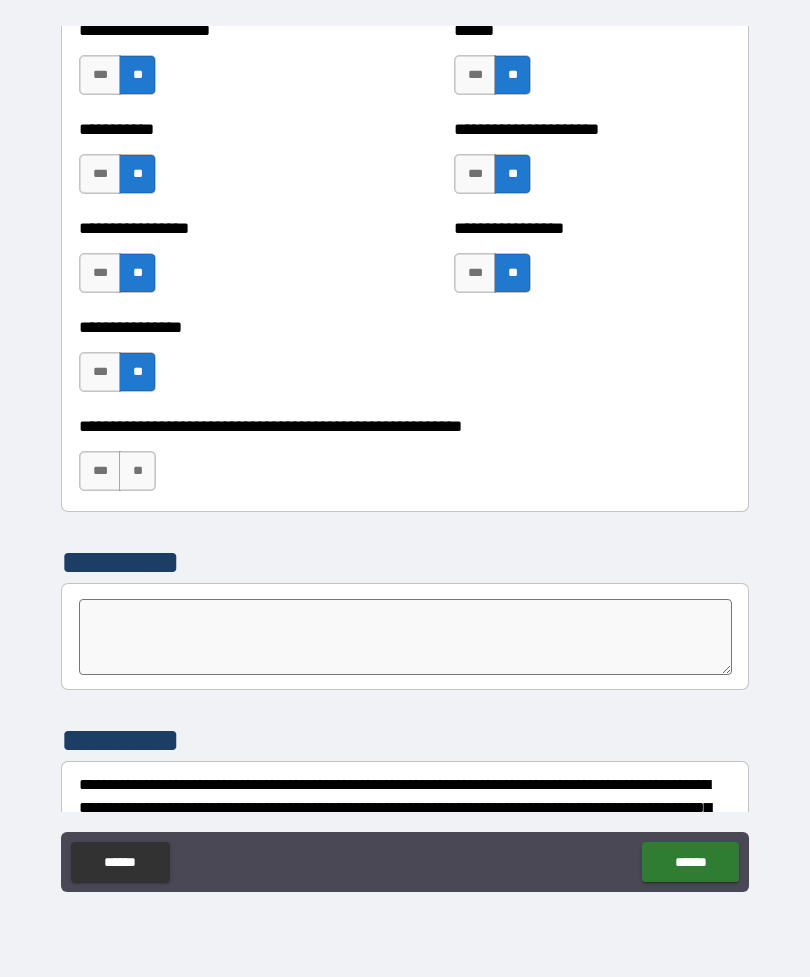 click on "**" at bounding box center [137, 471] 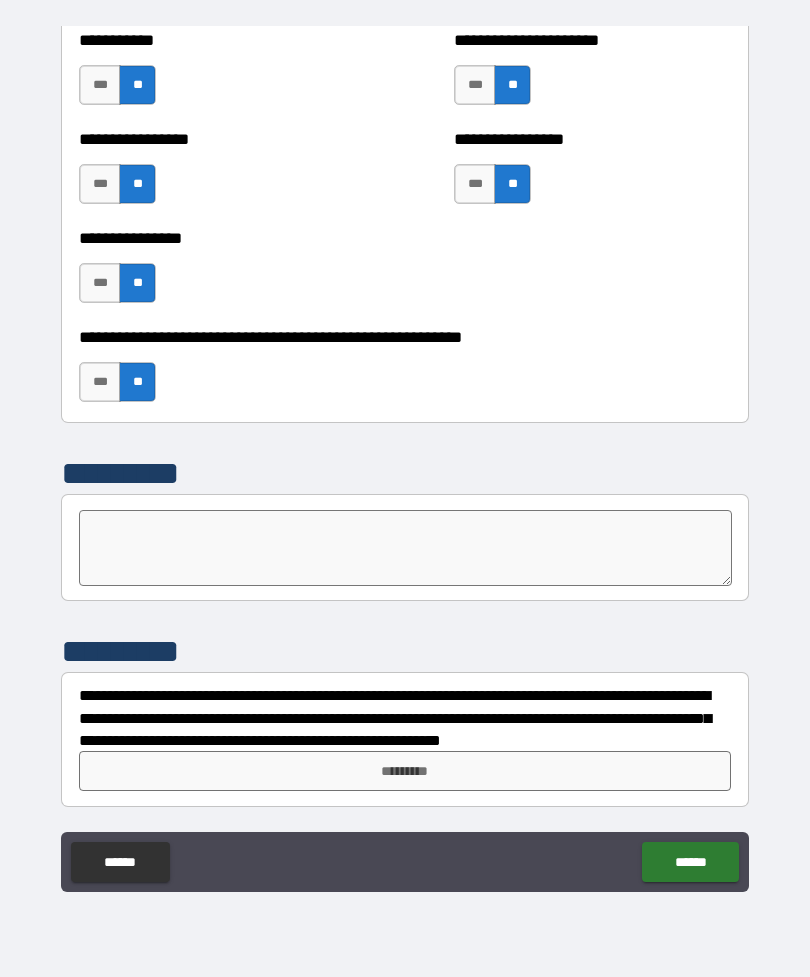 scroll, scrollTop: 6033, scrollLeft: 0, axis: vertical 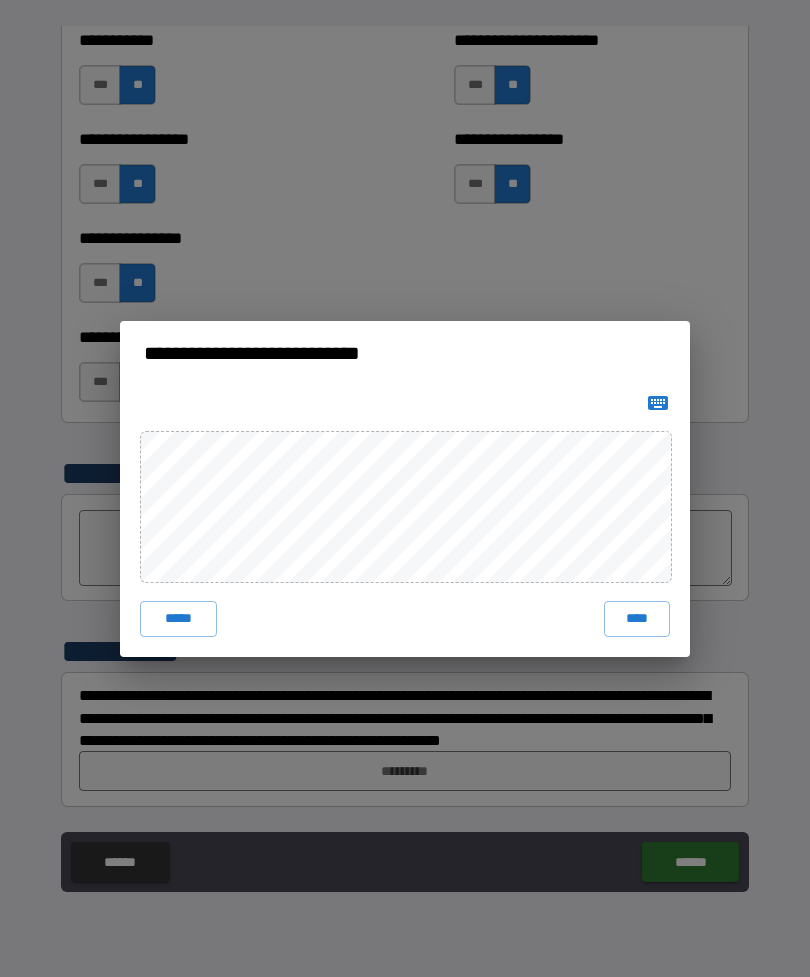 click on "****" at bounding box center [637, 619] 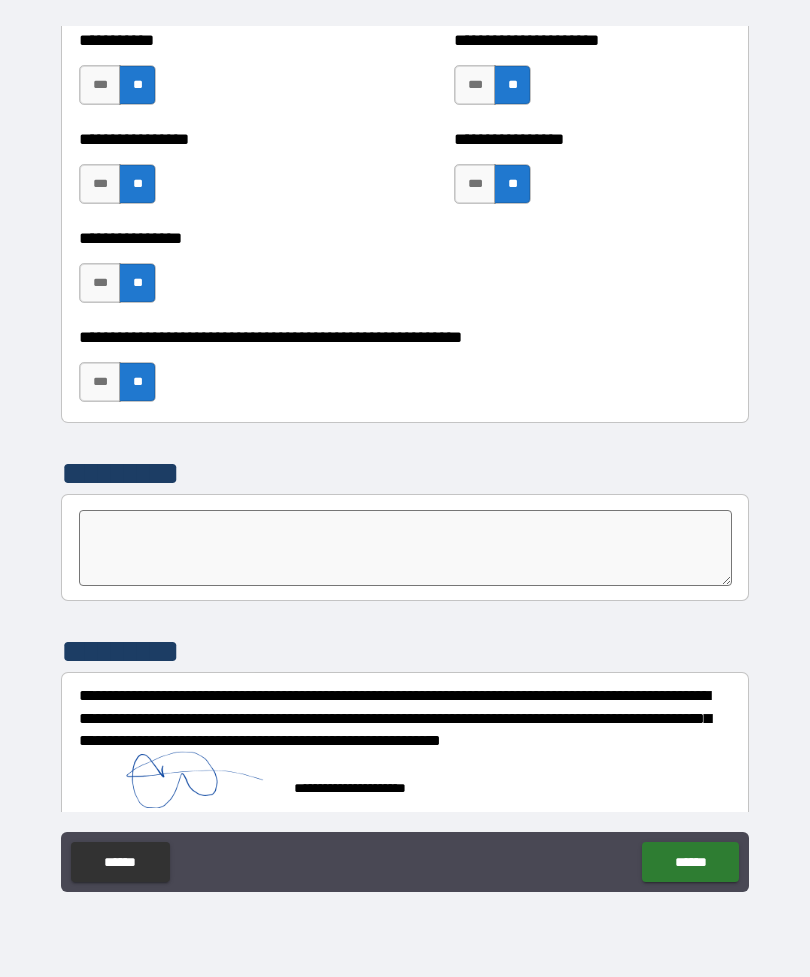 scroll, scrollTop: 6023, scrollLeft: 0, axis: vertical 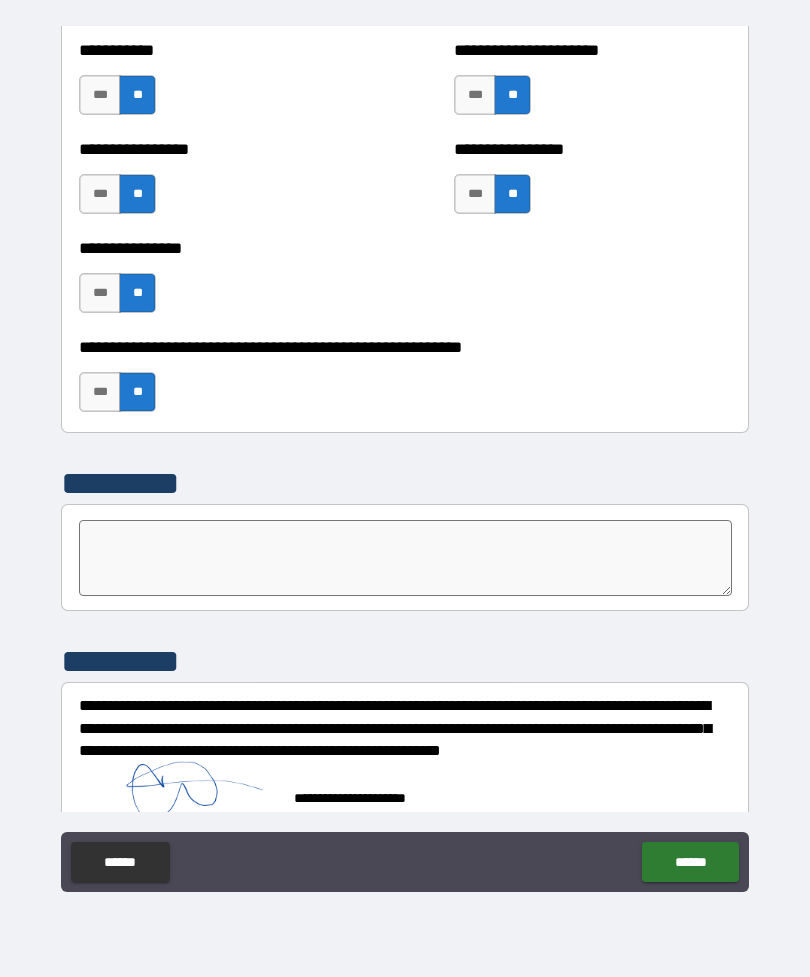 click on "******" at bounding box center [690, 862] 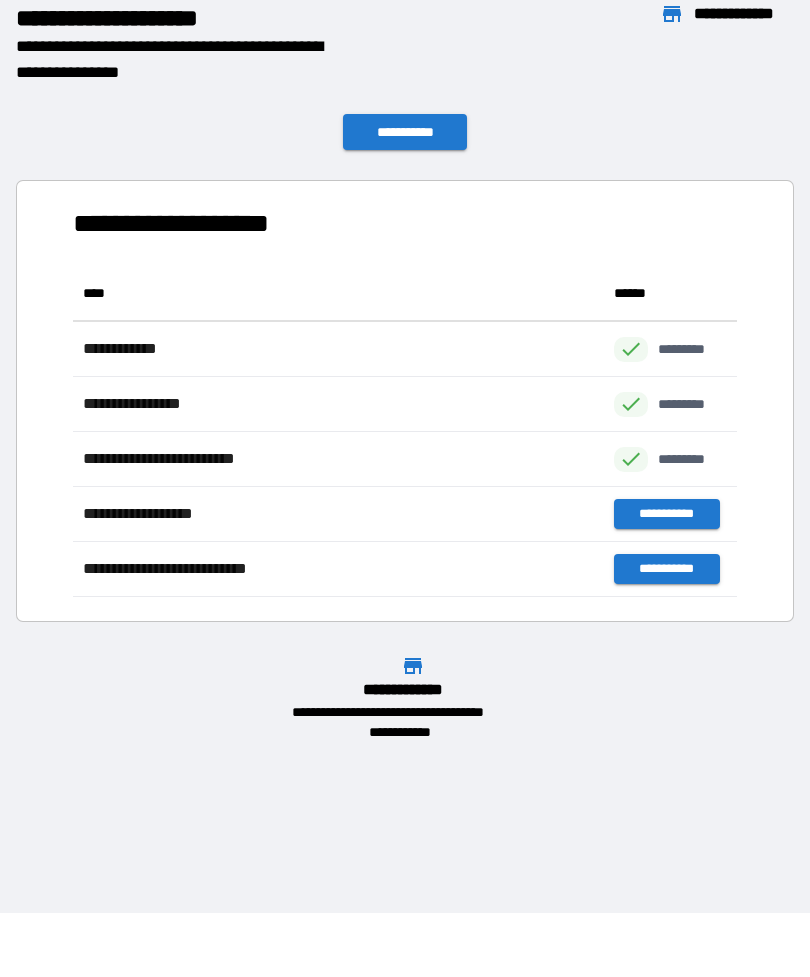 scroll, scrollTop: 1, scrollLeft: 1, axis: both 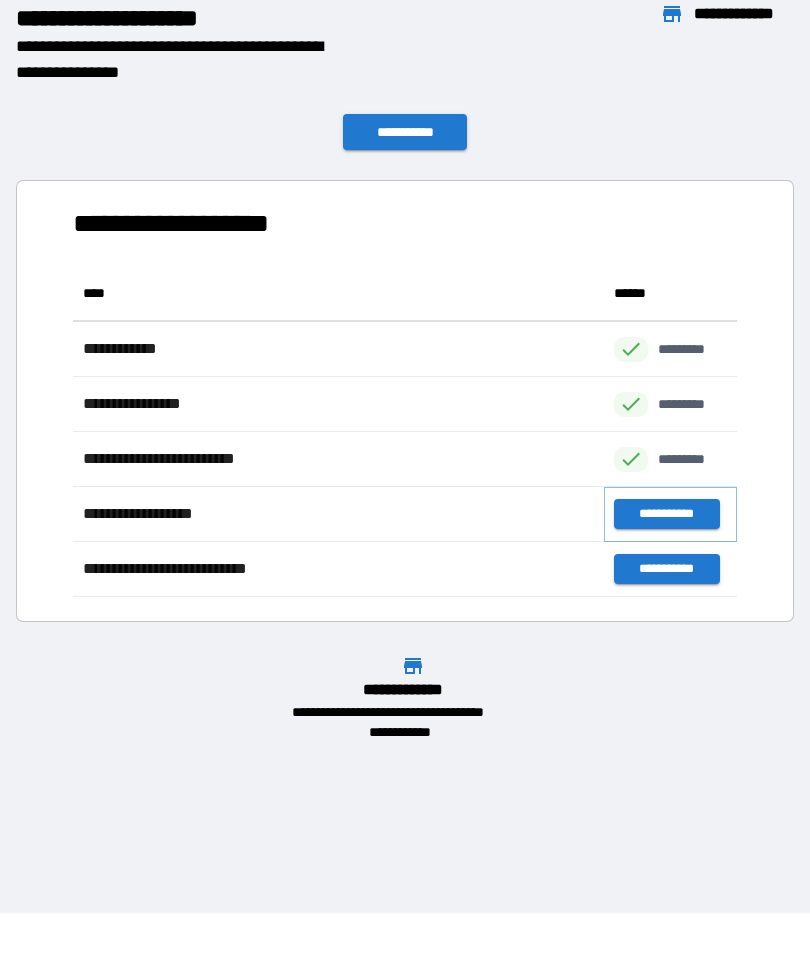 click on "**********" at bounding box center (666, 514) 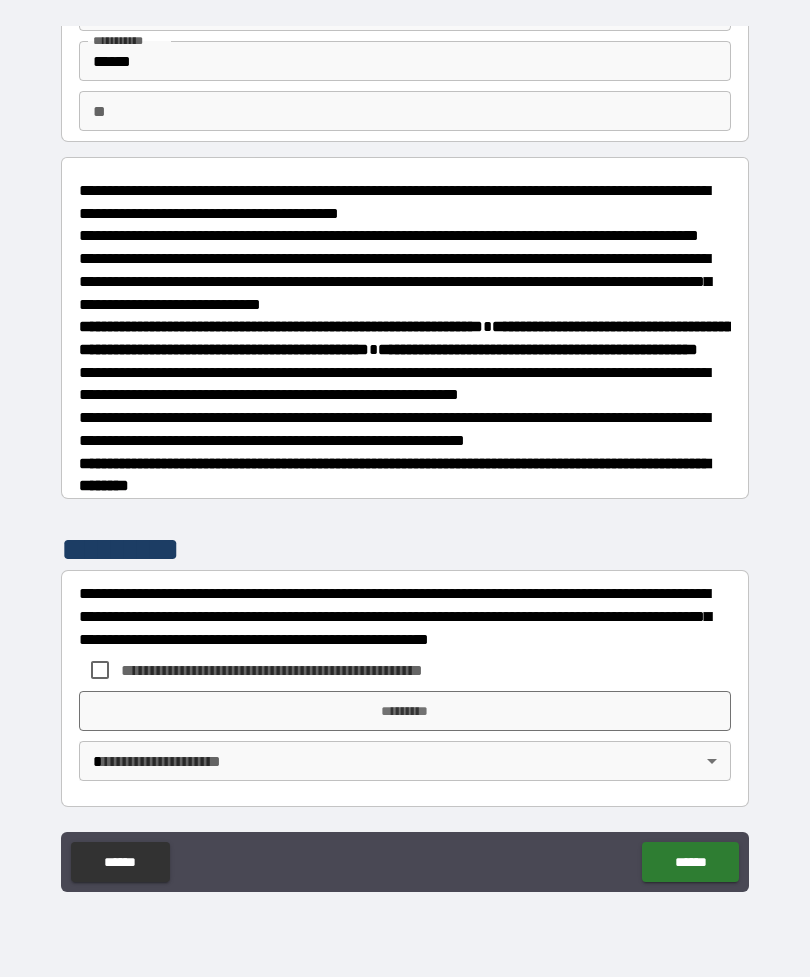 scroll, scrollTop: 162, scrollLeft: 0, axis: vertical 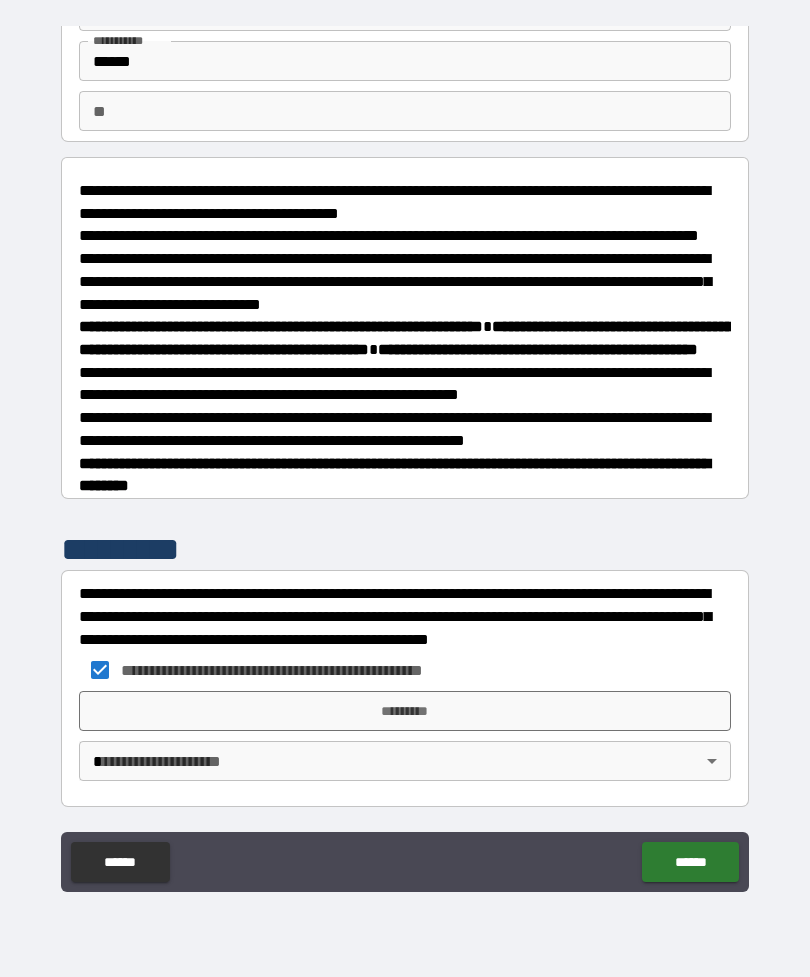 click on "*********" at bounding box center [405, 711] 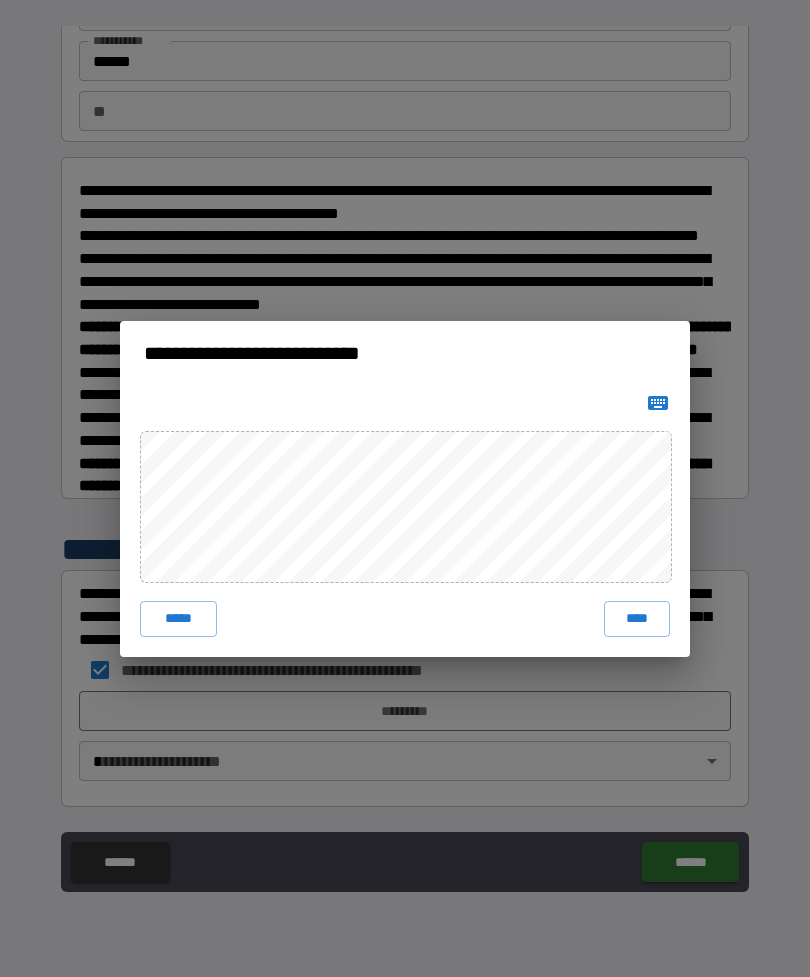 click on "****" at bounding box center [637, 619] 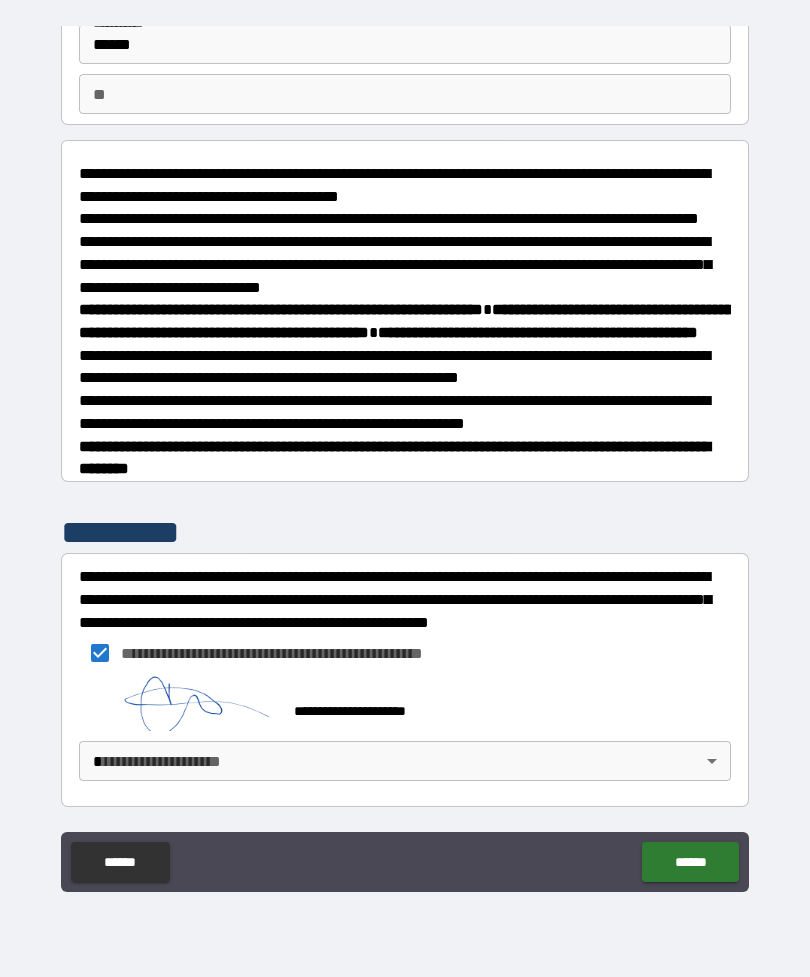 click on "**********" at bounding box center (405, 456) 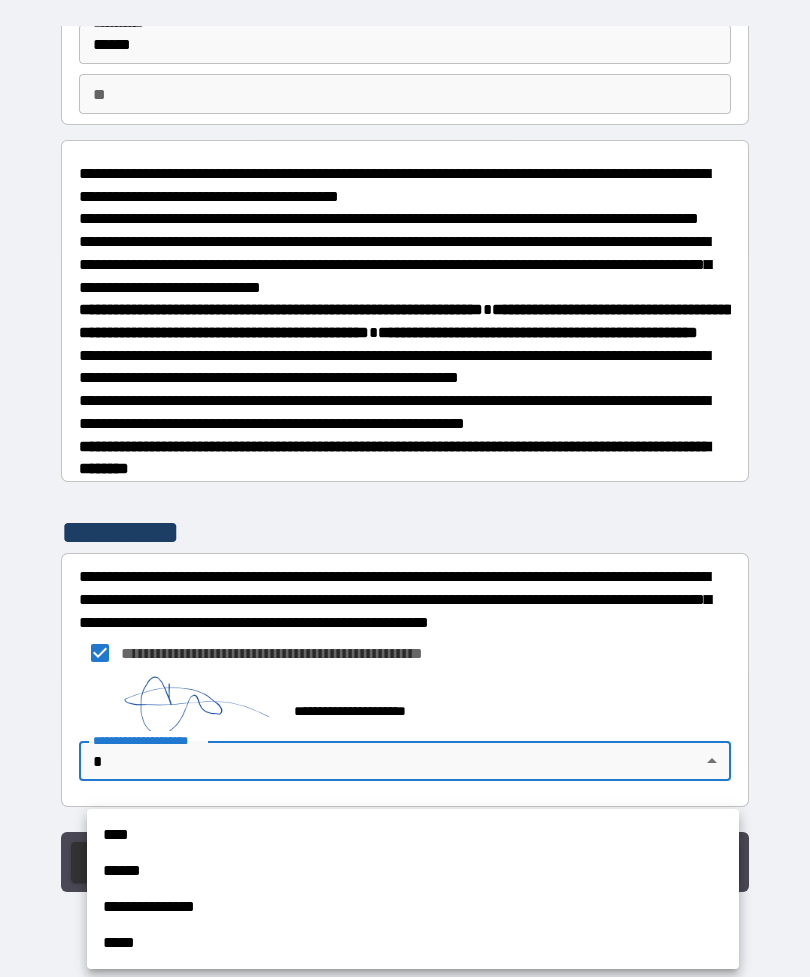 click on "**********" at bounding box center [413, 907] 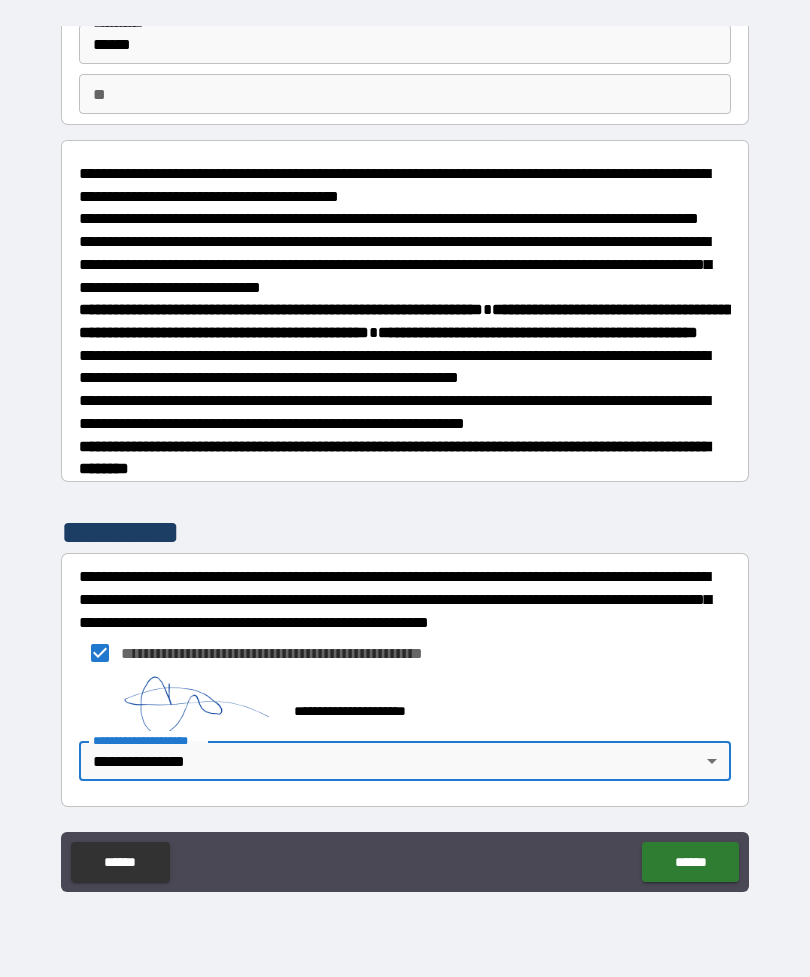 click on "******" at bounding box center (690, 862) 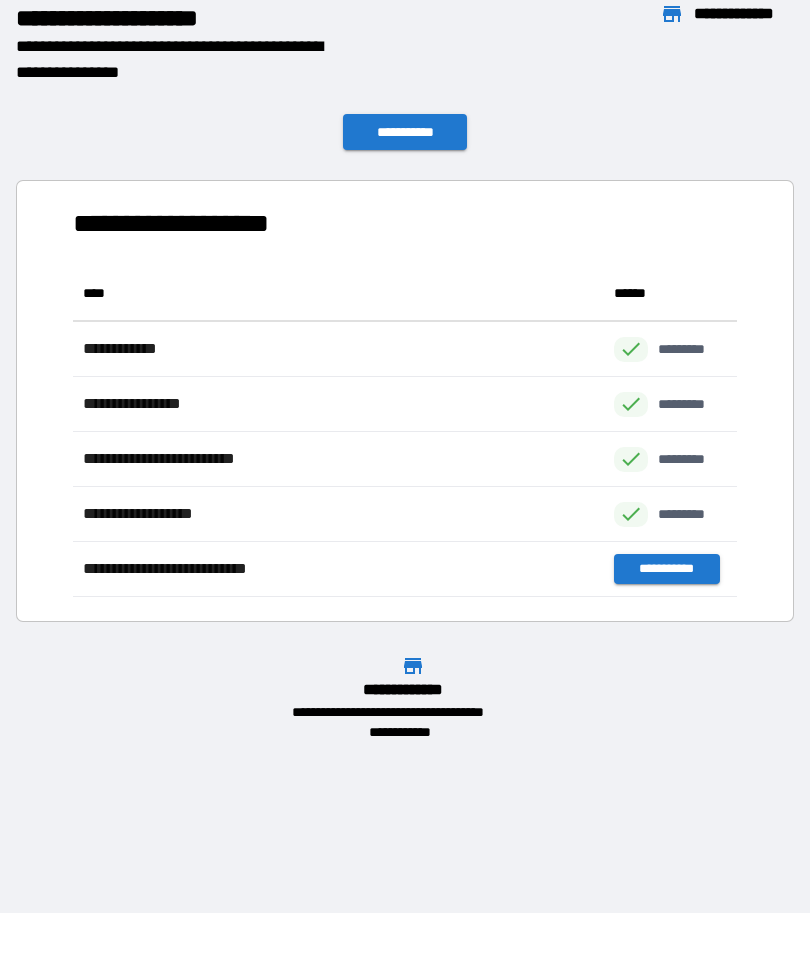 scroll, scrollTop: 1, scrollLeft: 1, axis: both 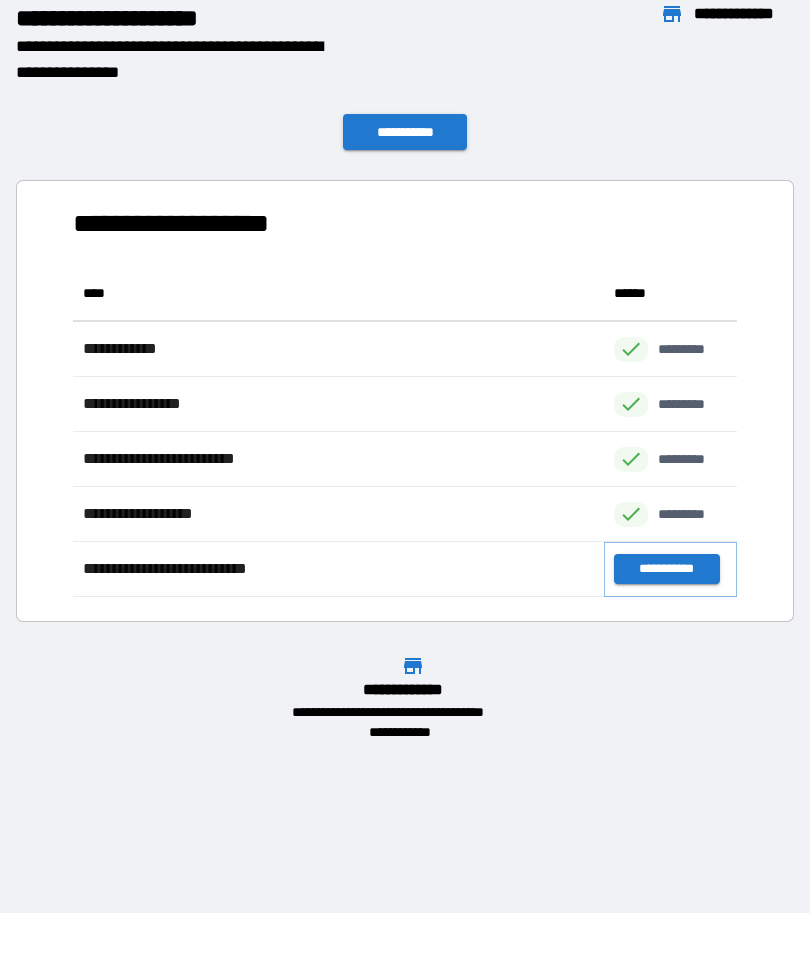 click on "**********" at bounding box center [666, 569] 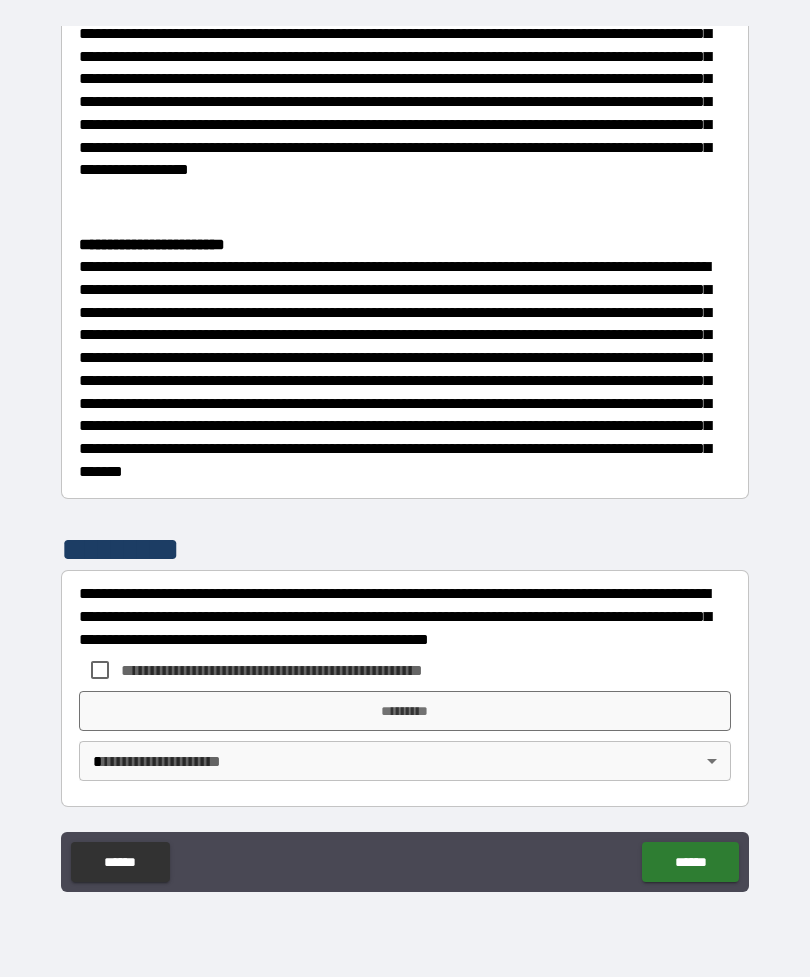 scroll, scrollTop: 2164, scrollLeft: 0, axis: vertical 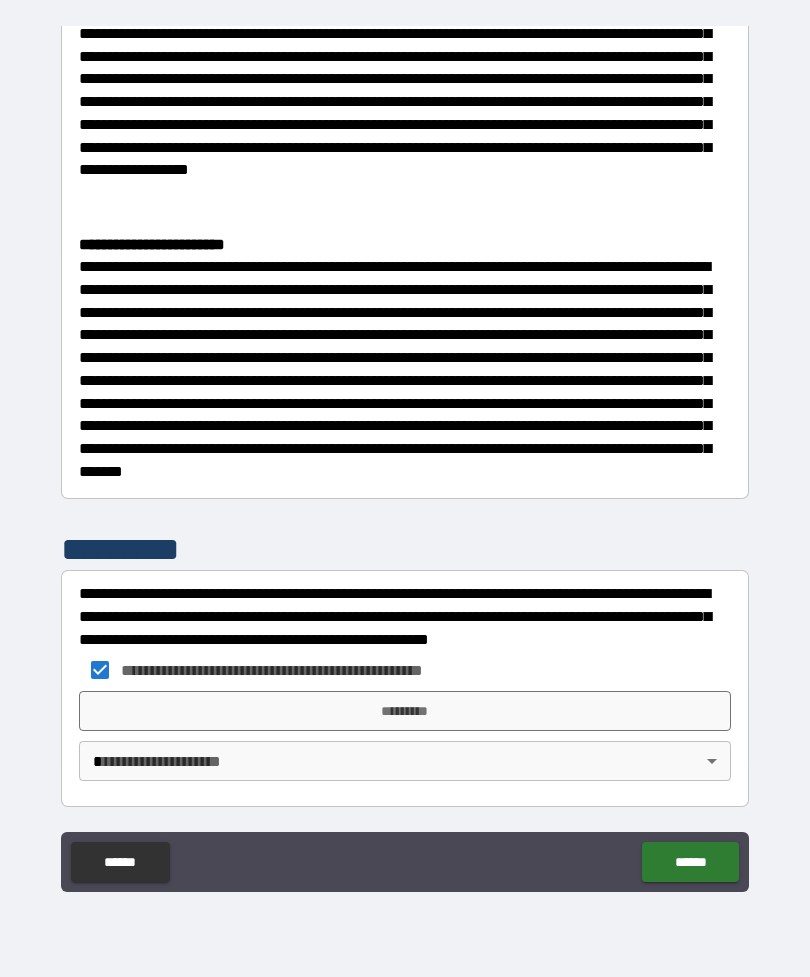 click on "*********" at bounding box center [405, 711] 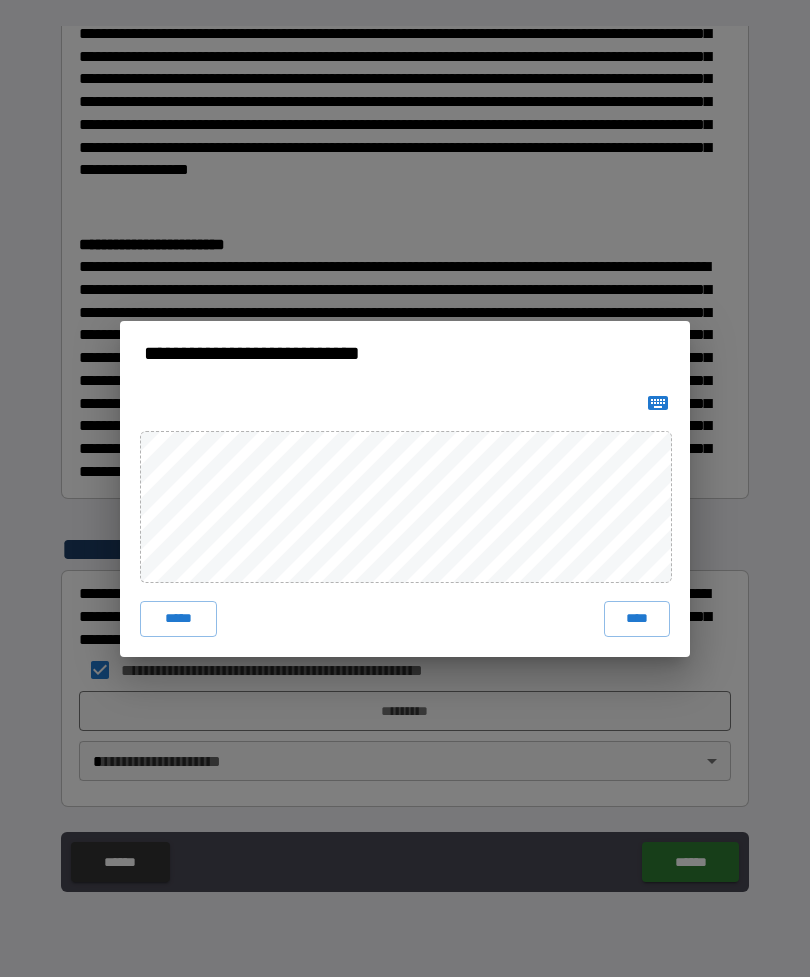 click on "****" at bounding box center (637, 619) 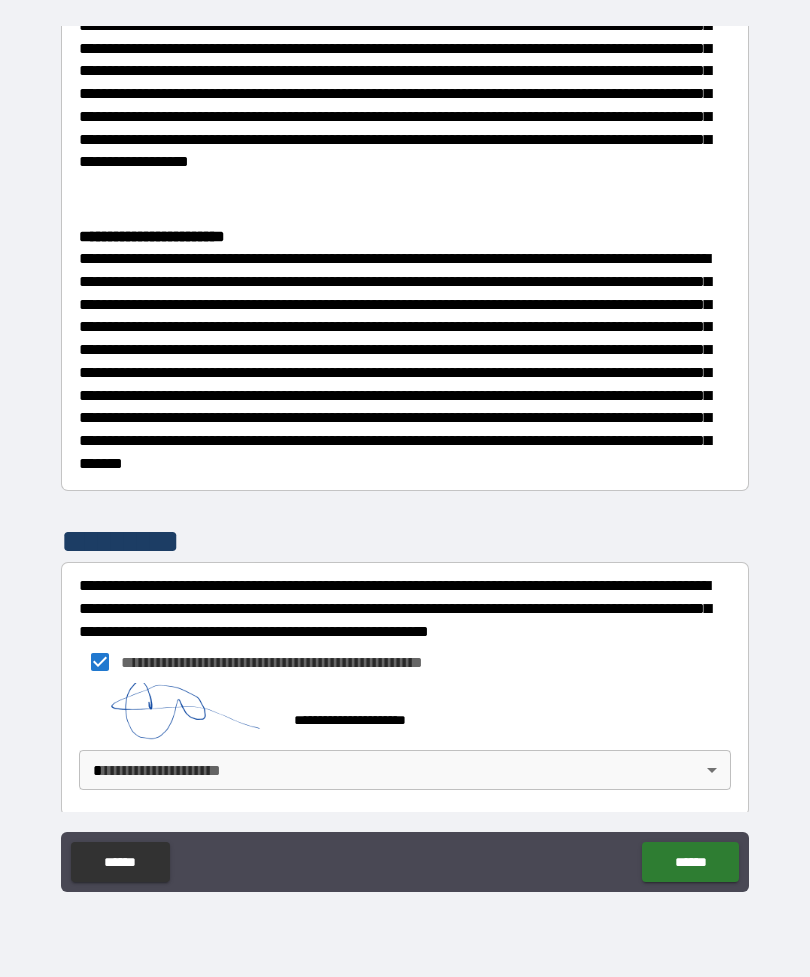 click on "**********" at bounding box center [405, 456] 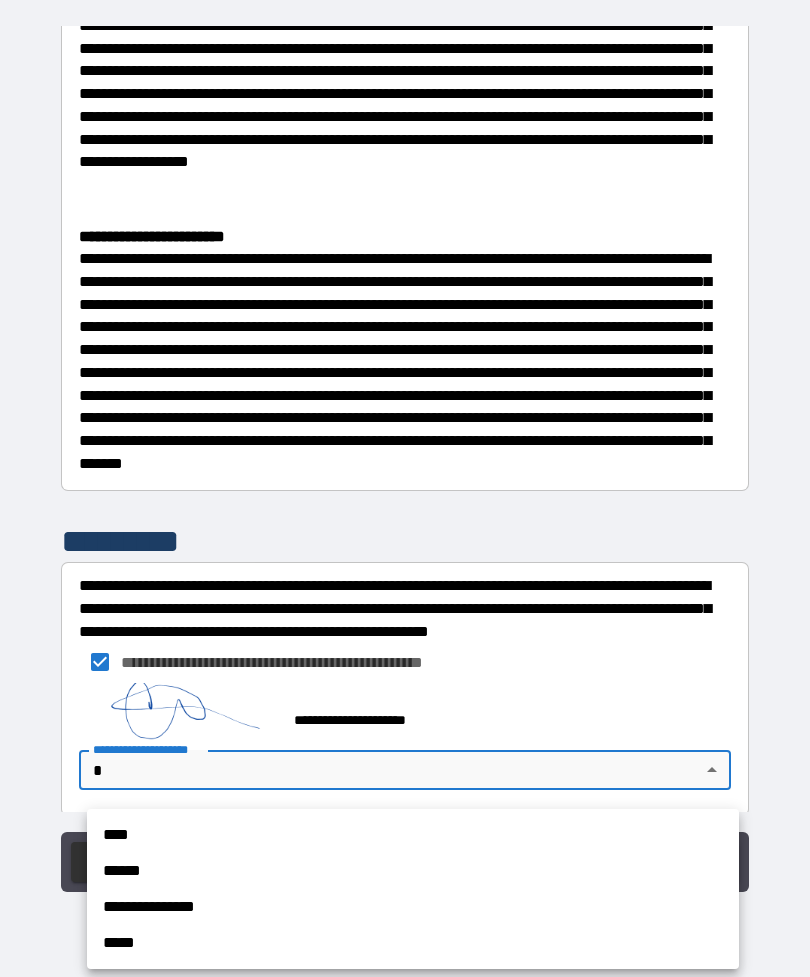 click on "**********" at bounding box center [413, 907] 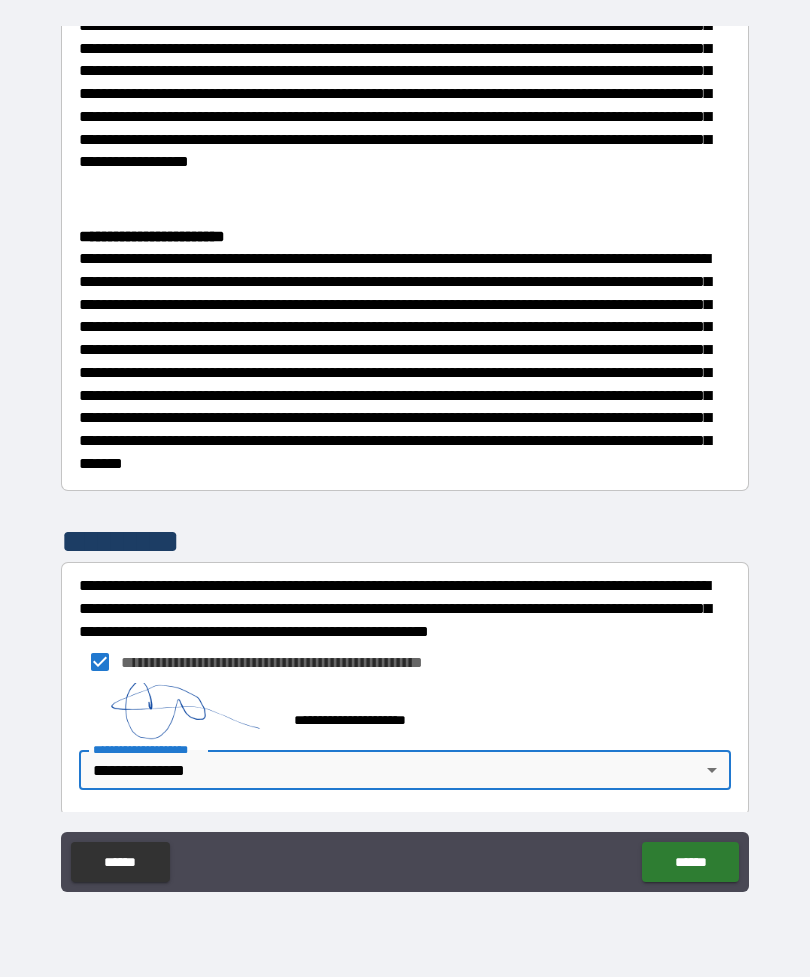 type on "**********" 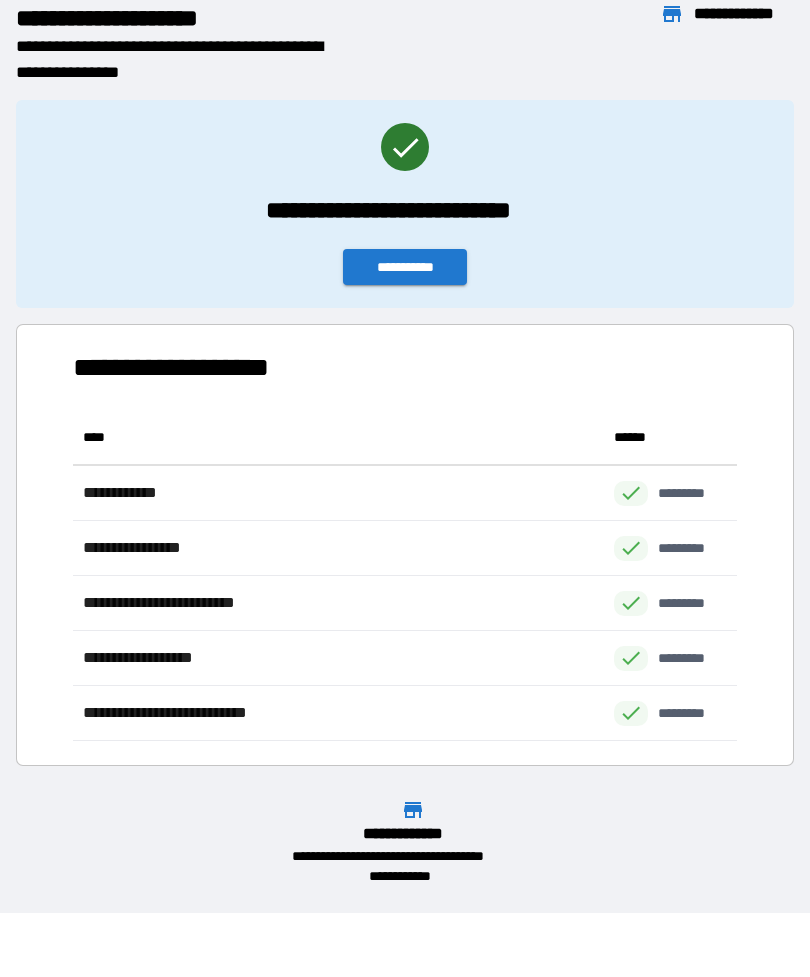 scroll, scrollTop: 1, scrollLeft: 1, axis: both 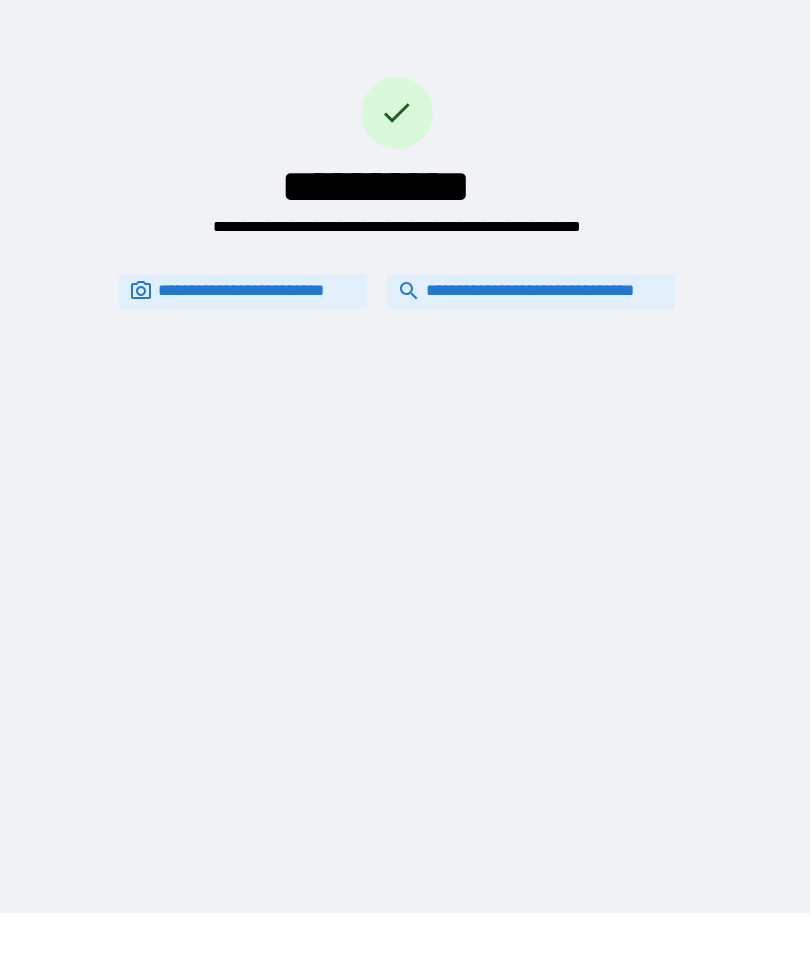 click on "**********" at bounding box center [531, 291] 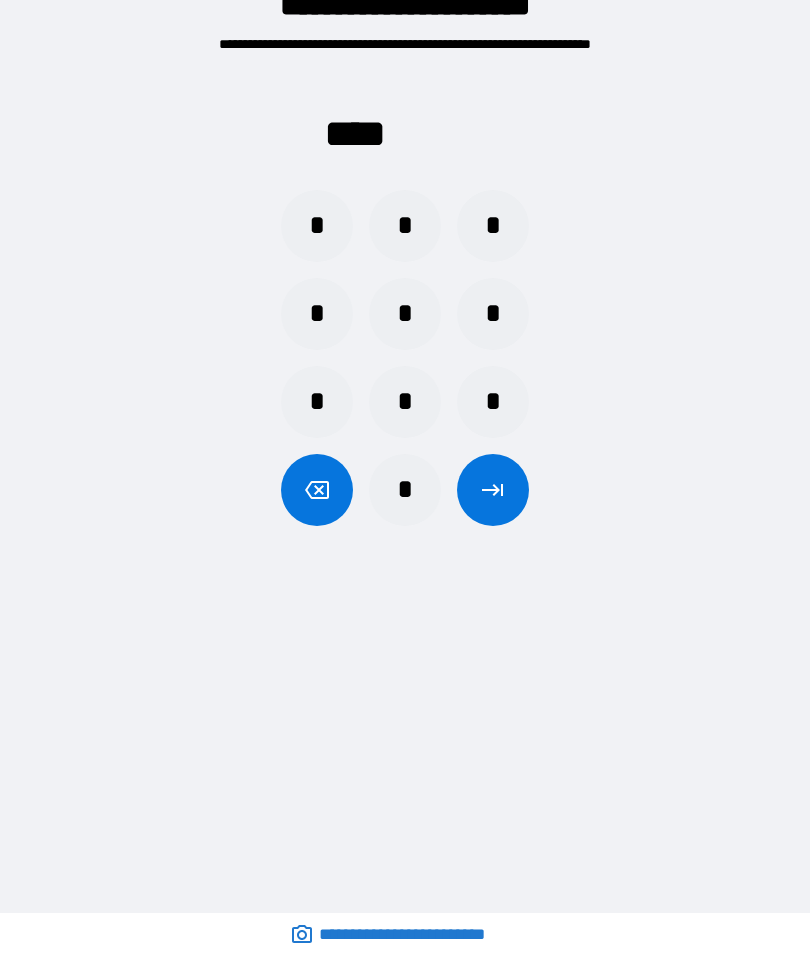 click on "*" at bounding box center [317, 402] 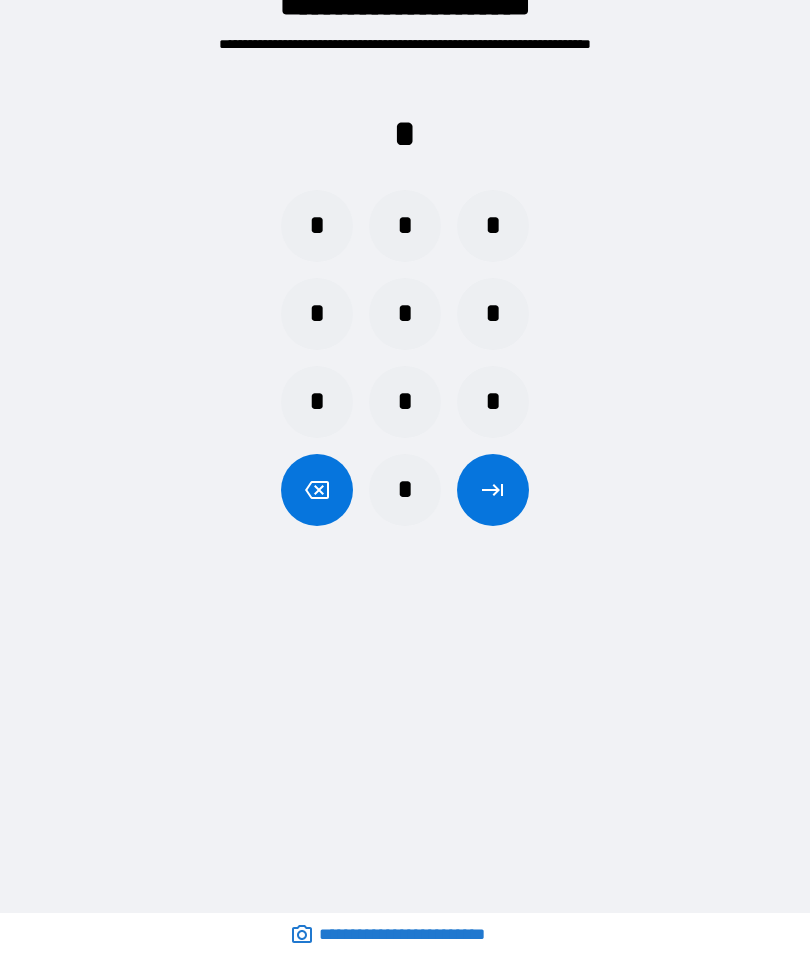 click on "*" at bounding box center (405, 490) 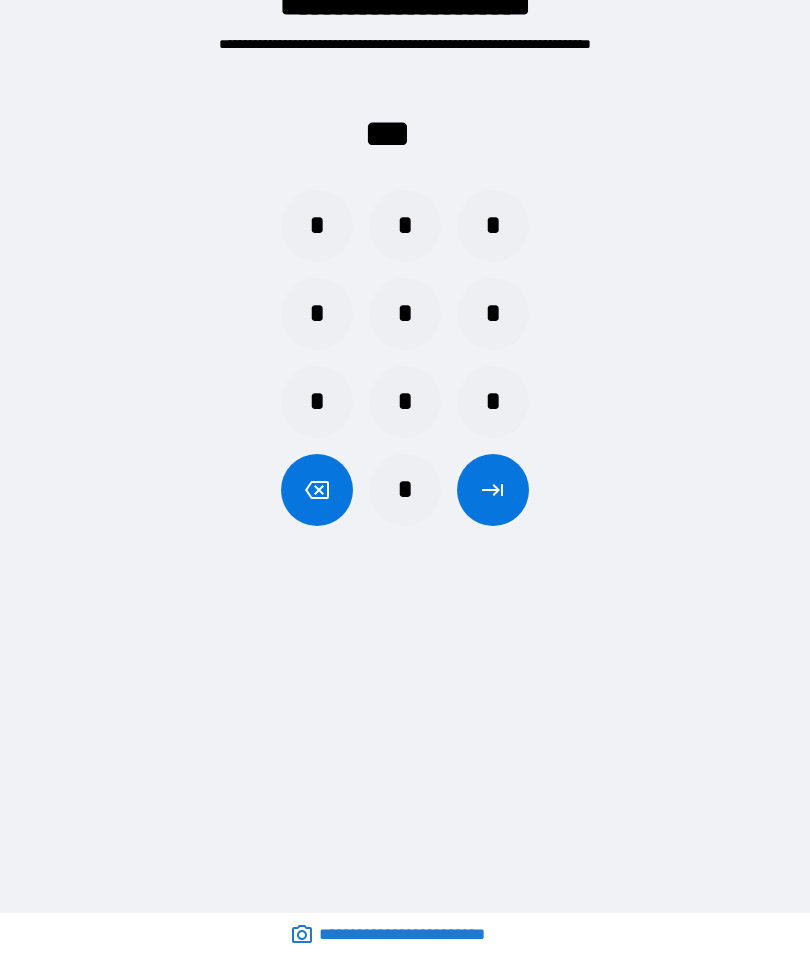 click on "*" at bounding box center [405, 402] 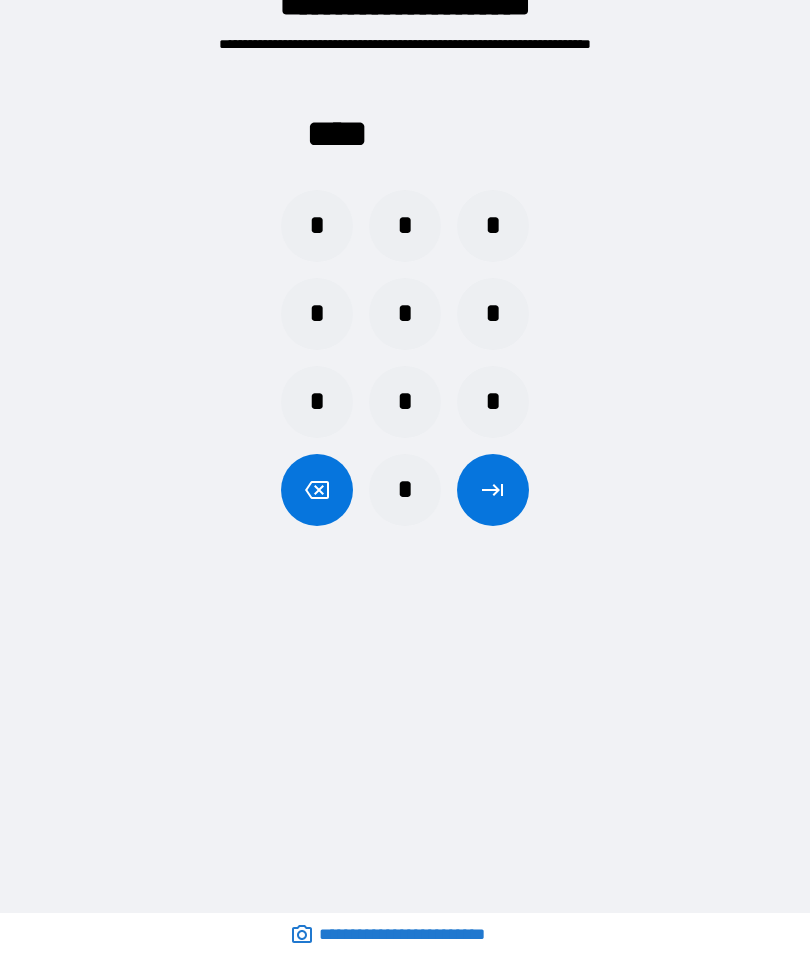click at bounding box center [493, 490] 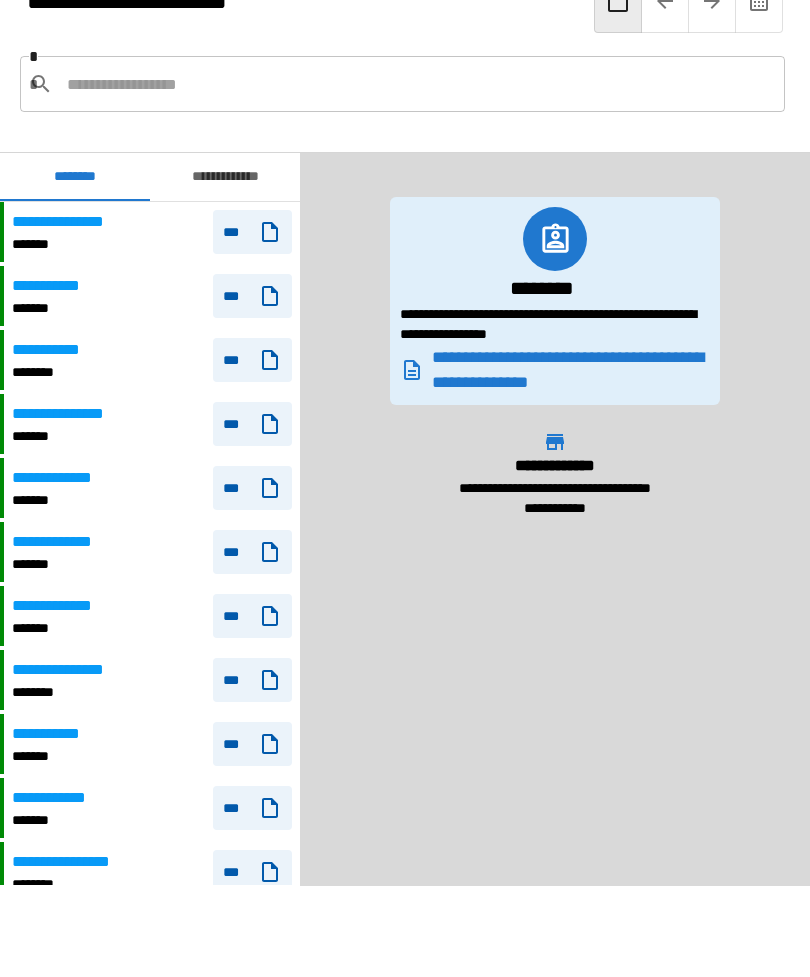 scroll, scrollTop: 120, scrollLeft: 0, axis: vertical 